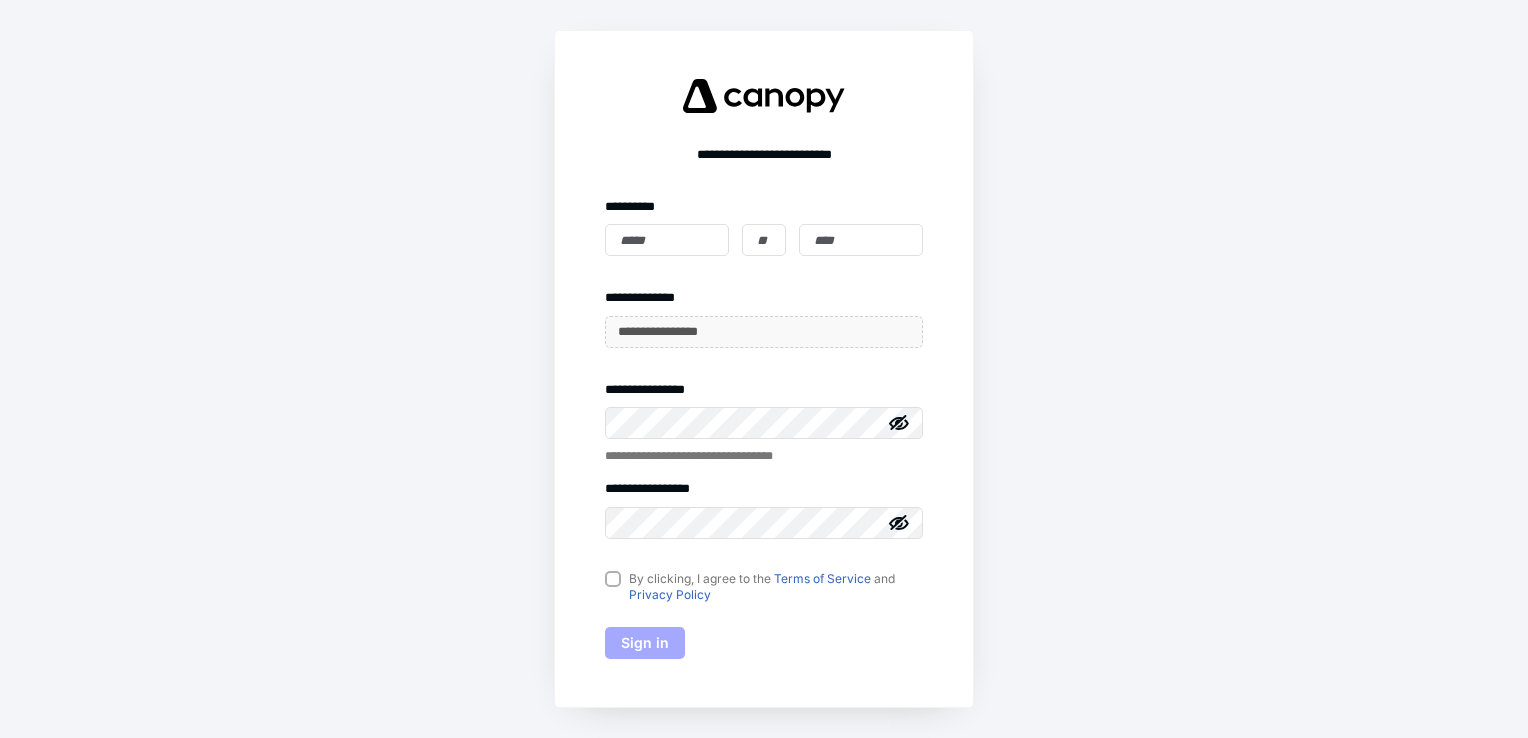 scroll, scrollTop: 0, scrollLeft: 0, axis: both 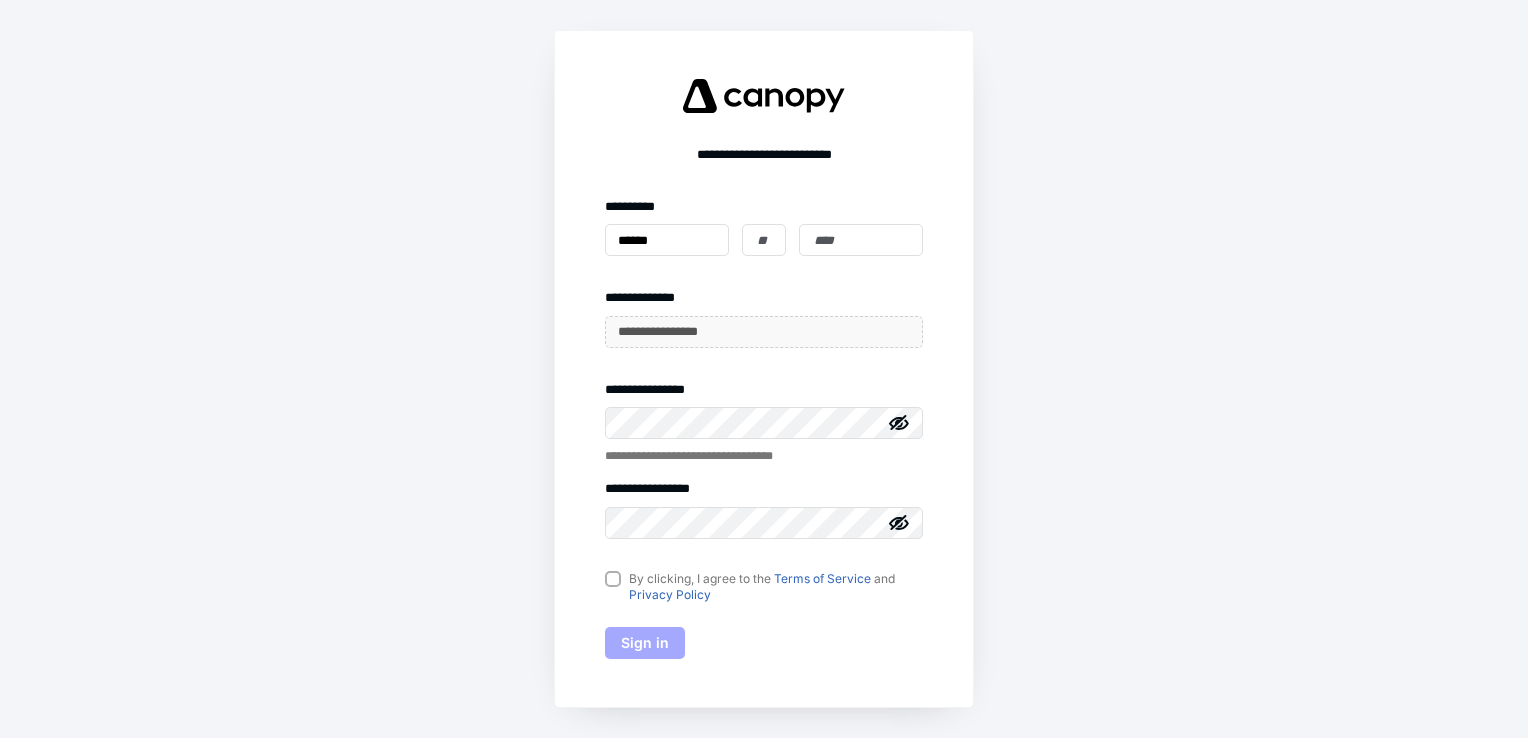 type on "******" 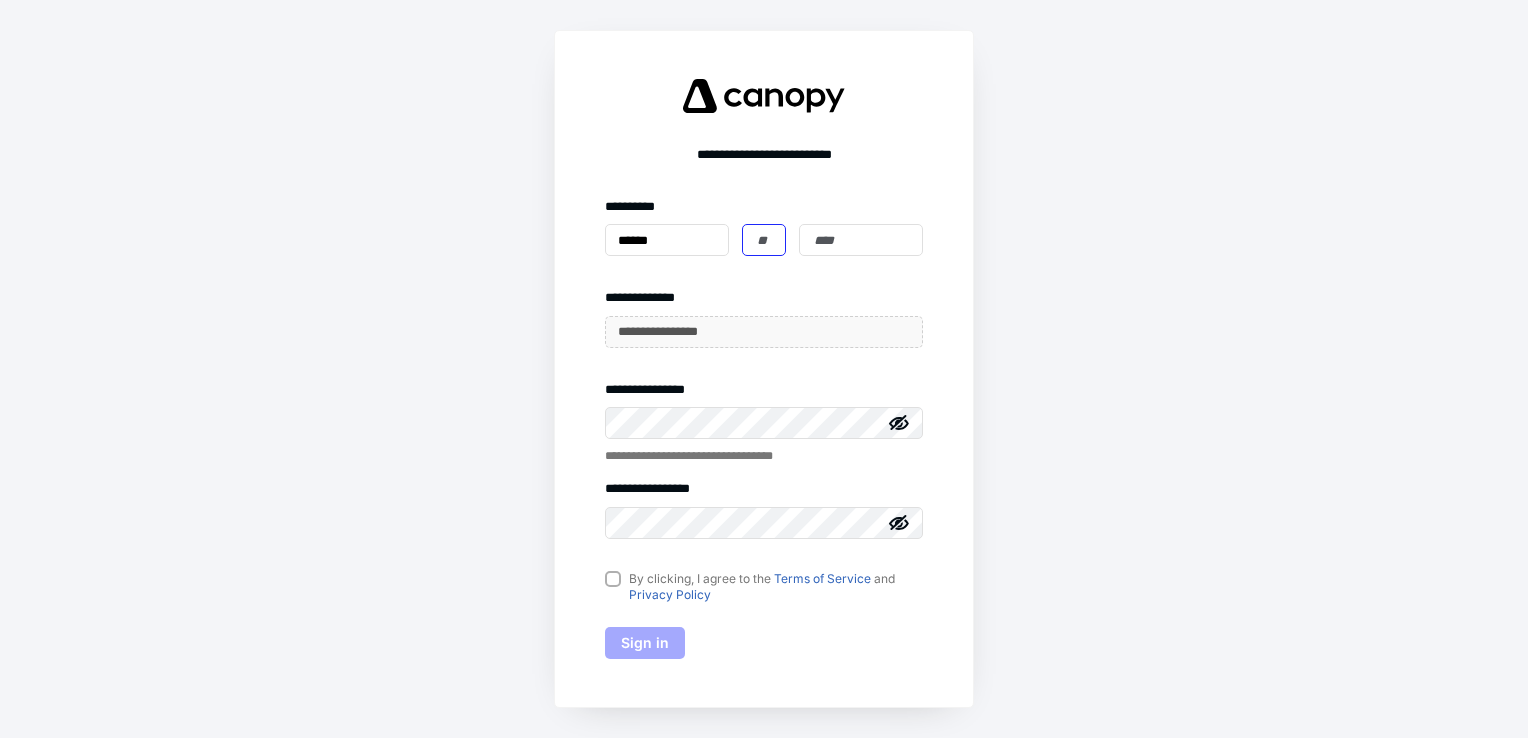 type on "*" 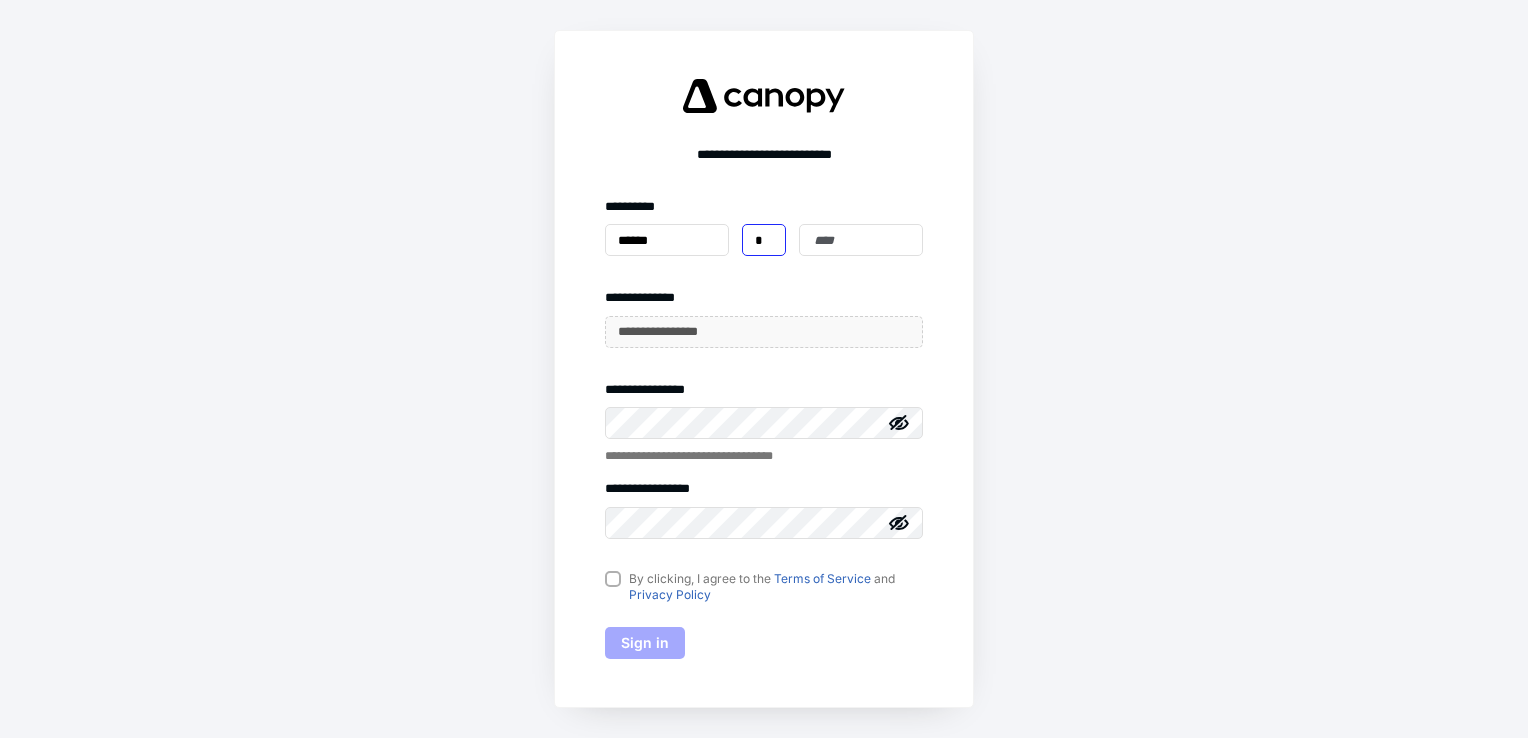 type on "*" 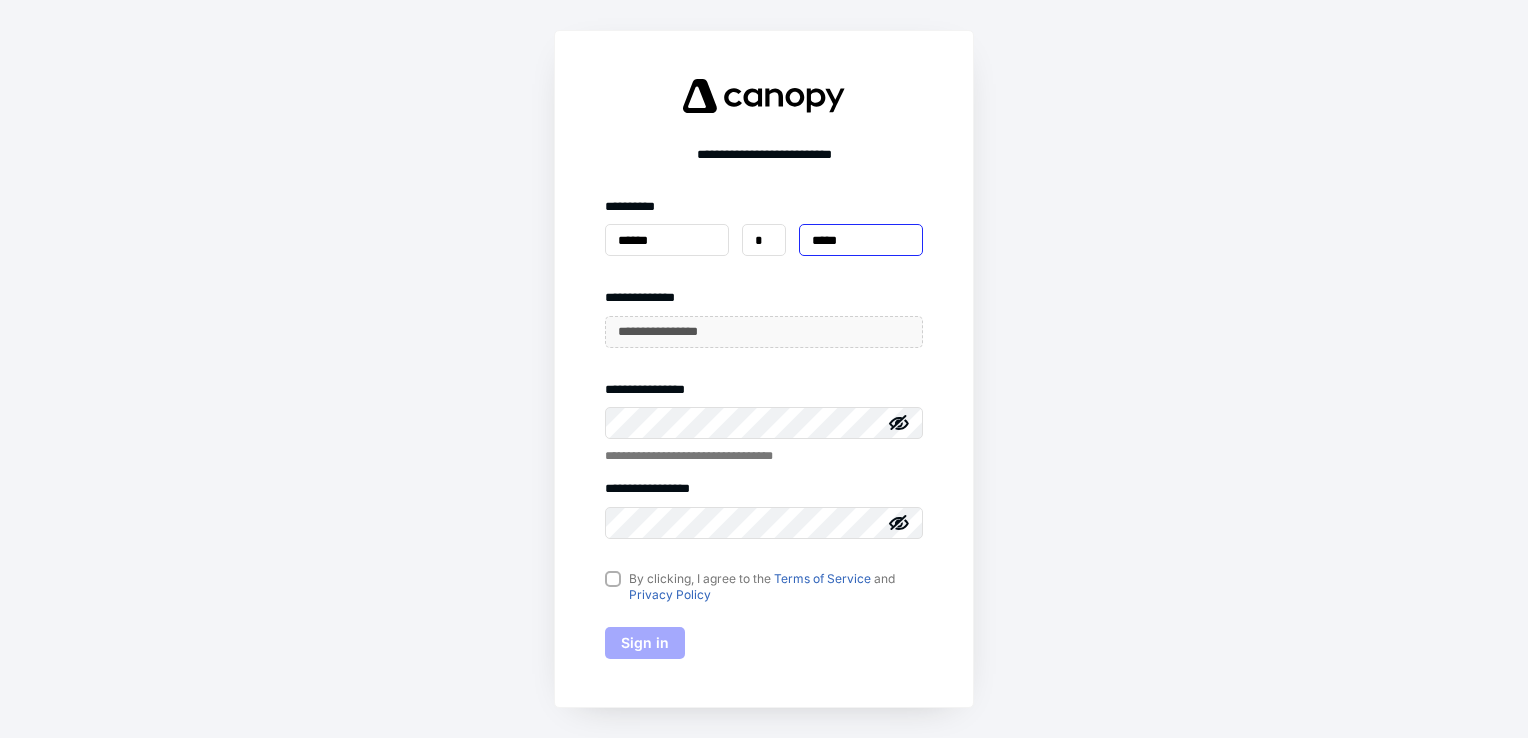 type on "******" 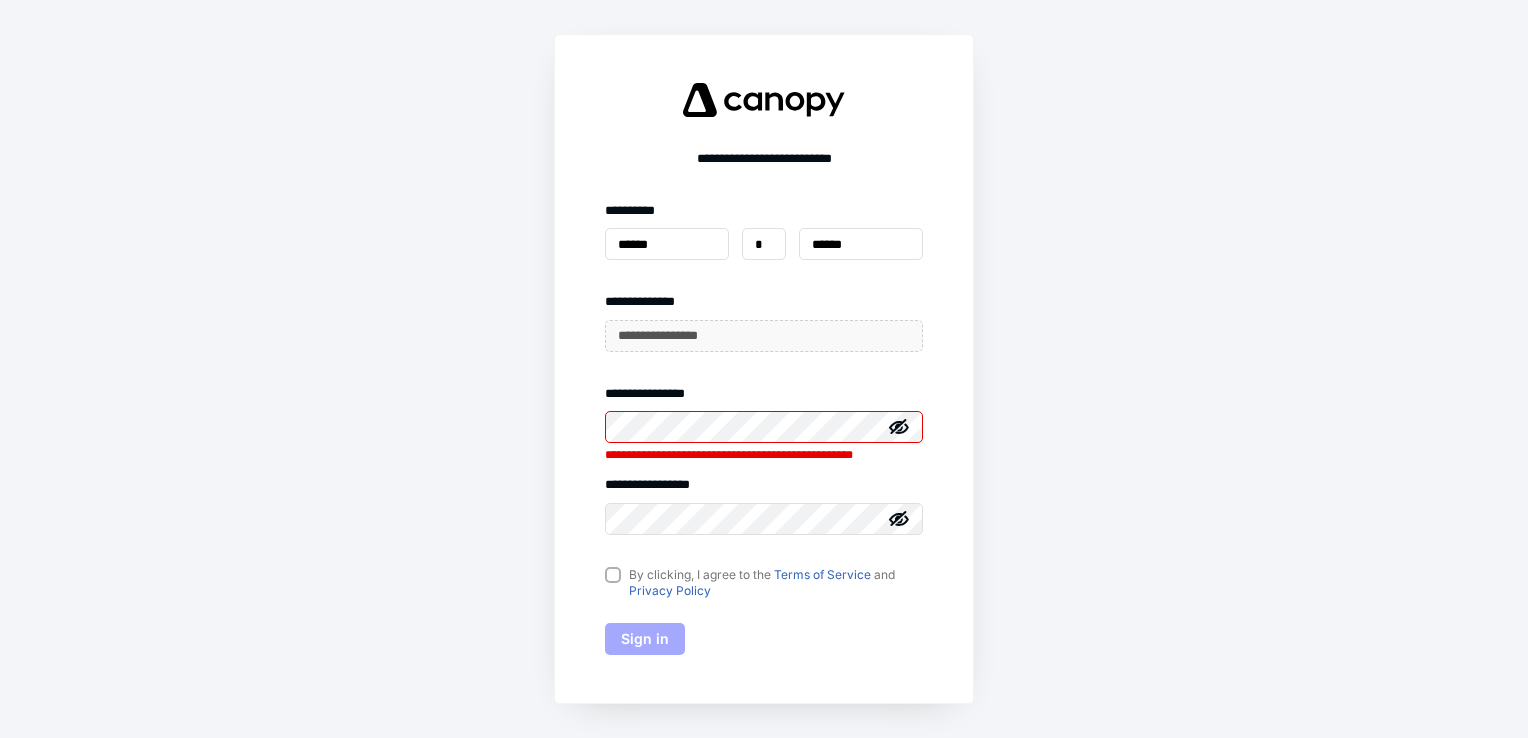 click 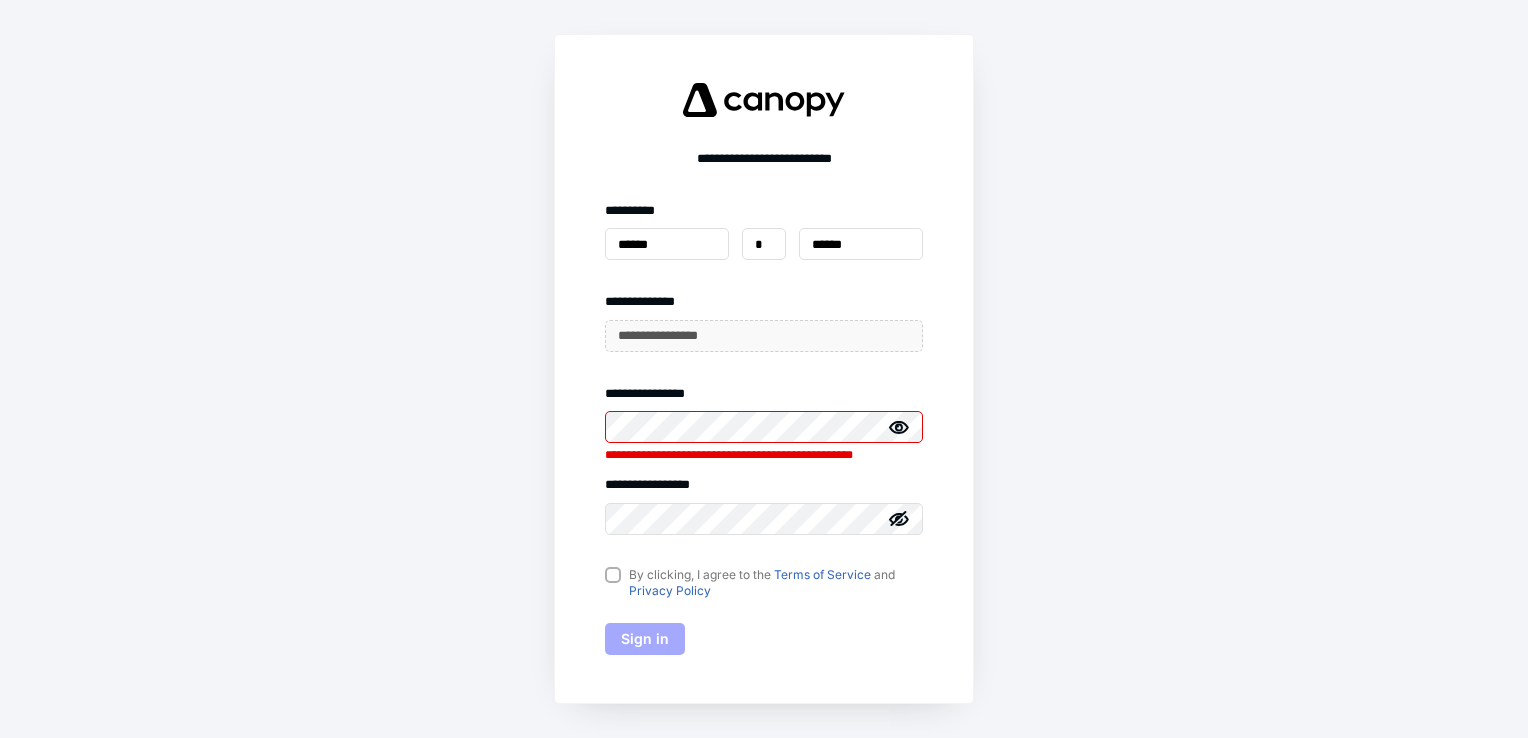 click 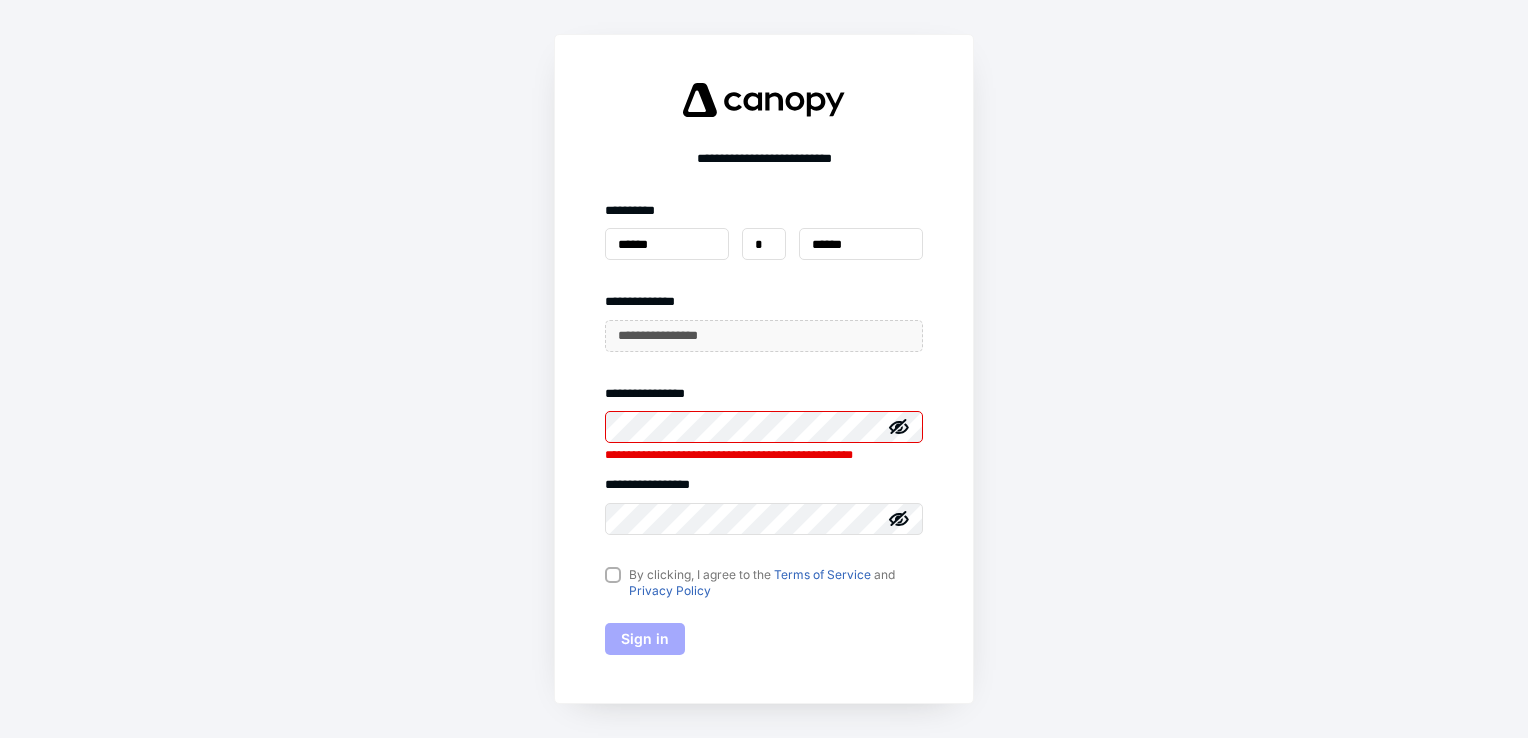 click 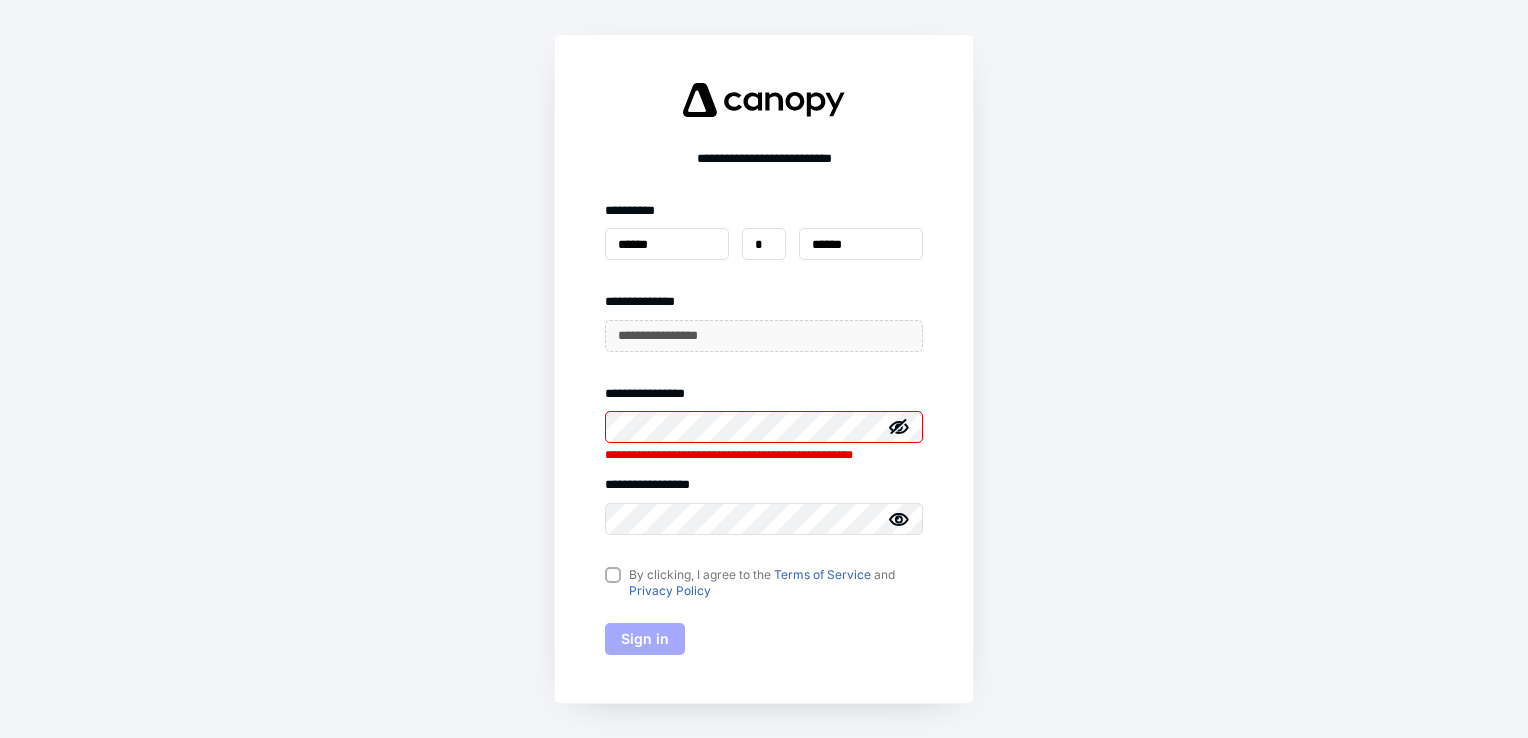 click 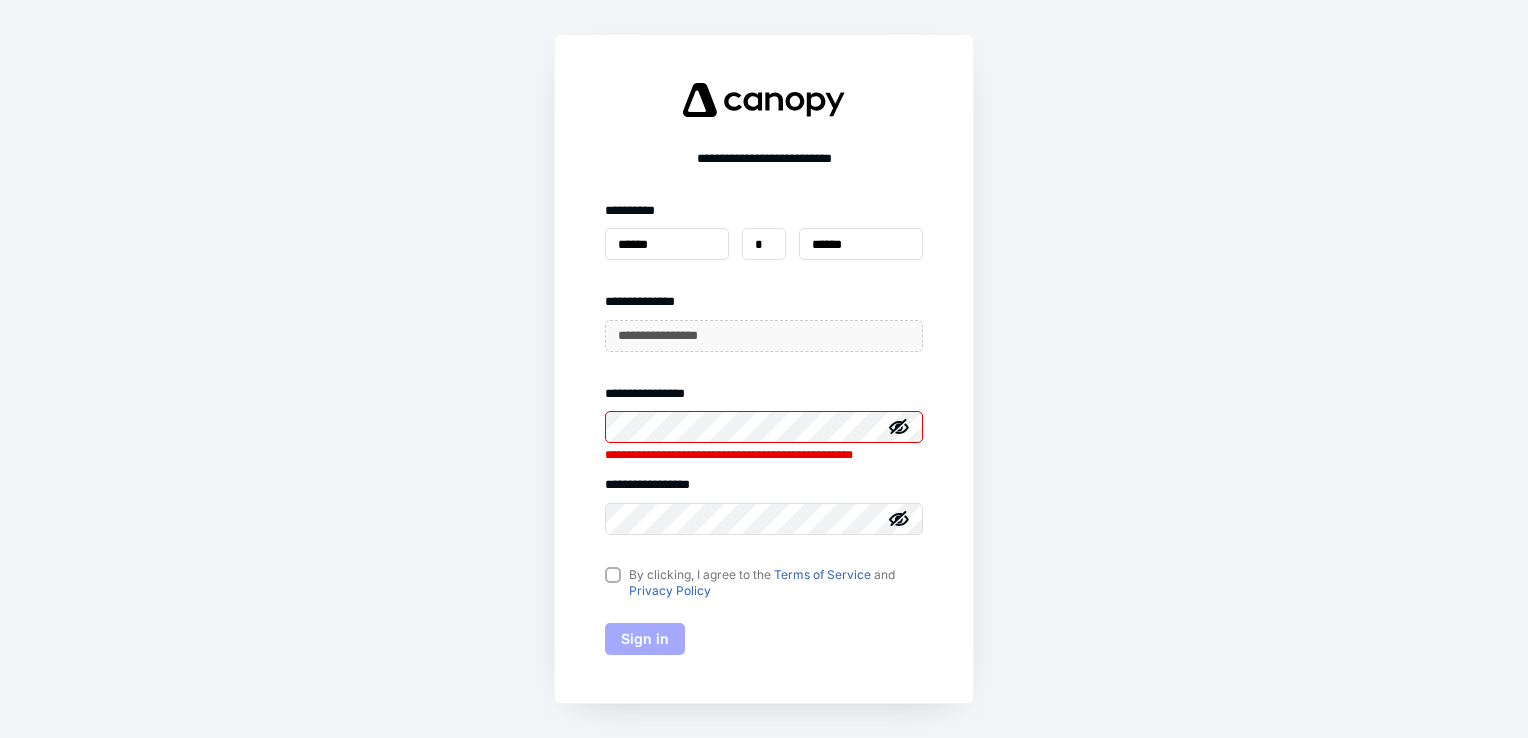 click on "By clicking, I agree to the   Terms of Service   and   Privacy Policy" at bounding box center [764, 583] 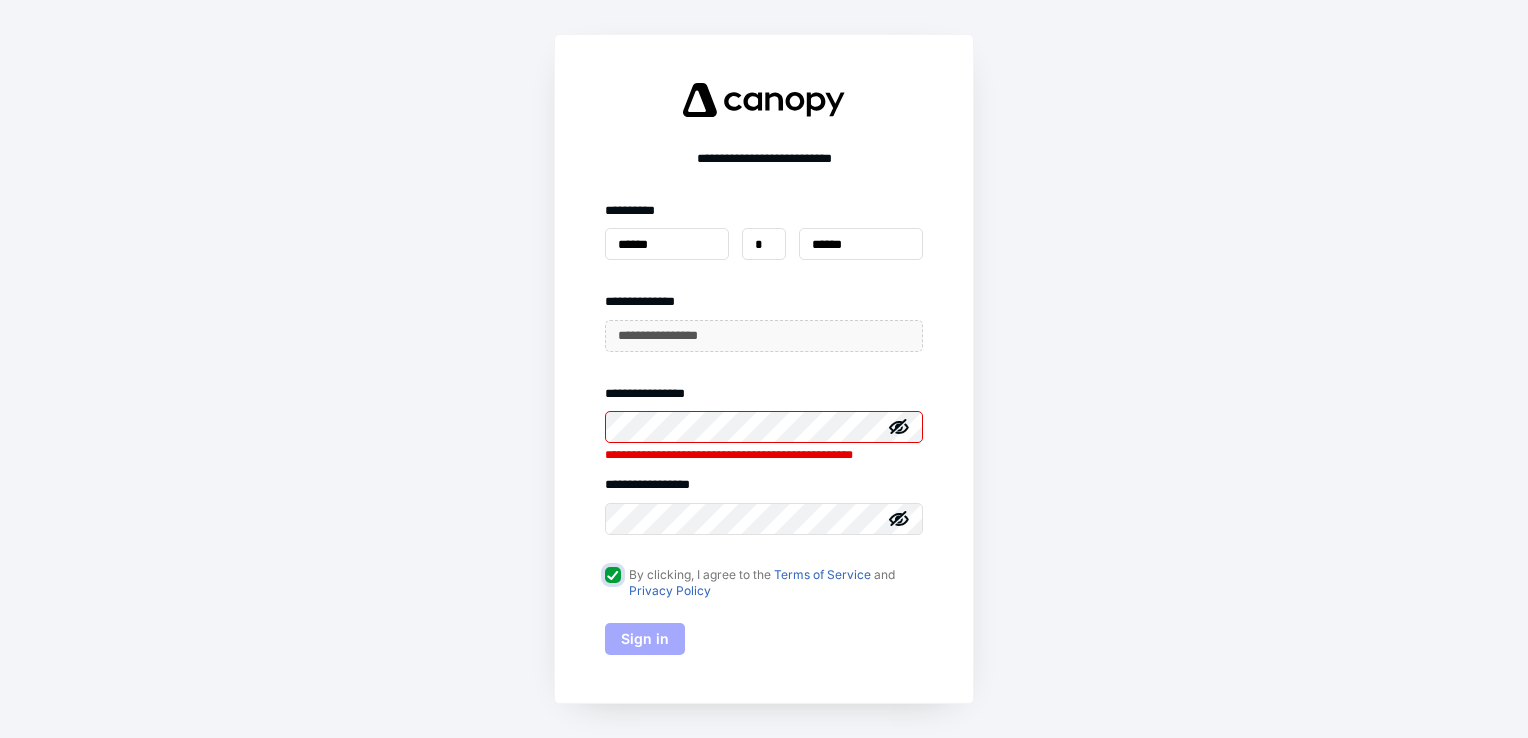 checkbox on "true" 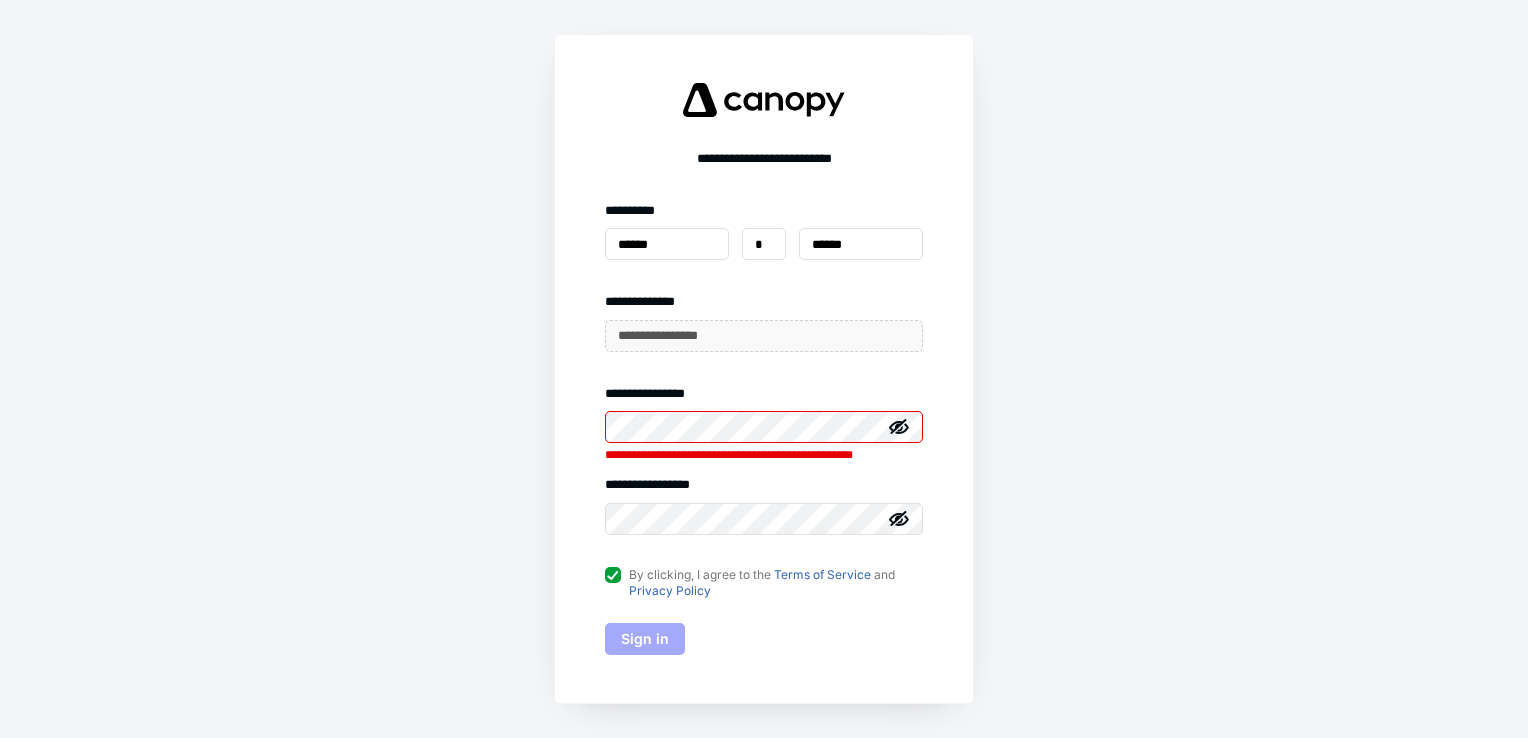 click on "Sign in" at bounding box center (645, 639) 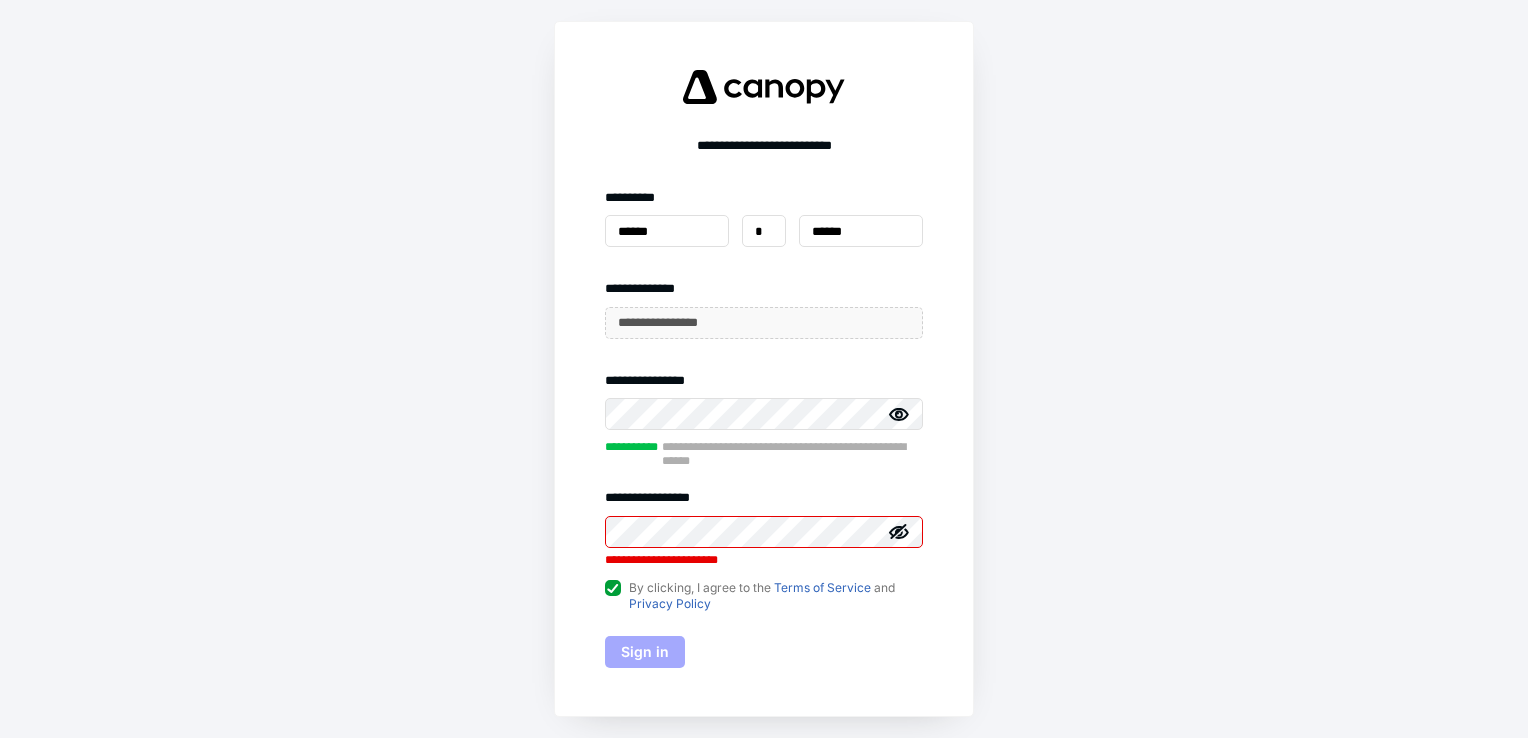 click 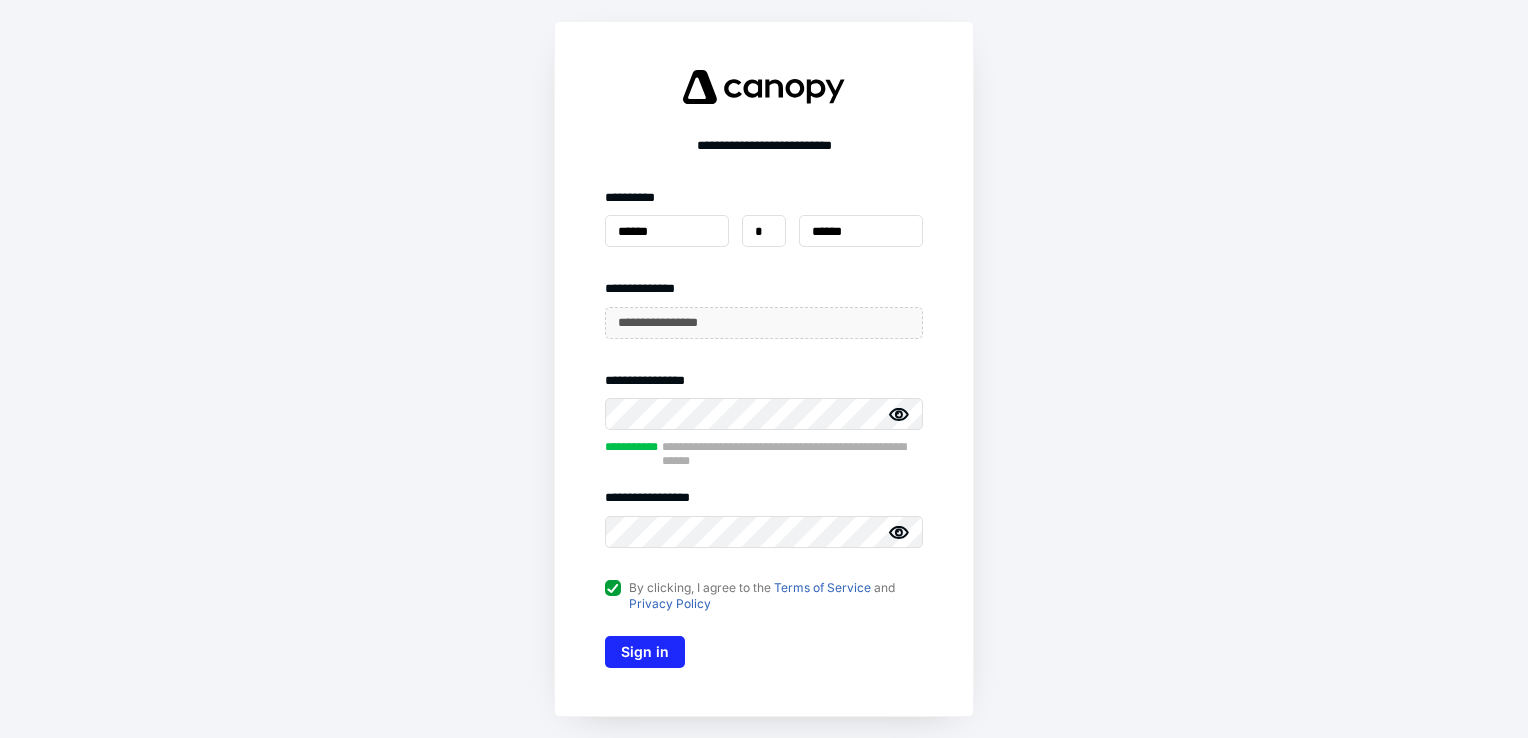 click 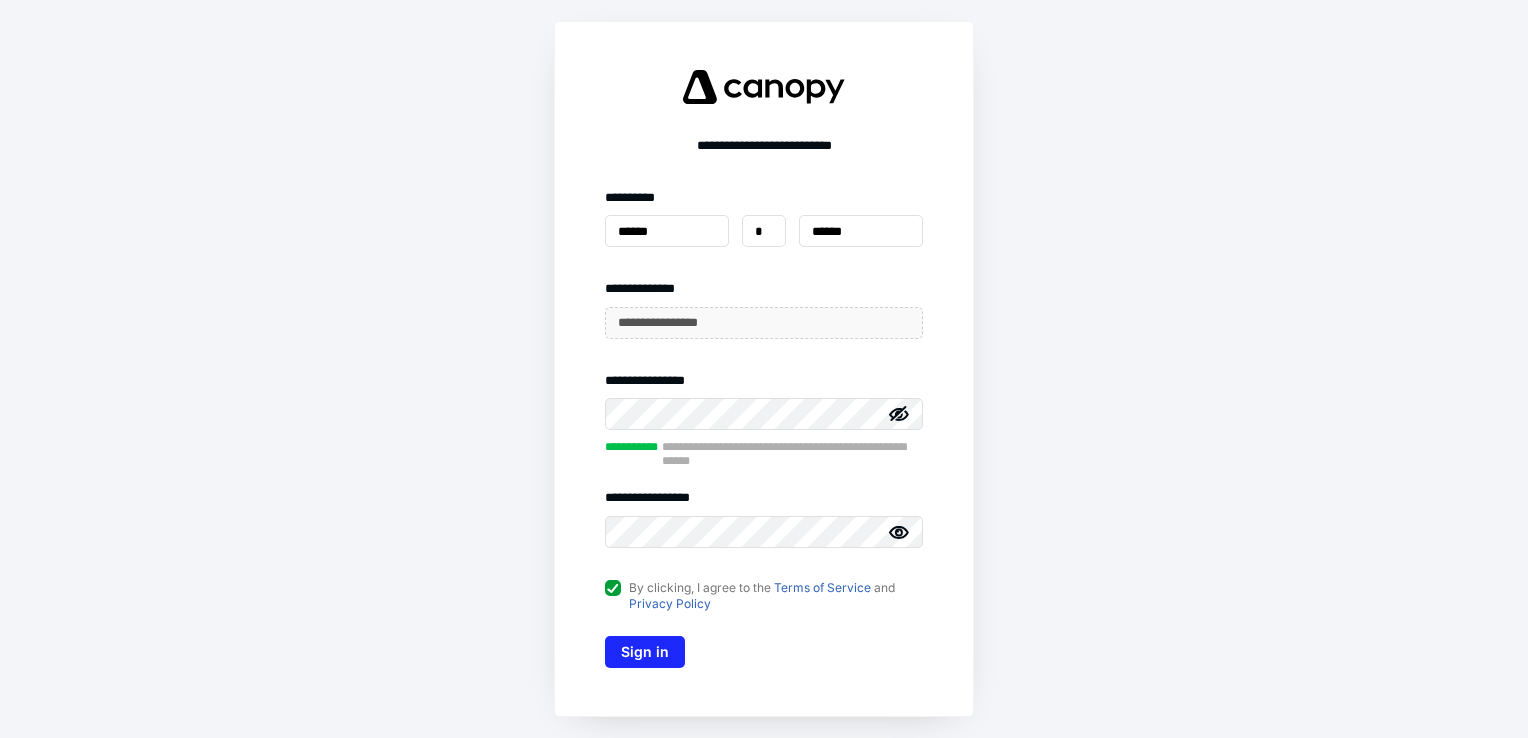 click 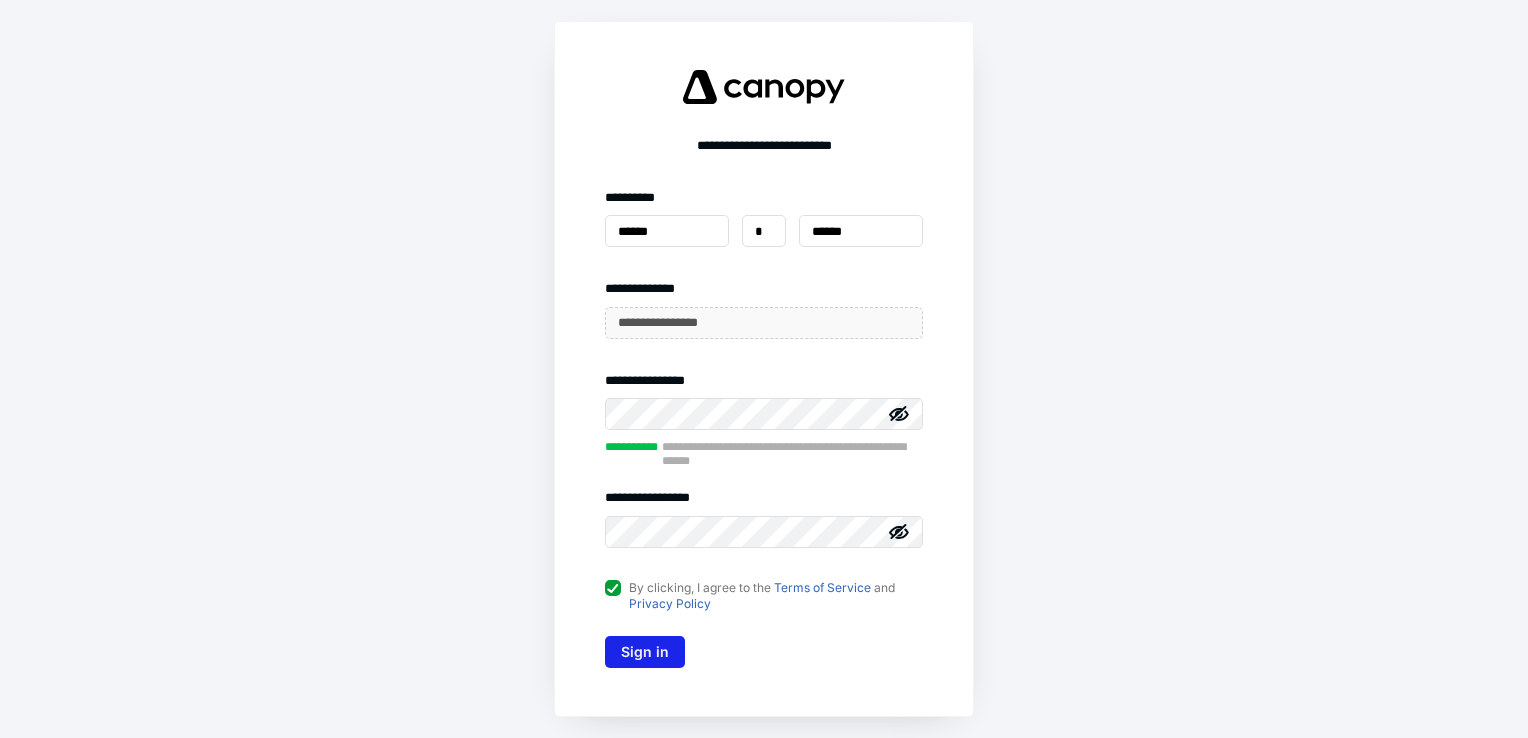 click on "Sign in" at bounding box center [645, 652] 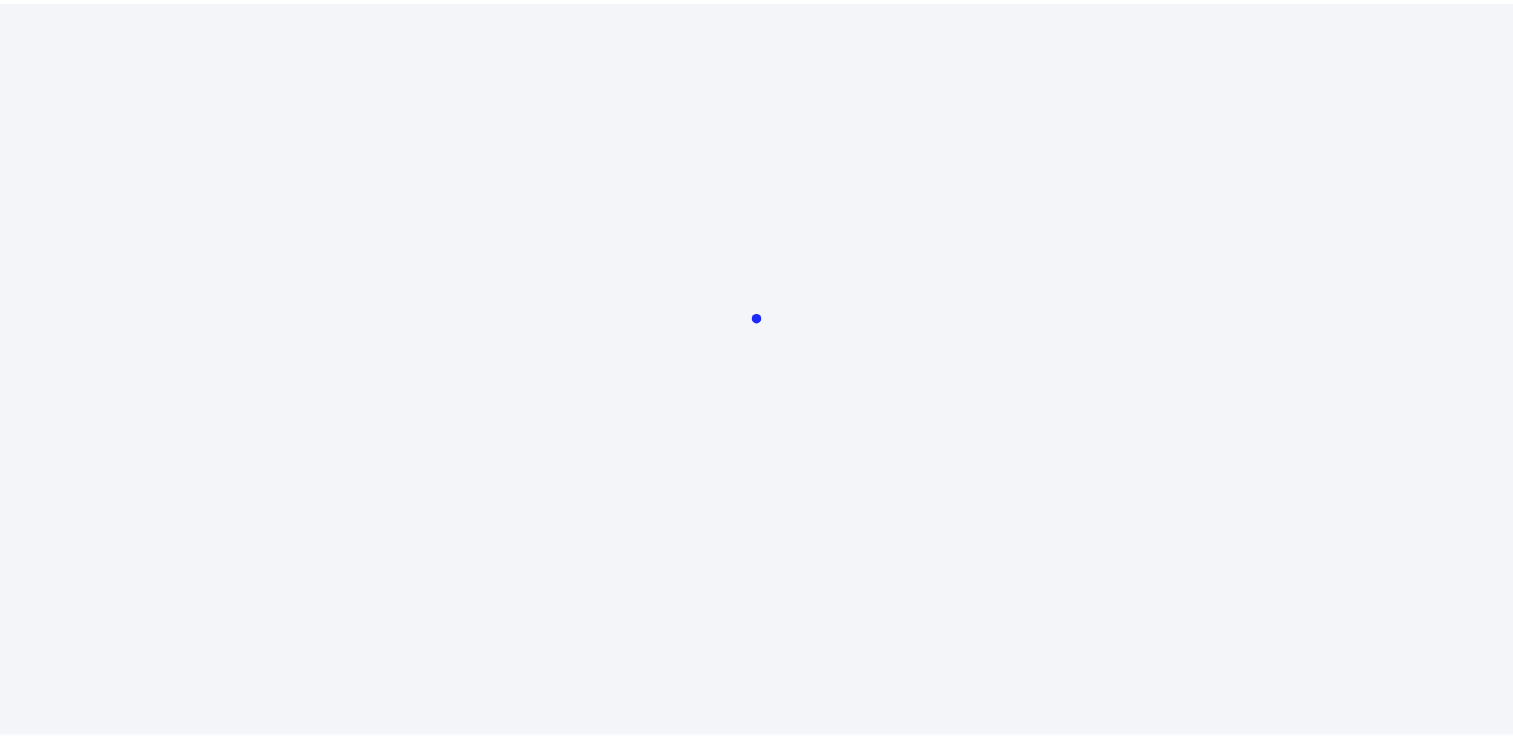scroll, scrollTop: 0, scrollLeft: 0, axis: both 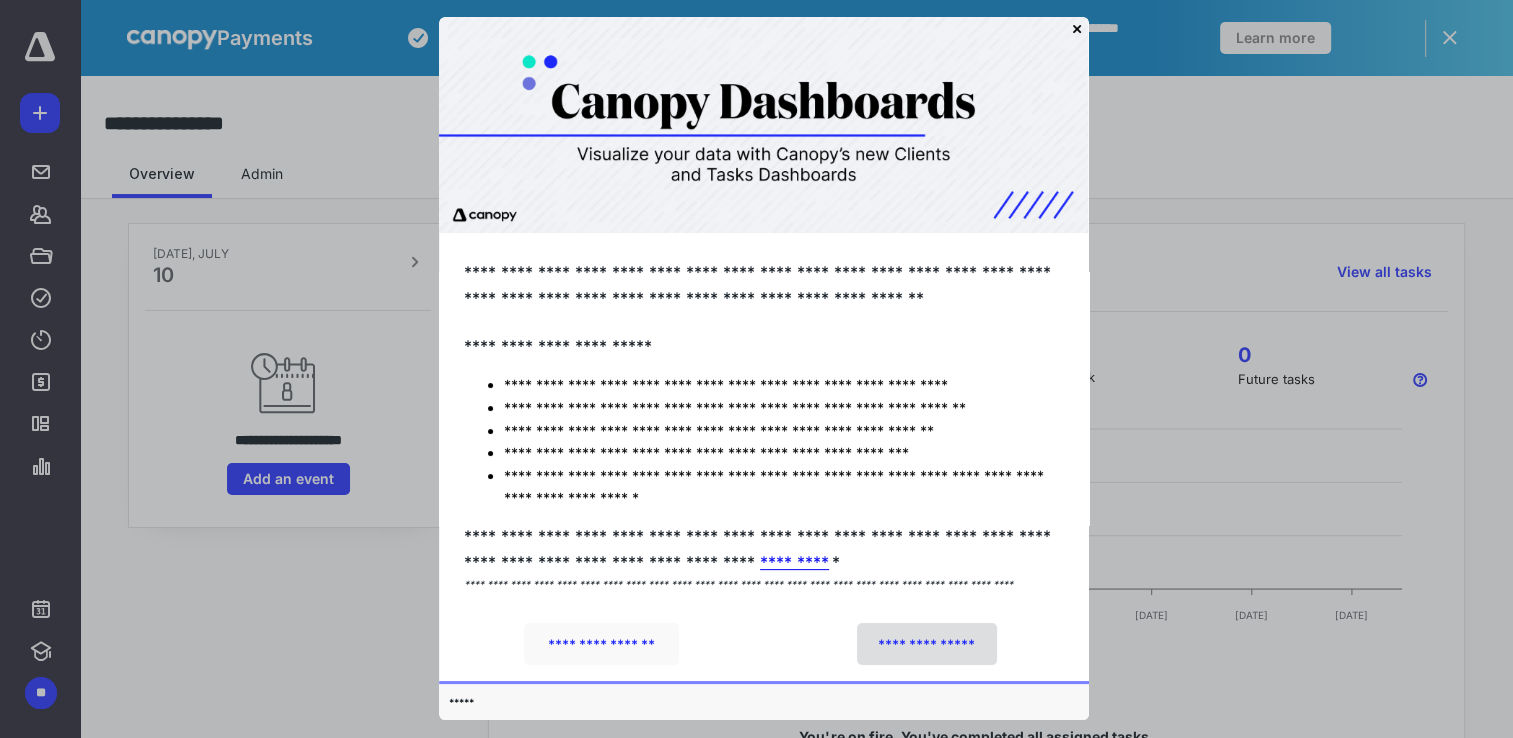 click on "**********" at bounding box center (927, 644) 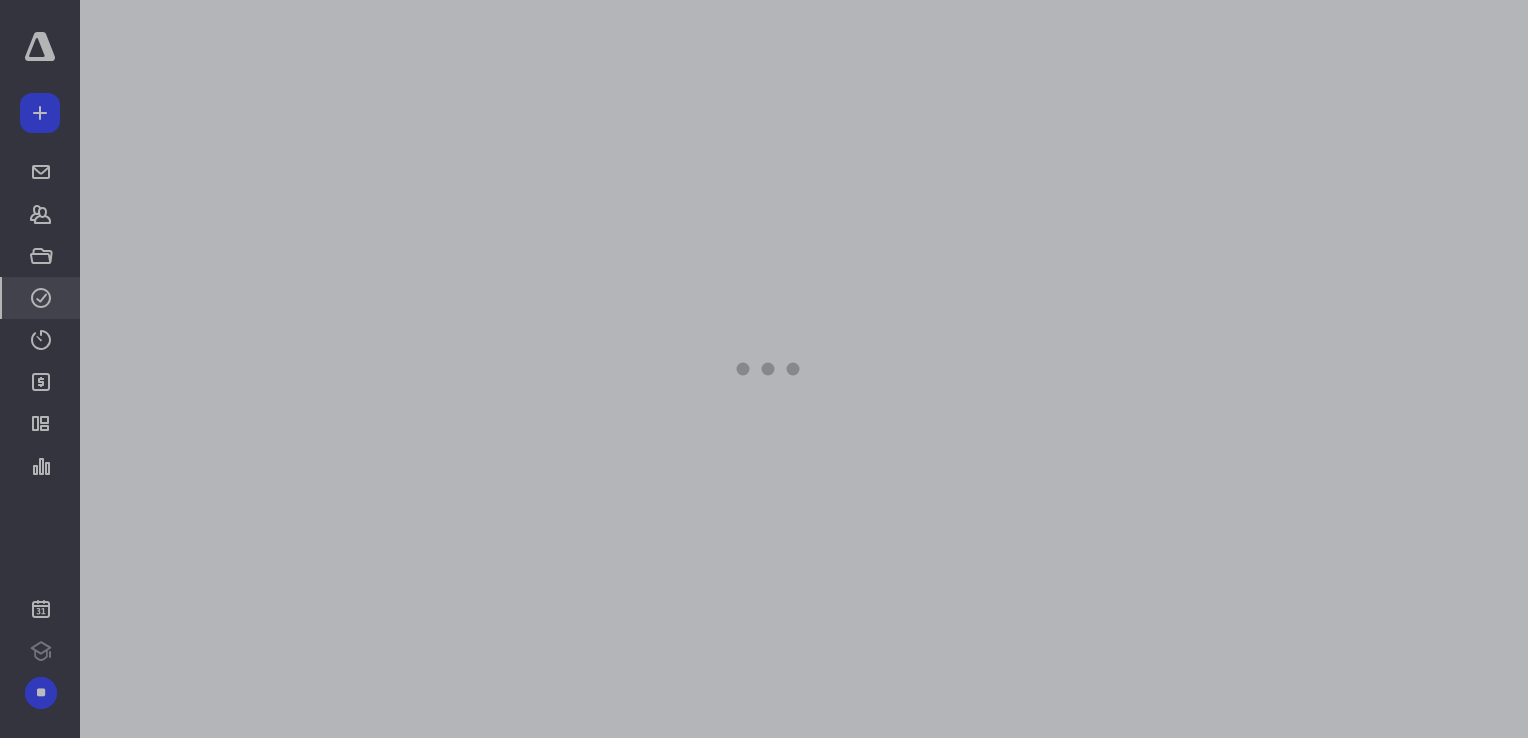 scroll, scrollTop: 0, scrollLeft: 0, axis: both 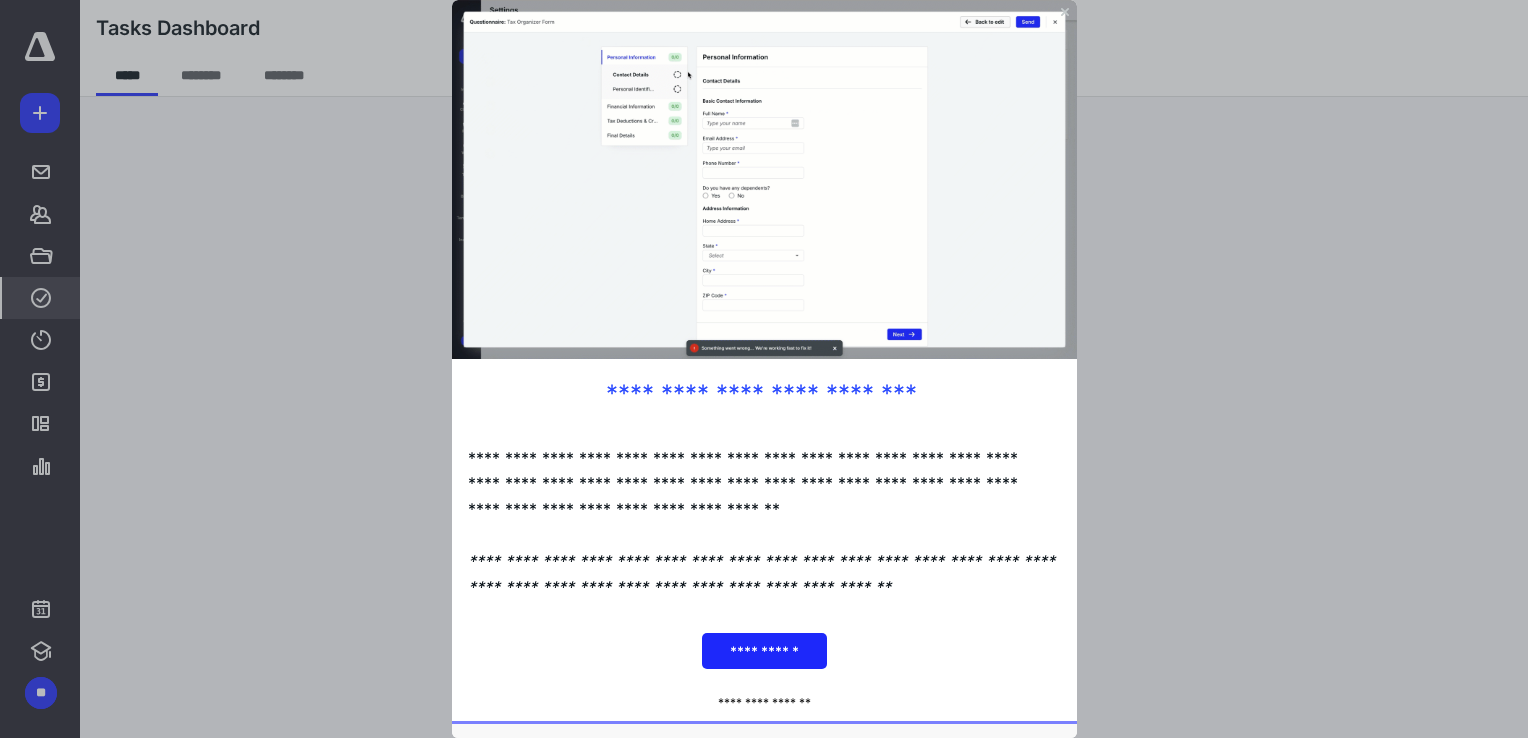 click at bounding box center [764, 369] 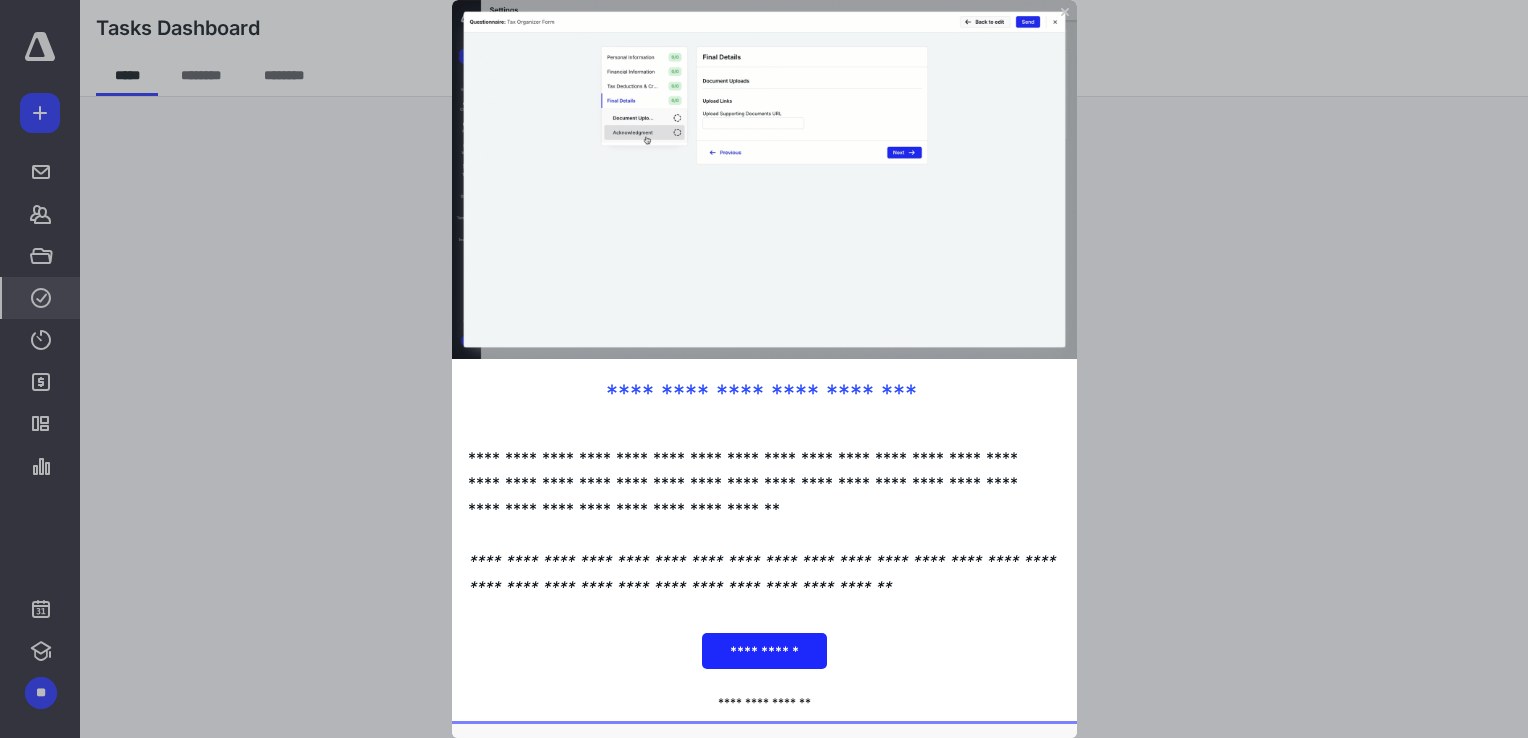 click at bounding box center [764, 369] 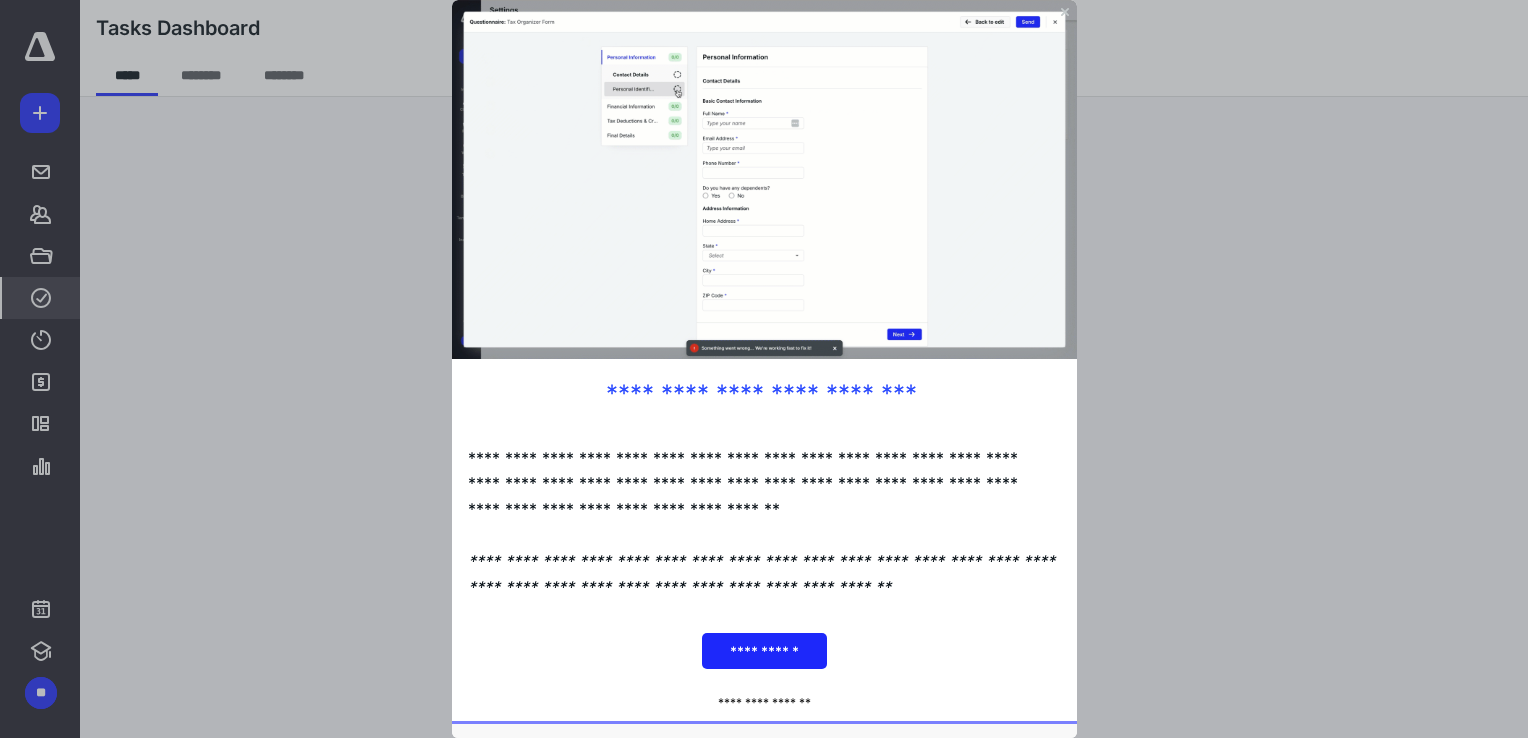 click at bounding box center (764, 369) 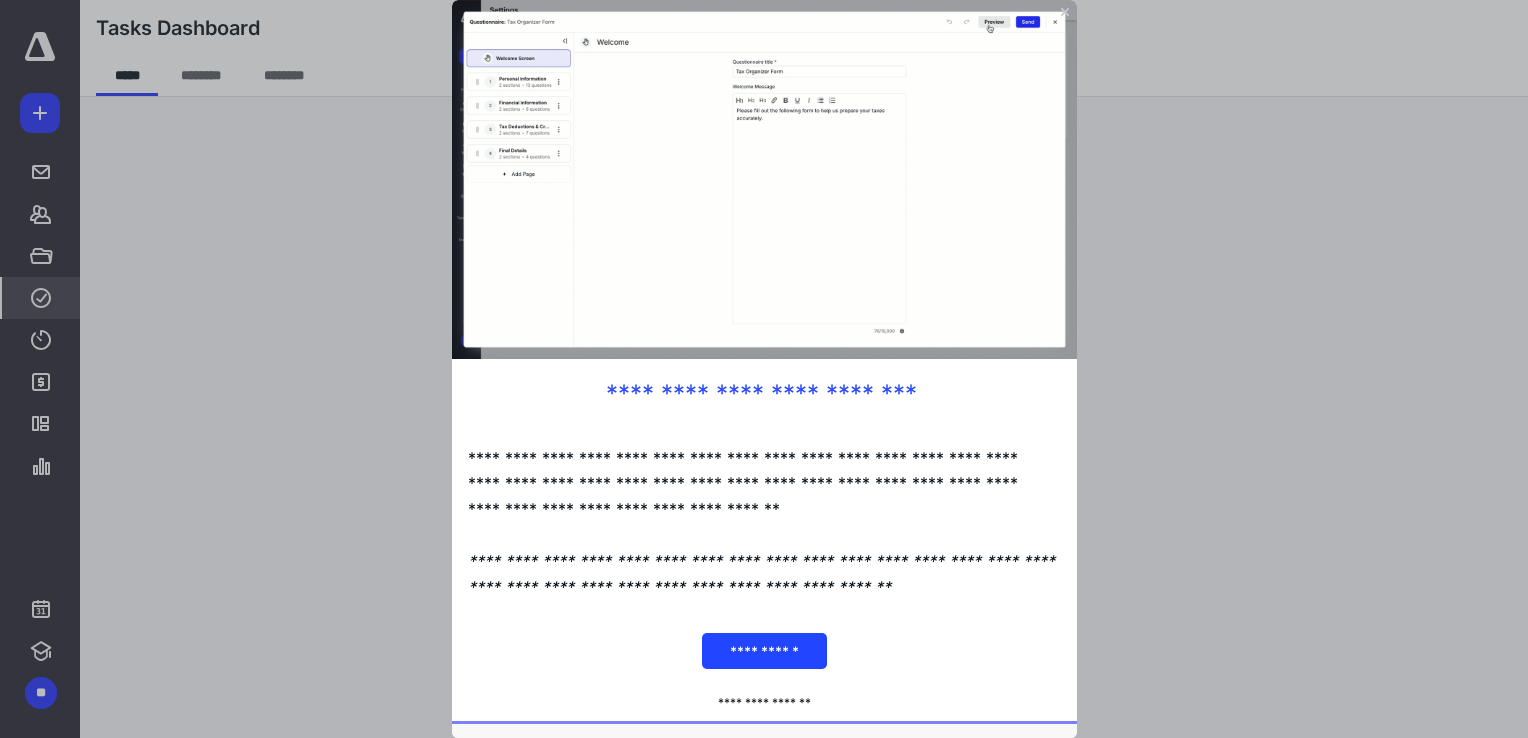 click on "**********" at bounding box center [763, 651] 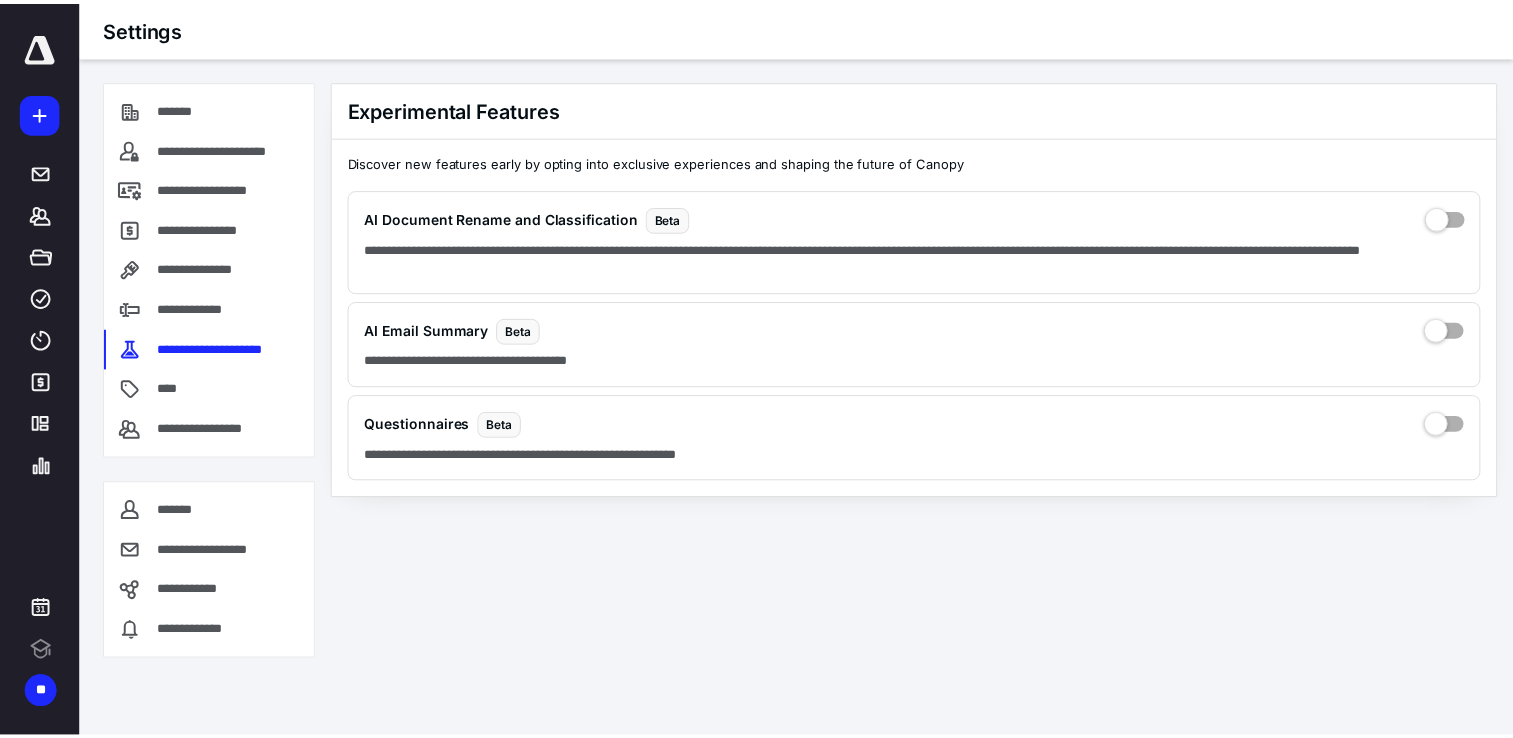 scroll, scrollTop: 0, scrollLeft: 0, axis: both 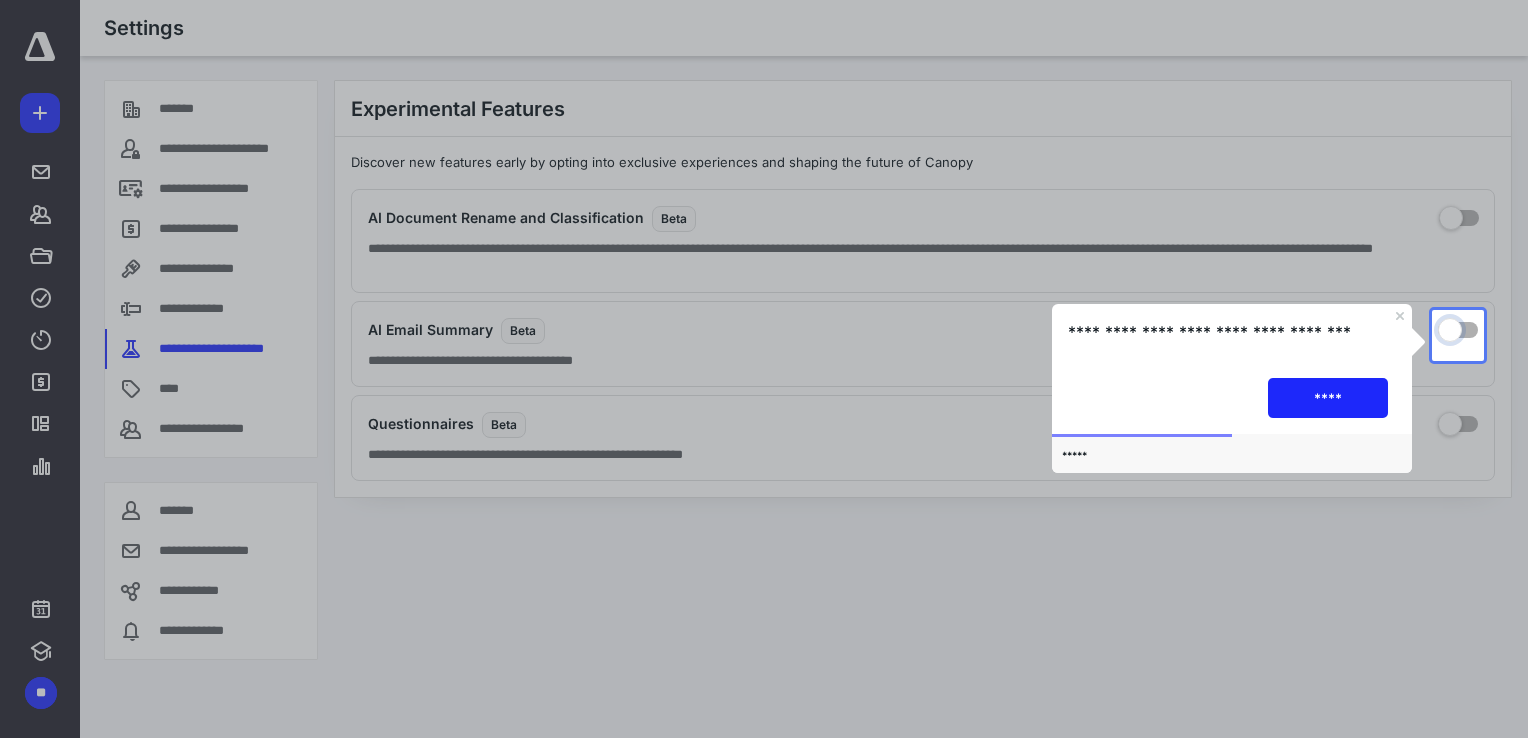 click at bounding box center [1458, 337] 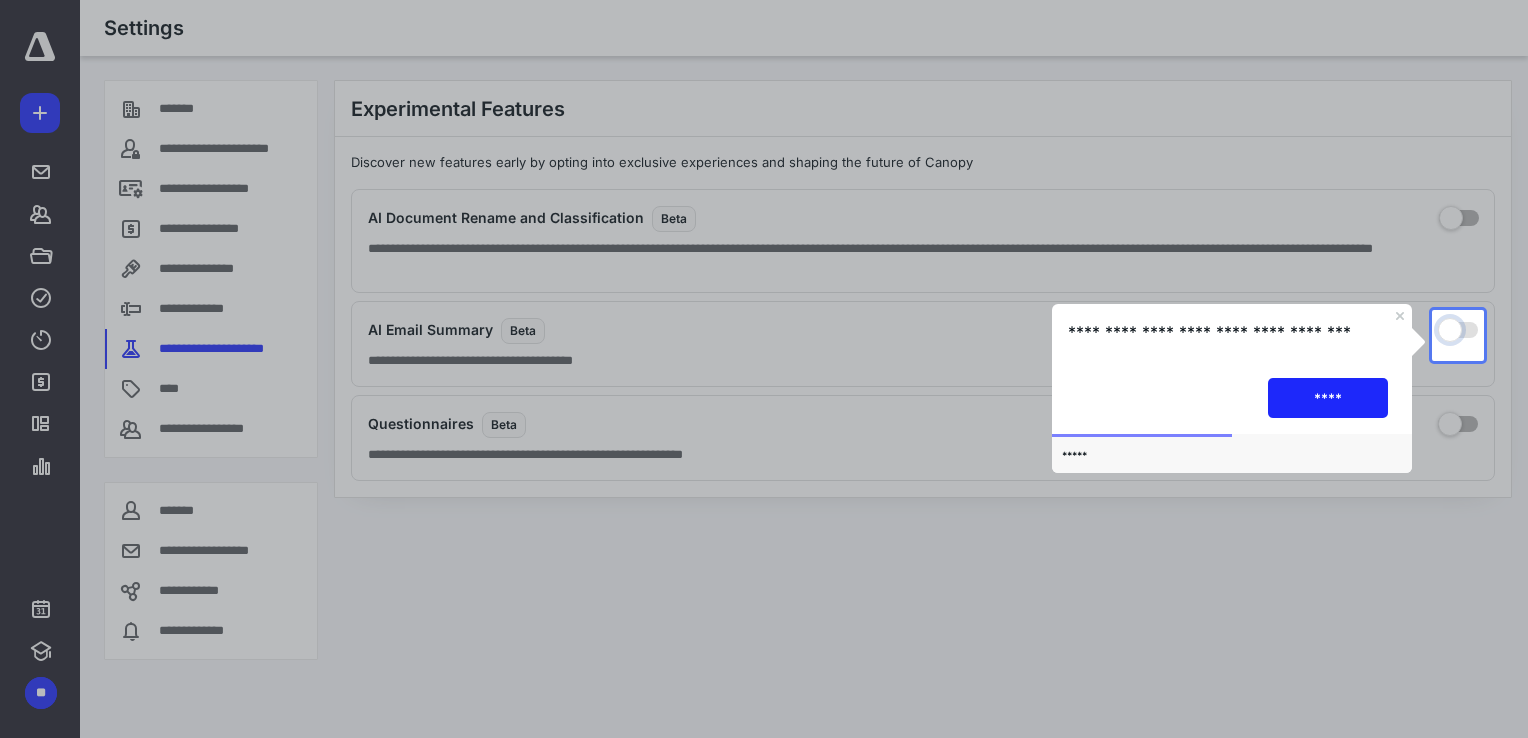 checkbox on "true" 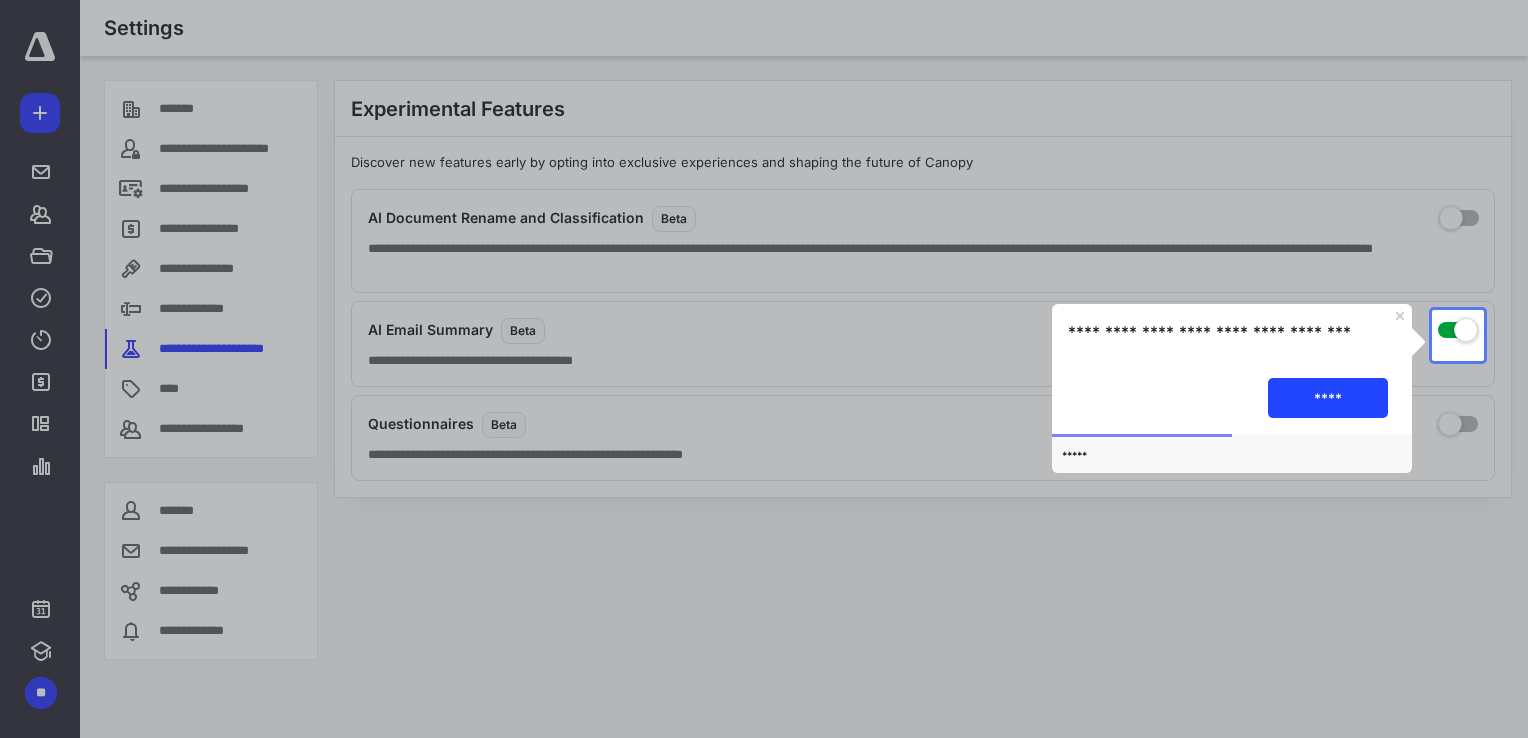 click on "****" at bounding box center (1328, 397) 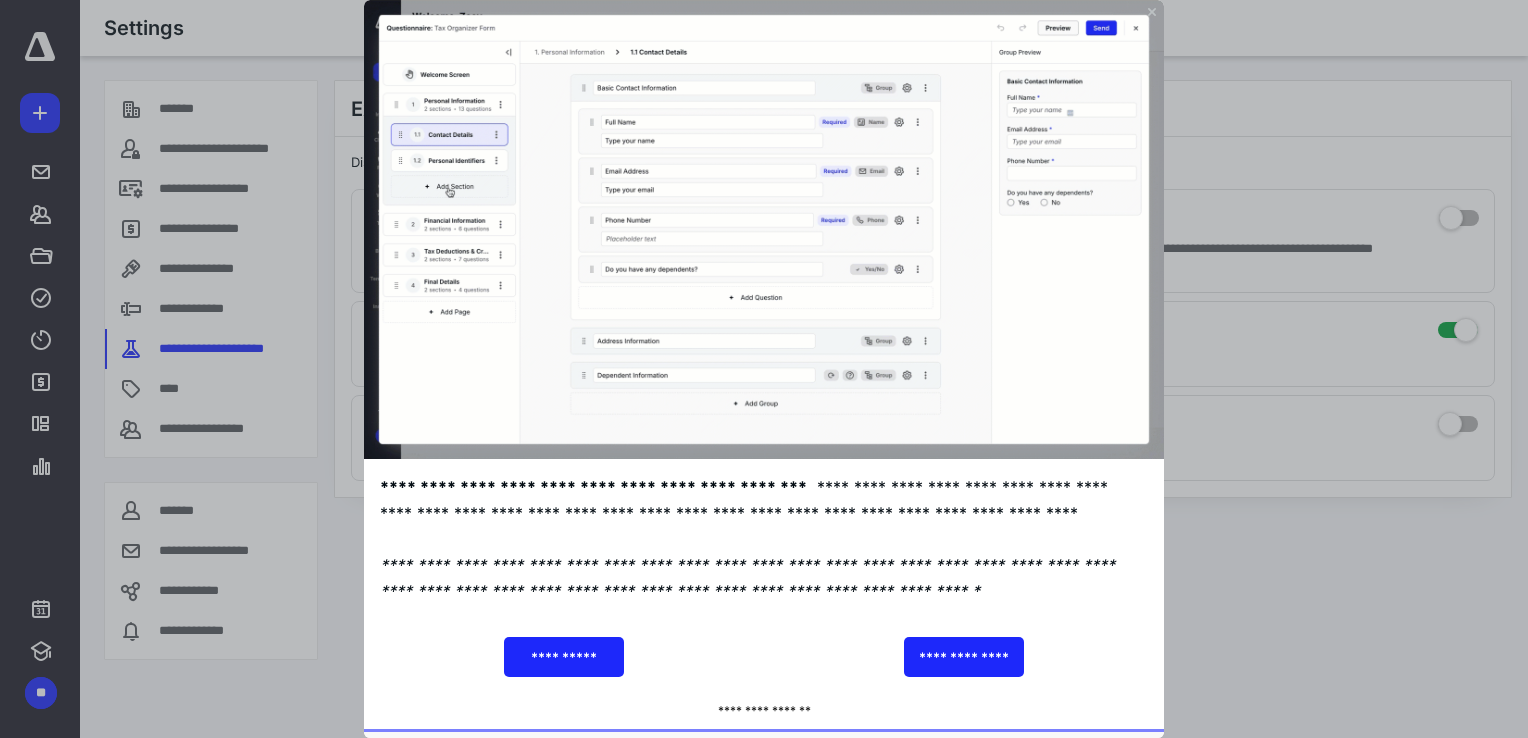 click 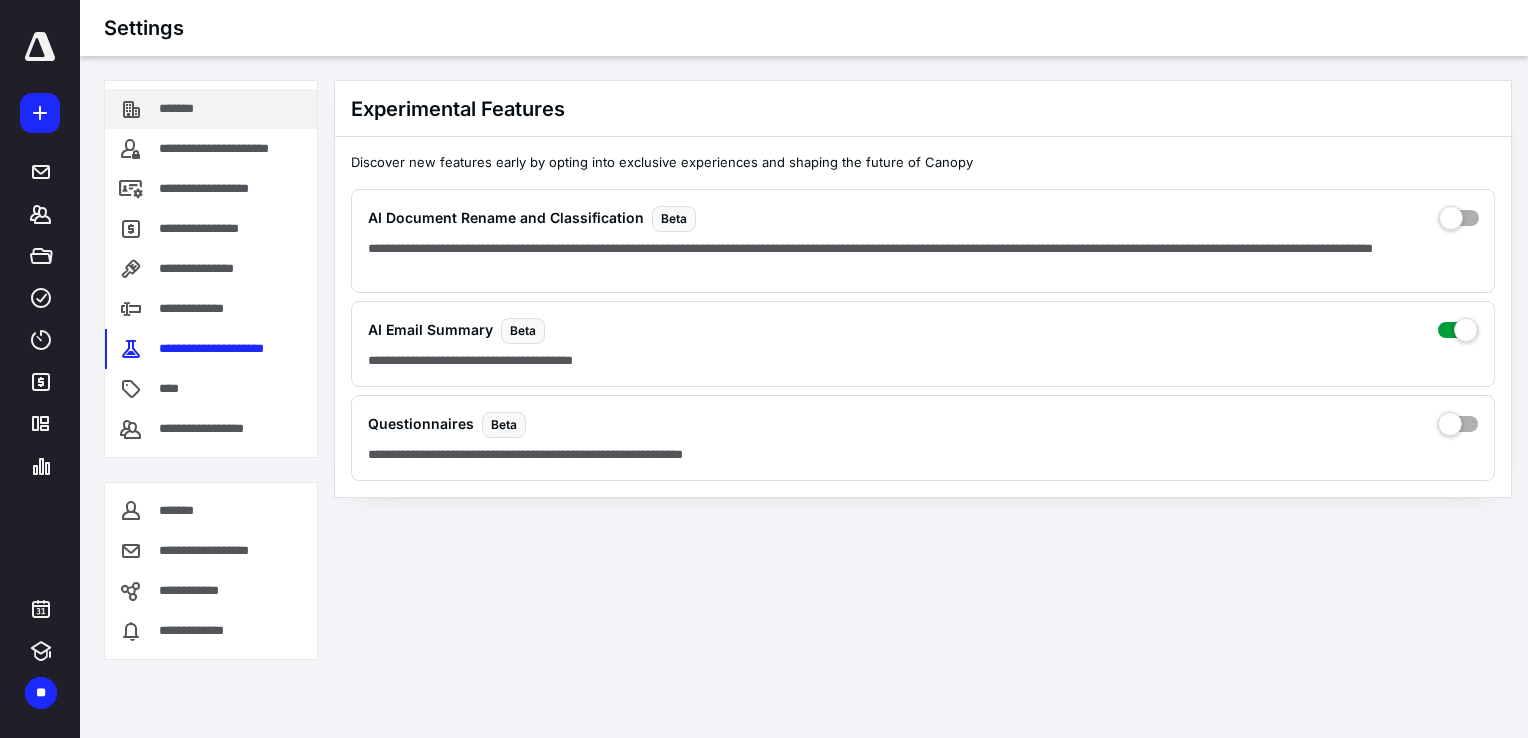 click on "*******" at bounding box center (211, 109) 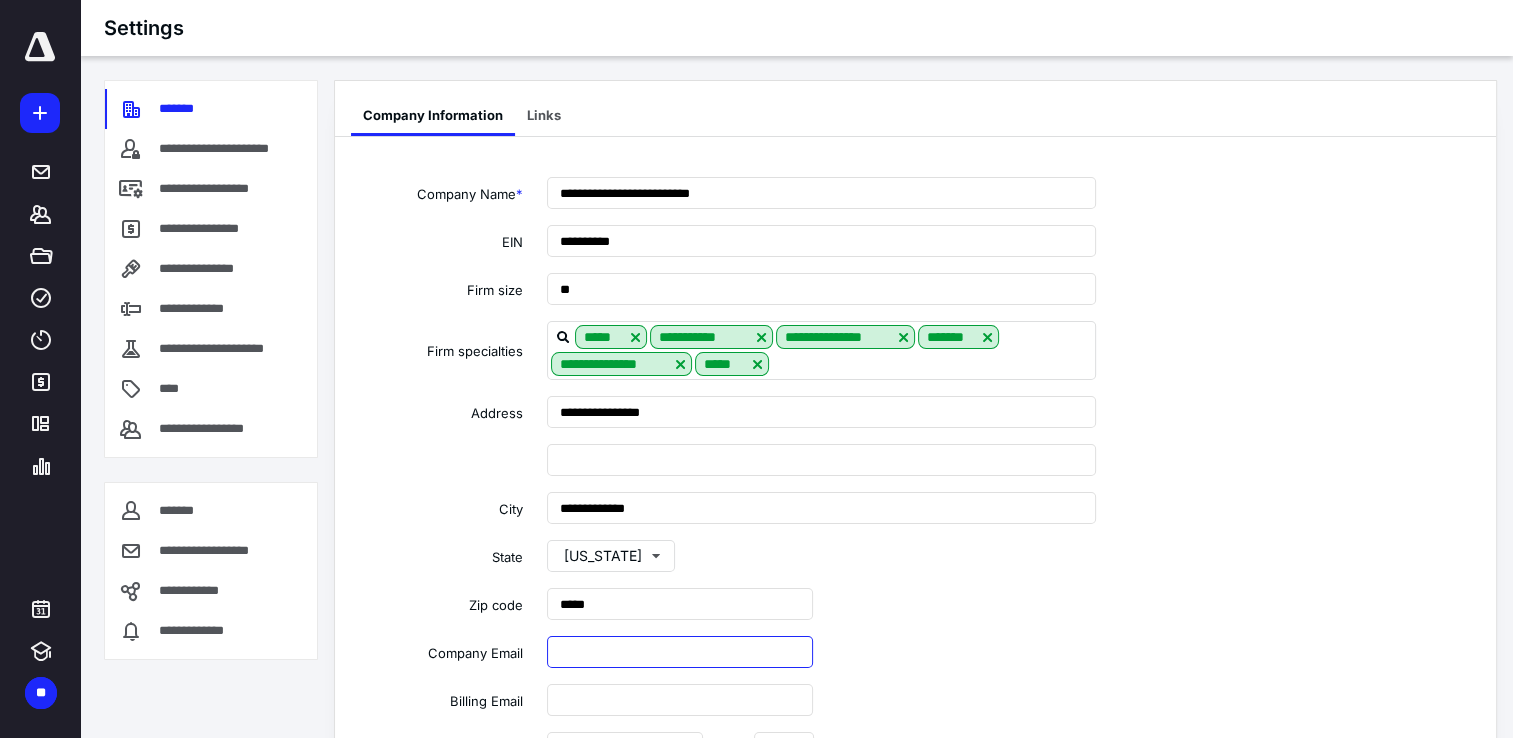 click at bounding box center (680, 652) 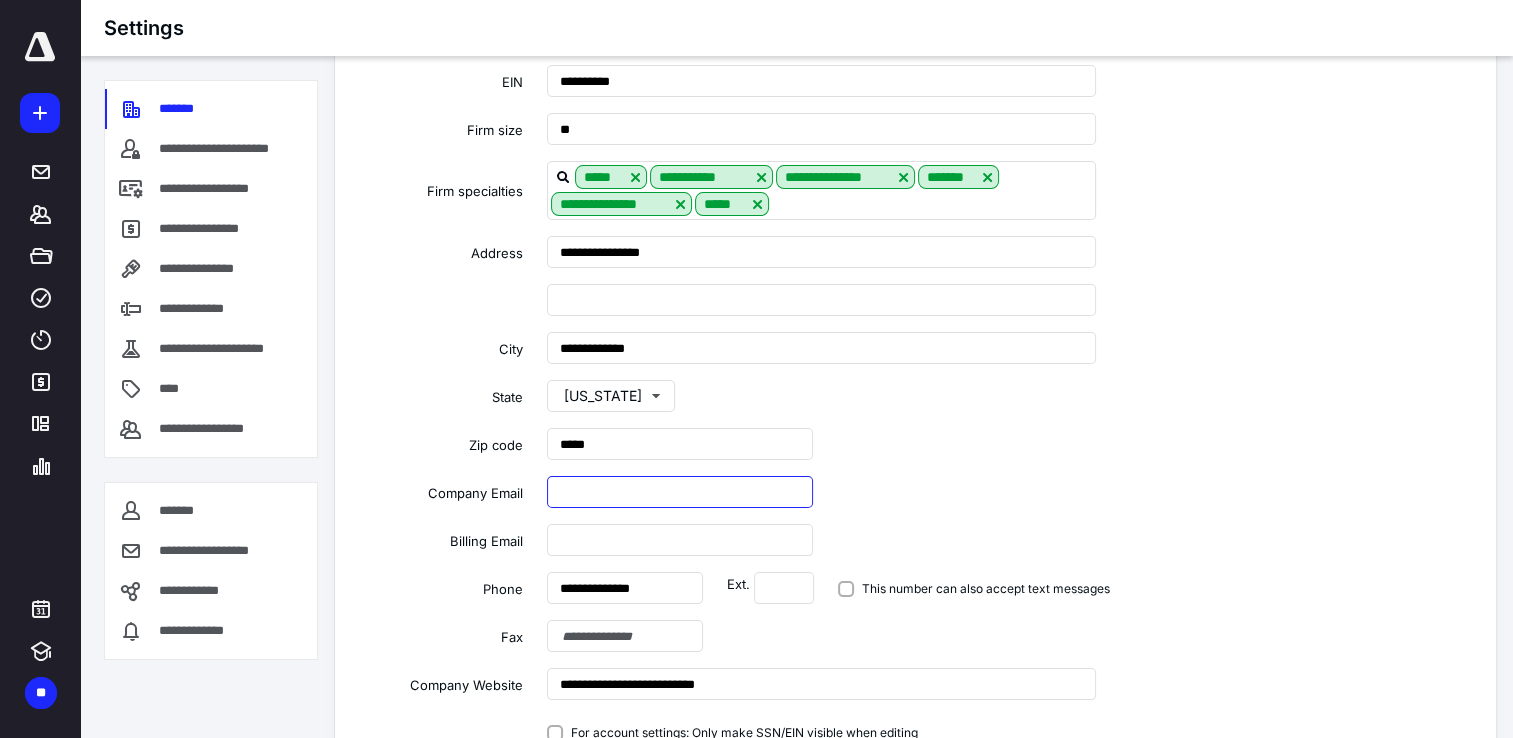 scroll, scrollTop: 200, scrollLeft: 0, axis: vertical 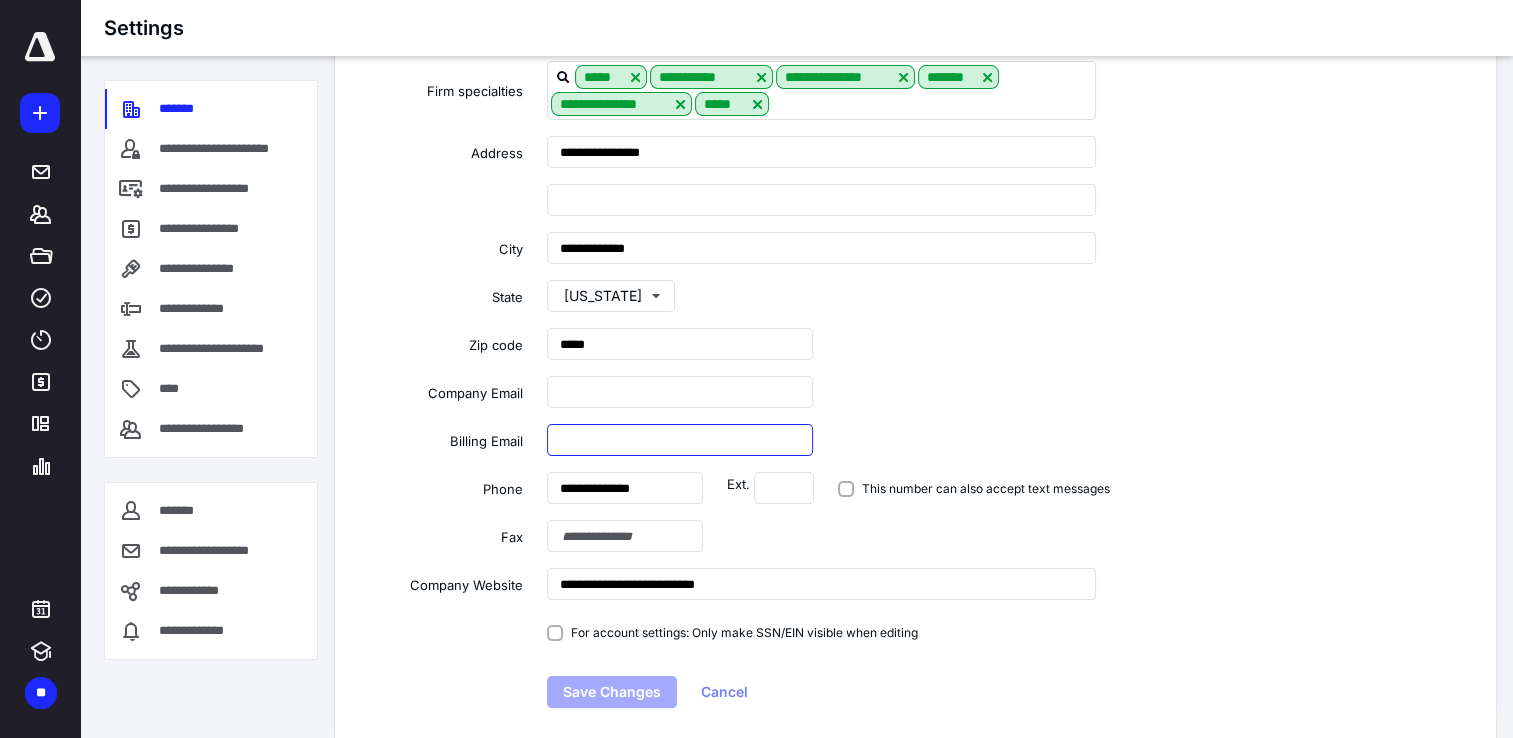 click at bounding box center (680, 440) 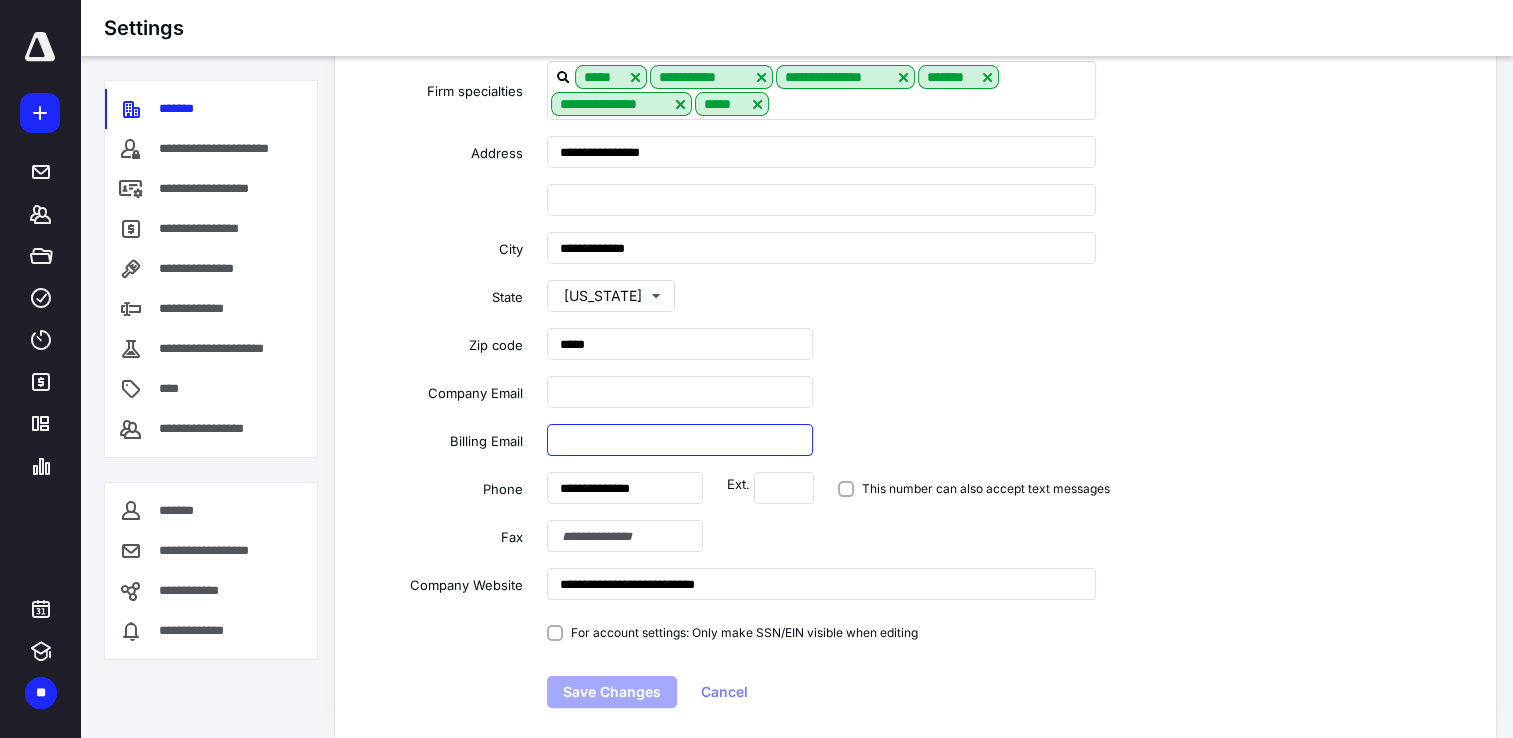 scroll, scrollTop: 0, scrollLeft: 0, axis: both 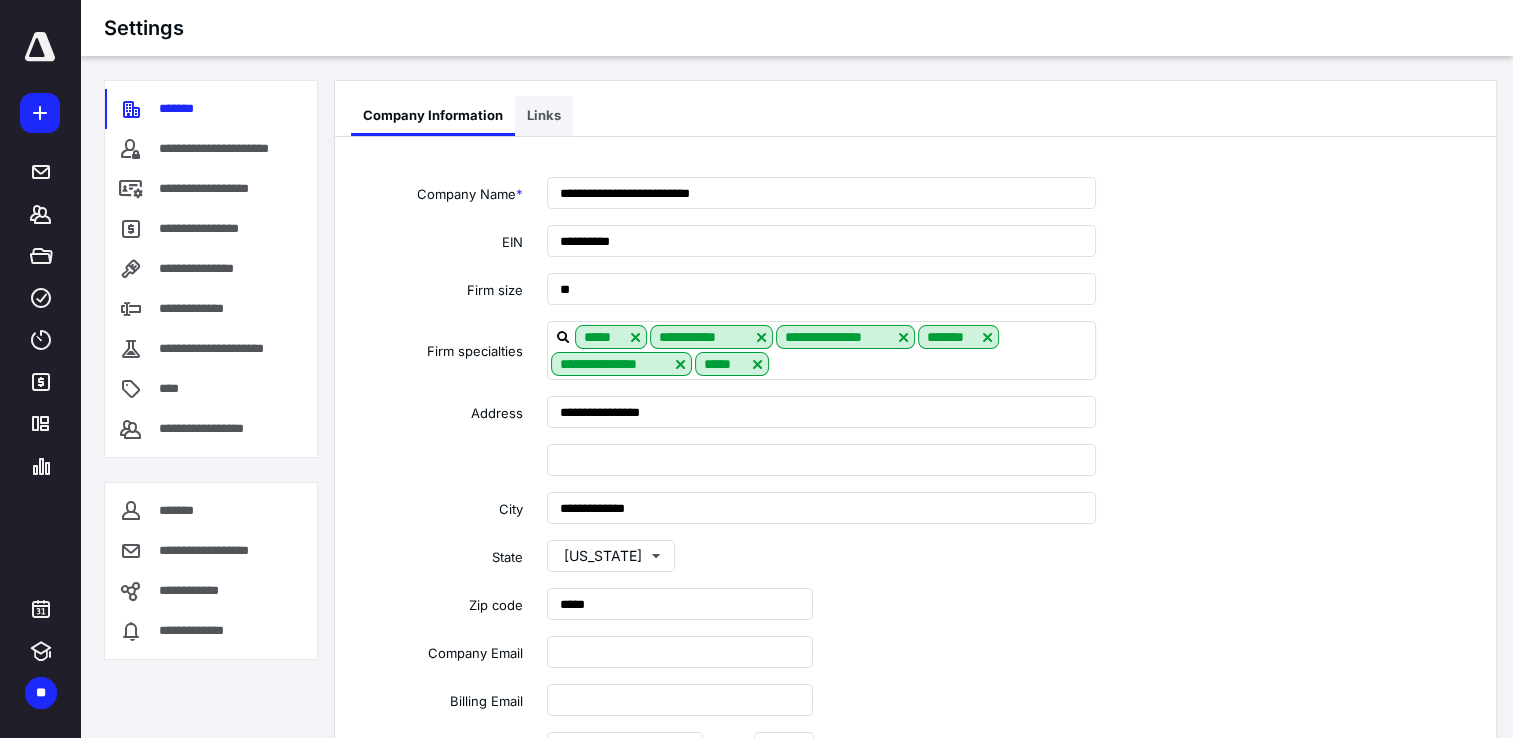 click on "Links" at bounding box center [544, 116] 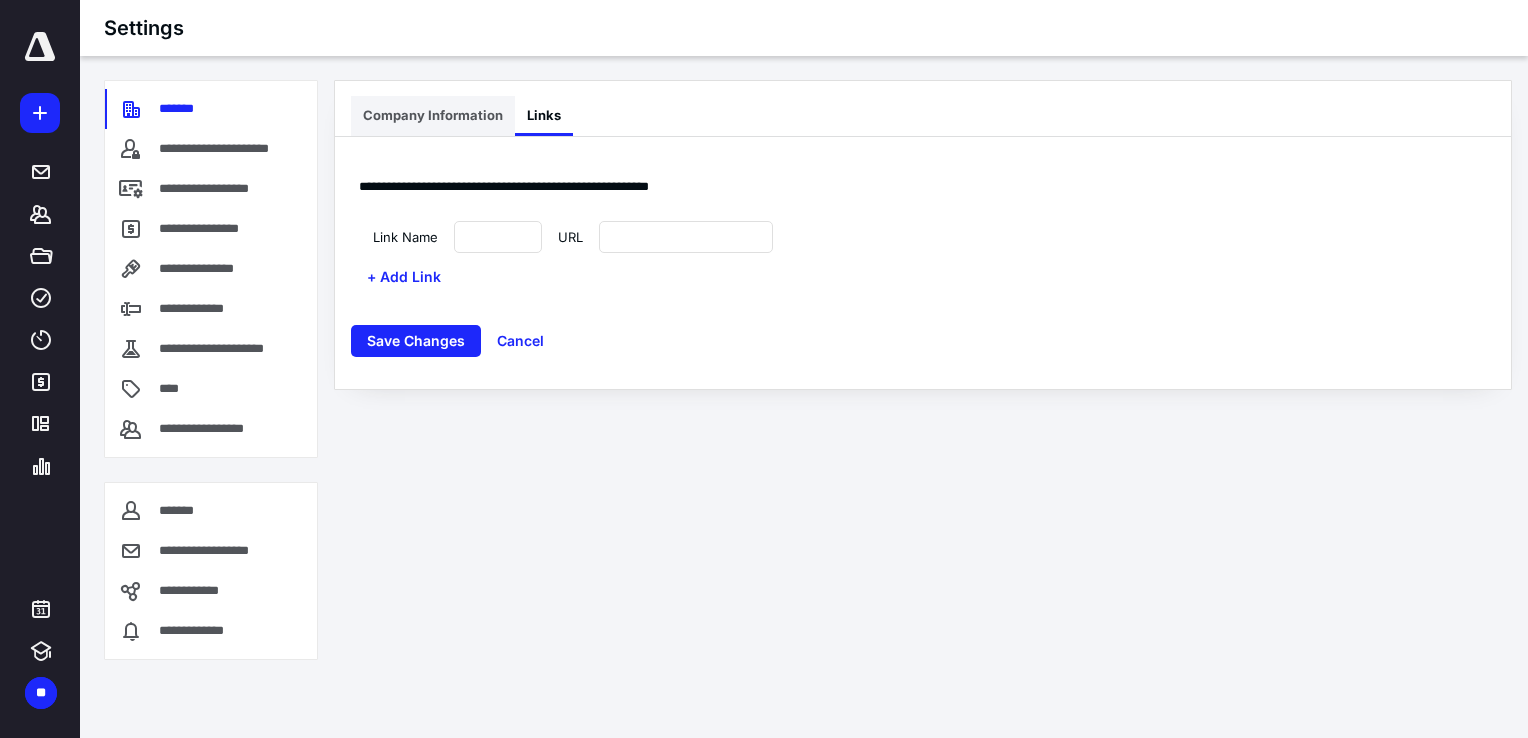 click on "Company Information" at bounding box center (433, 116) 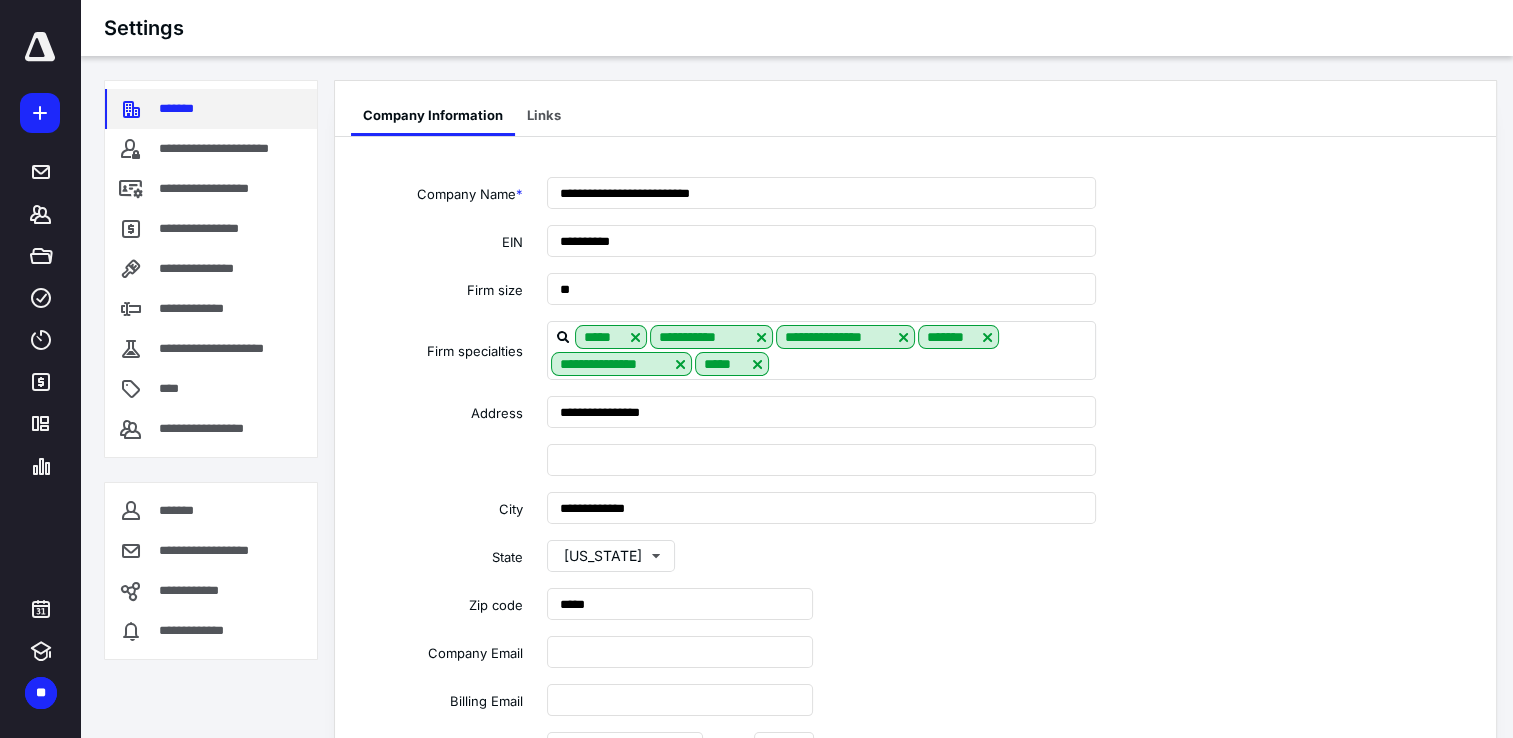 click on "*******" at bounding box center [211, 109] 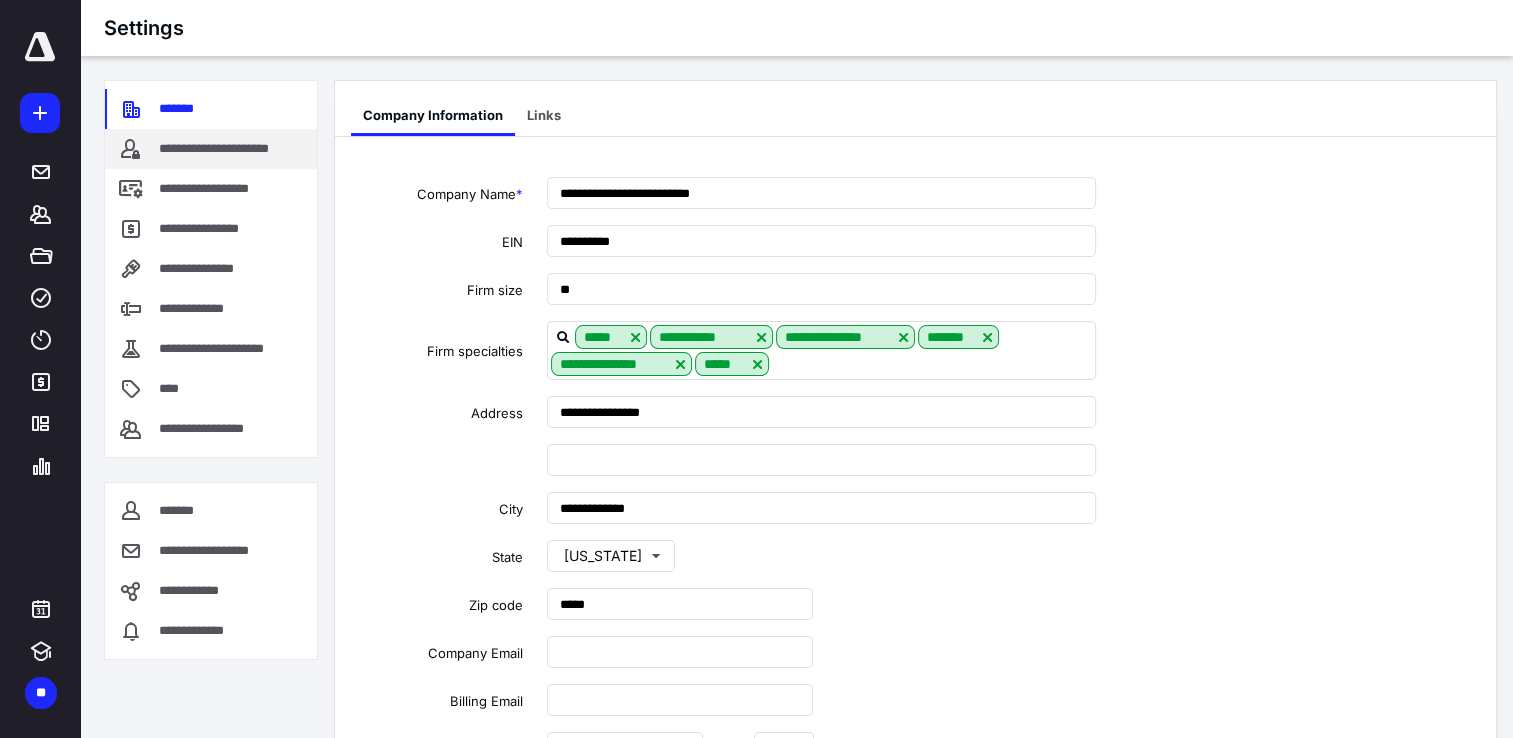 click on "**********" at bounding box center [211, 149] 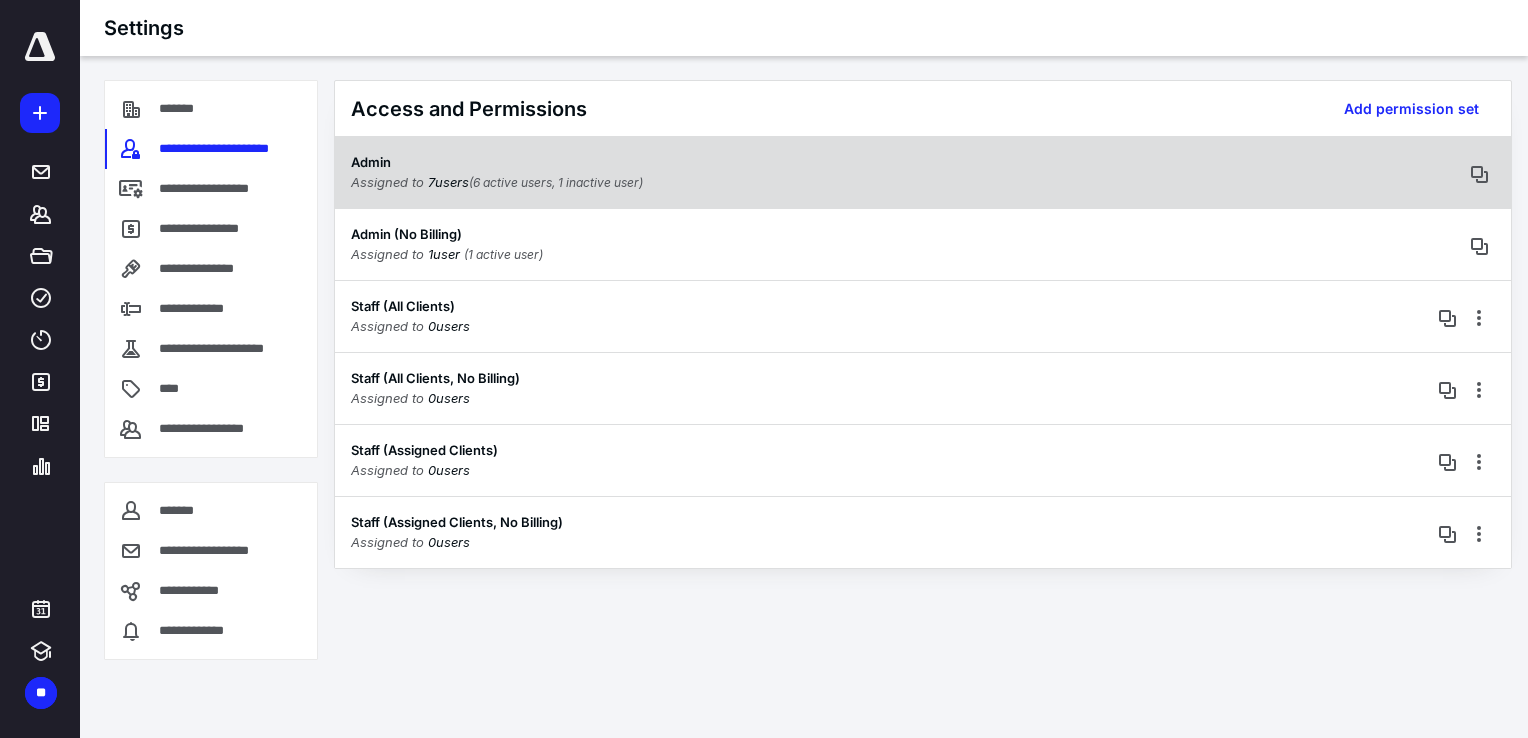 click on "Admin Assigned to   7  user s  (6 active users, 1 inactive user)" at bounding box center [923, 172] 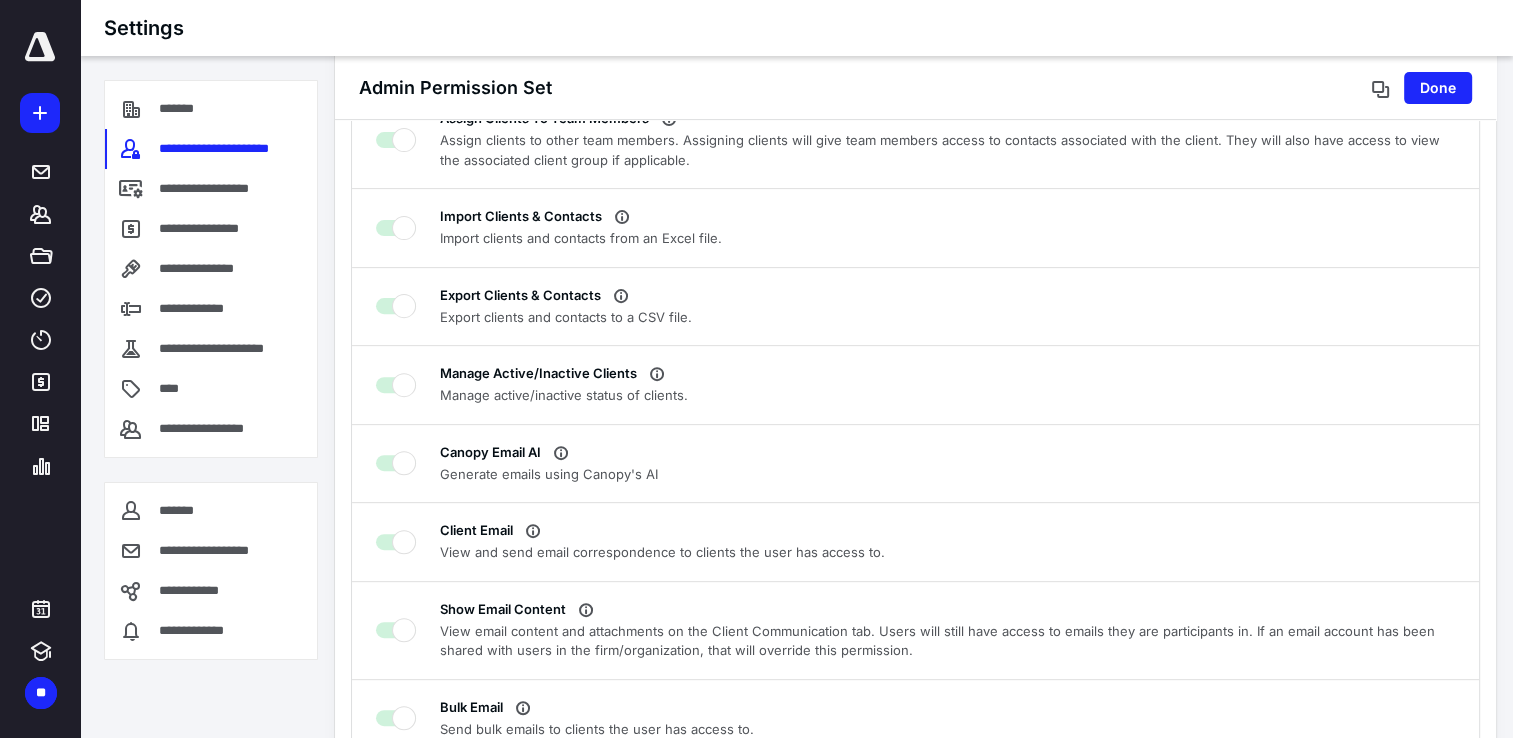 scroll, scrollTop: 1291, scrollLeft: 0, axis: vertical 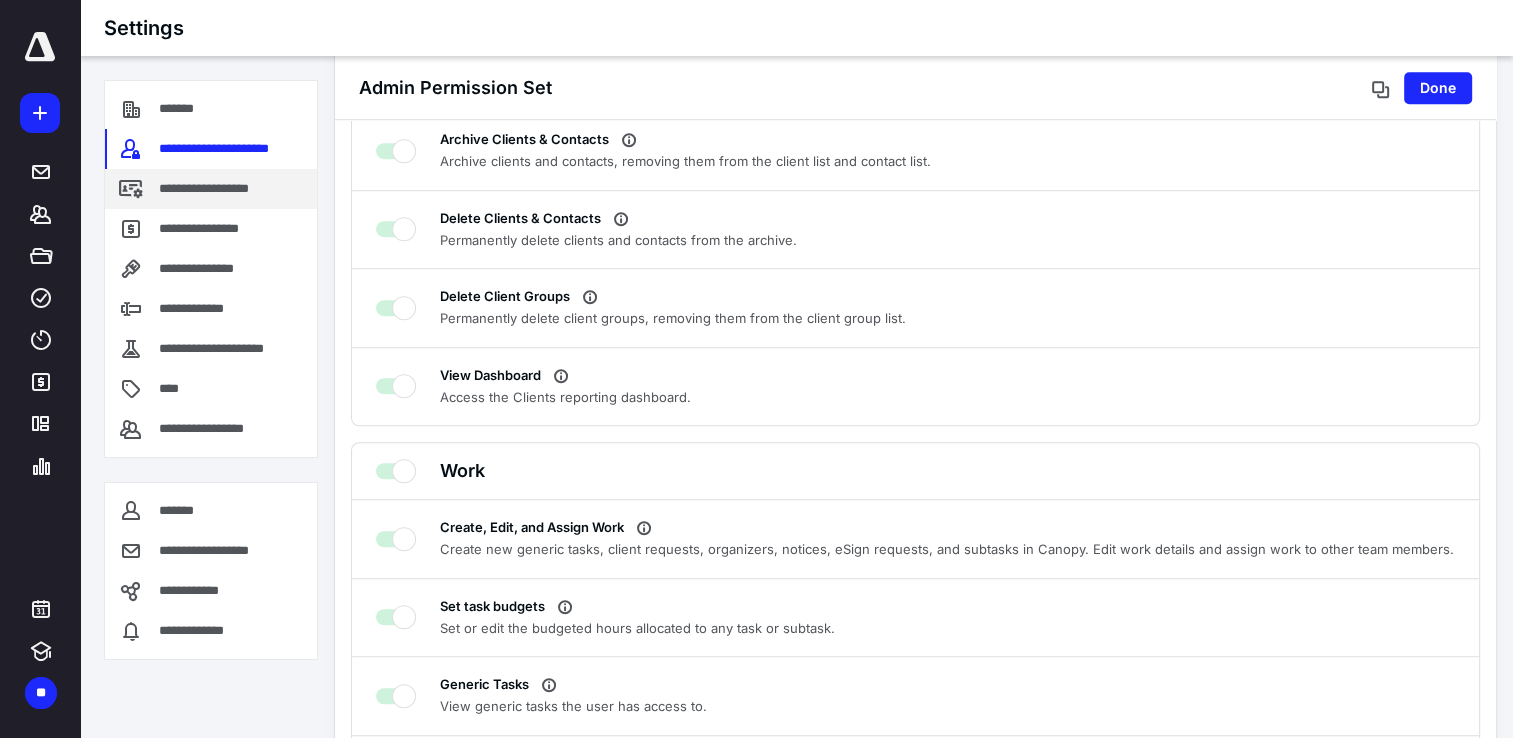 click on "**********" at bounding box center (226, 189) 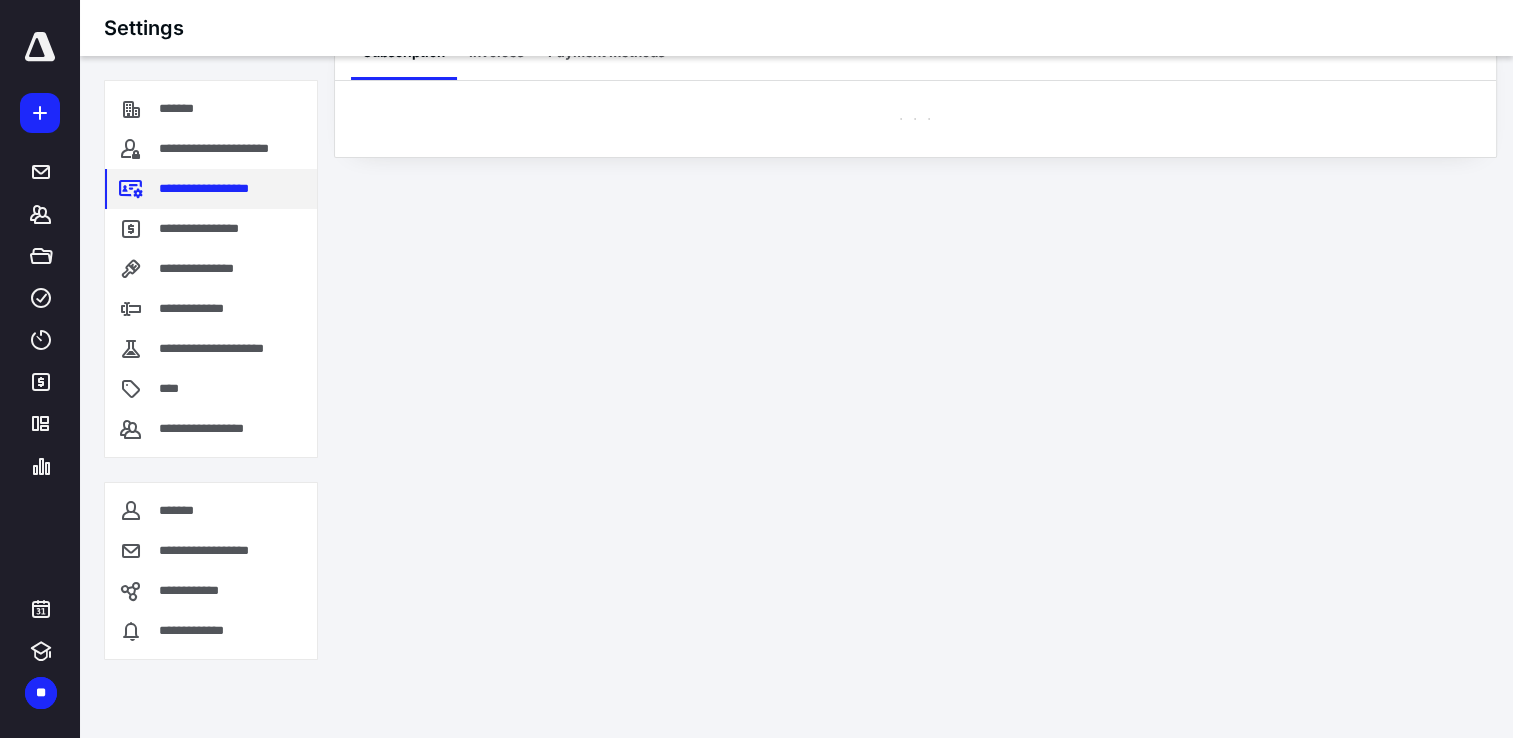 scroll, scrollTop: 0, scrollLeft: 0, axis: both 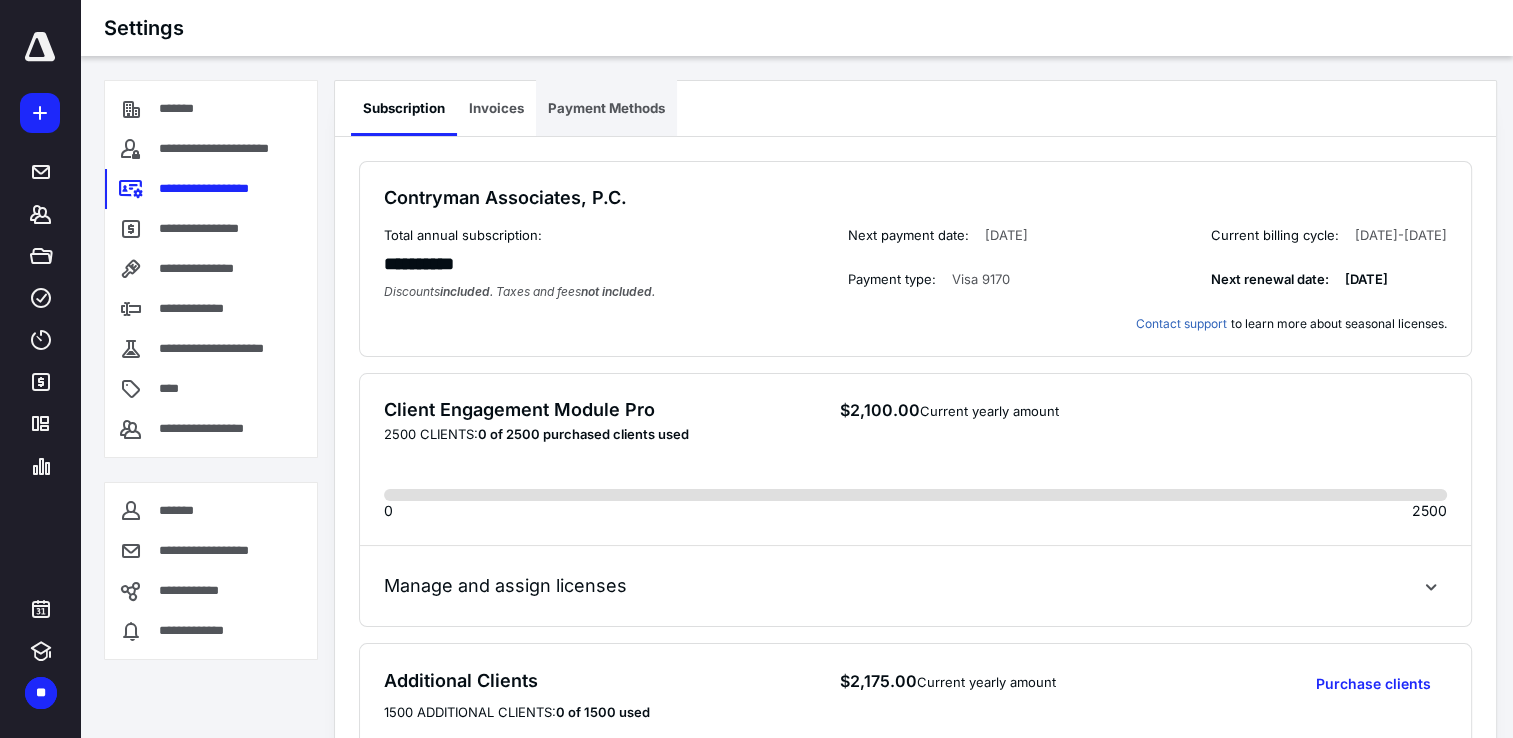 click on "Payment Methods" at bounding box center [606, 108] 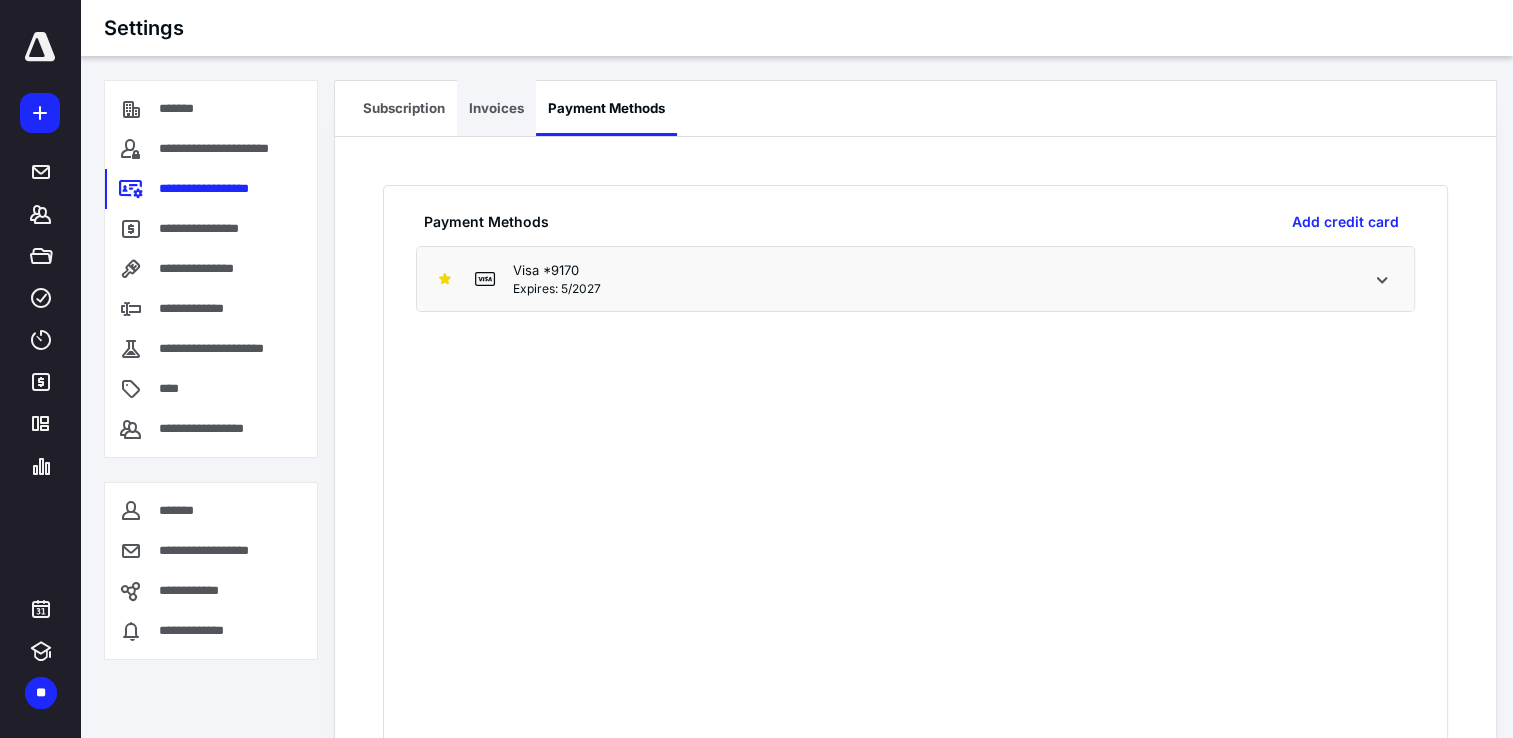 click on "Invoices" at bounding box center [496, 108] 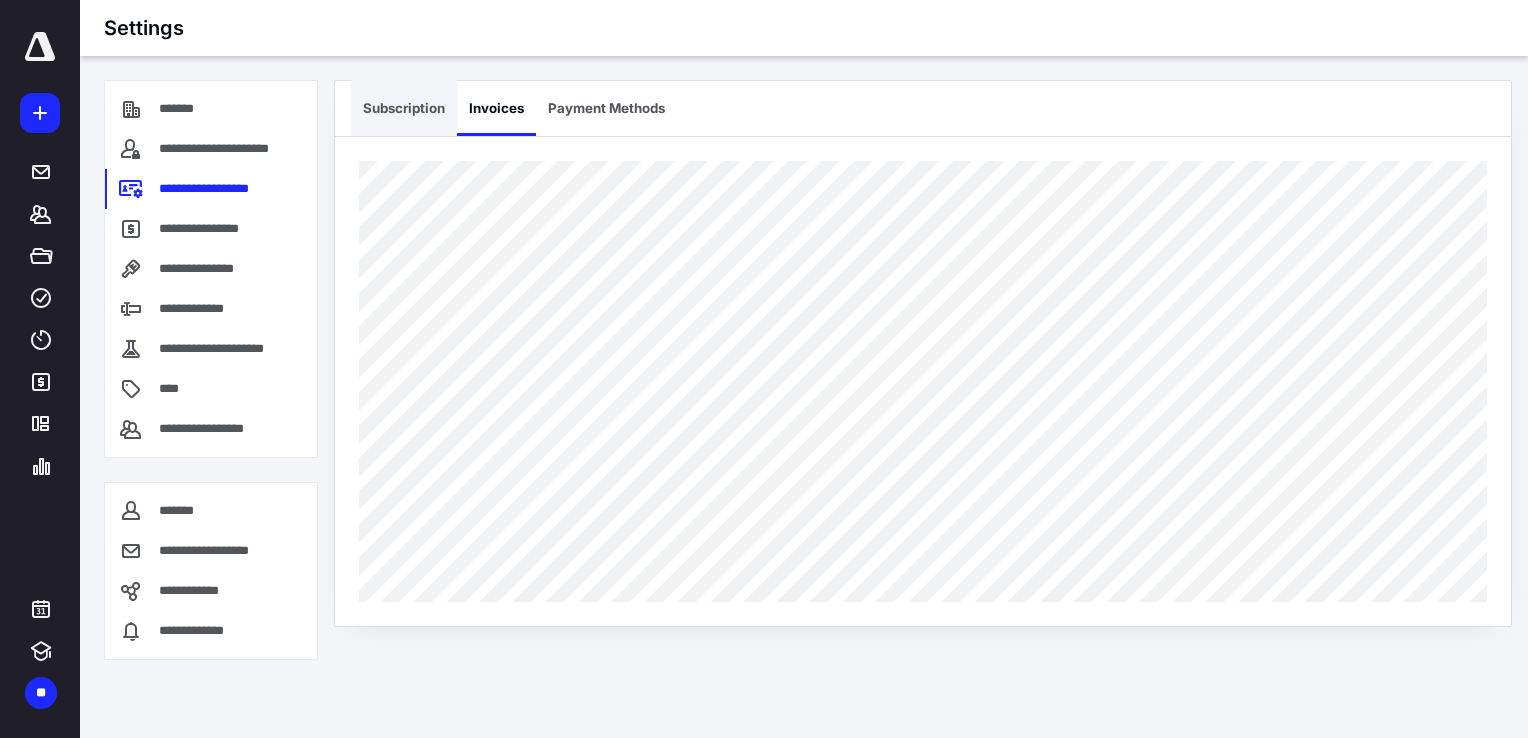 click on "Subscription" at bounding box center (404, 108) 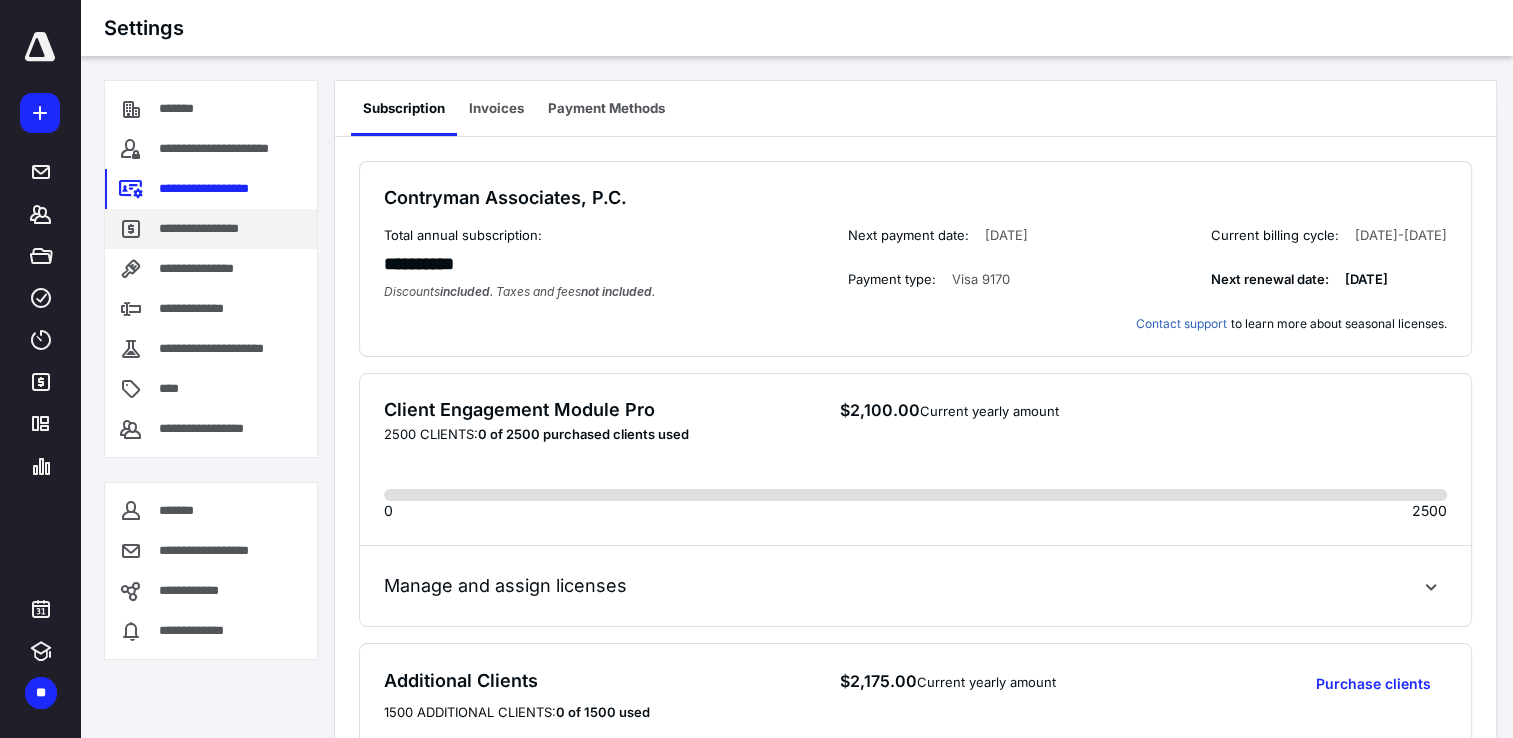 click on "**********" at bounding box center [211, 229] 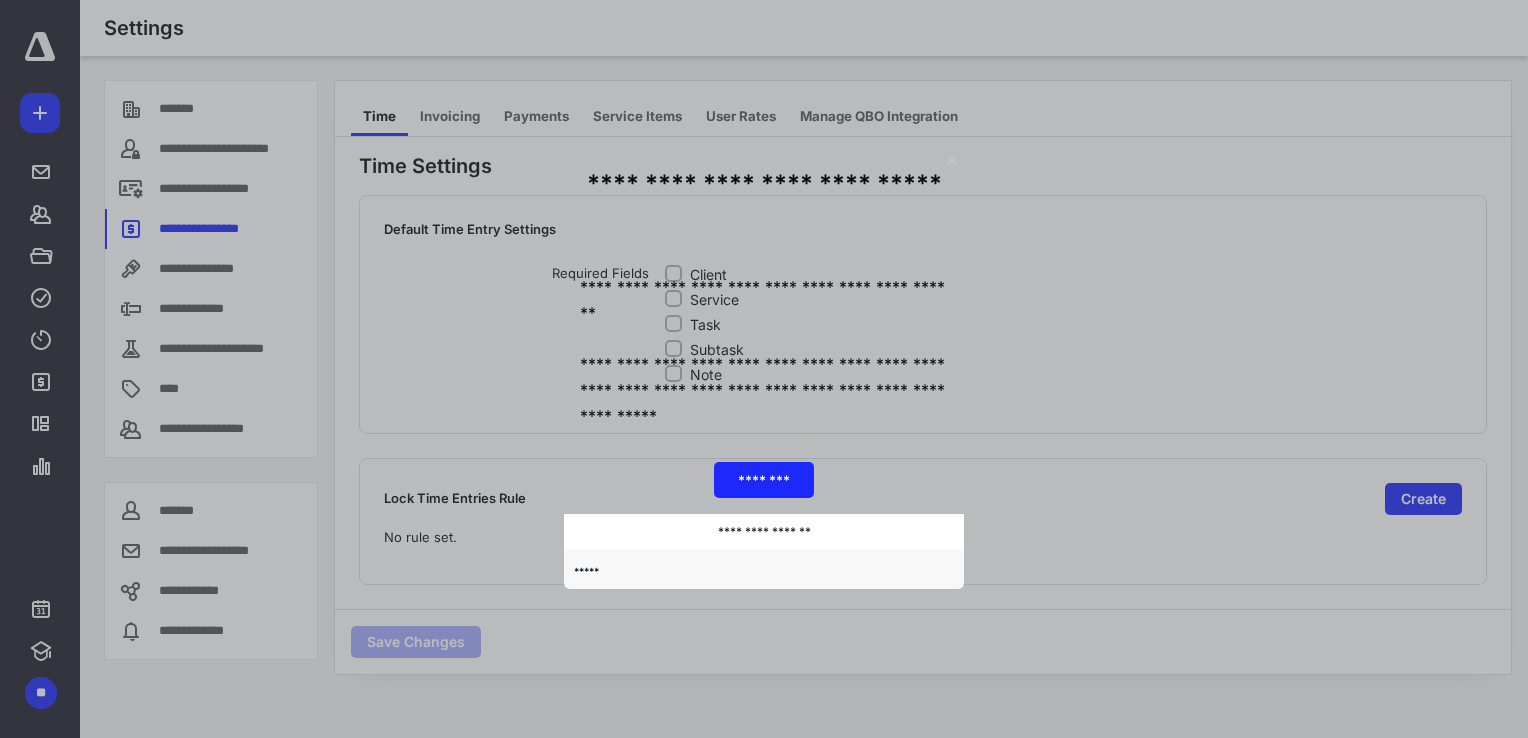click 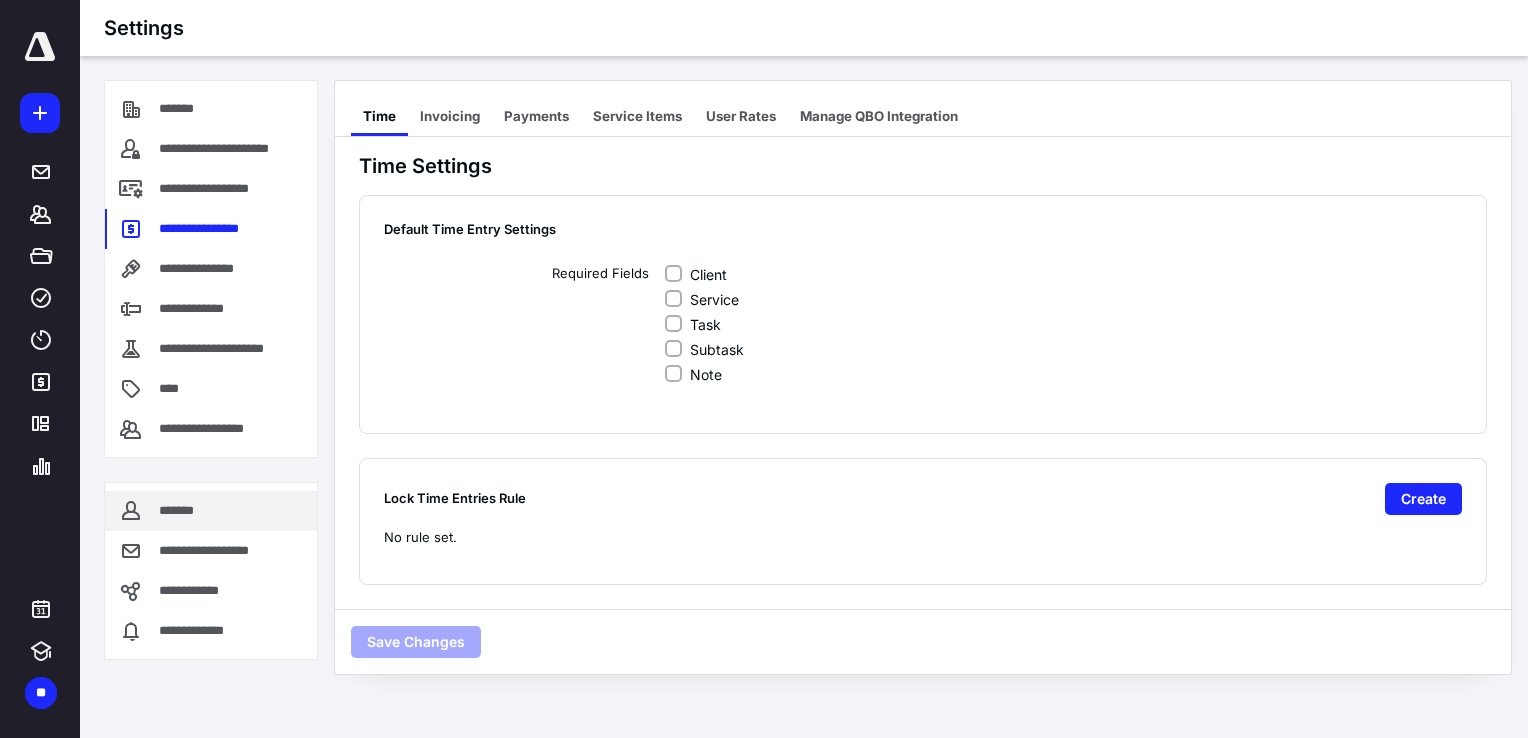 drag, startPoint x: 204, startPoint y: 517, endPoint x: 178, endPoint y: 502, distance: 30.016663 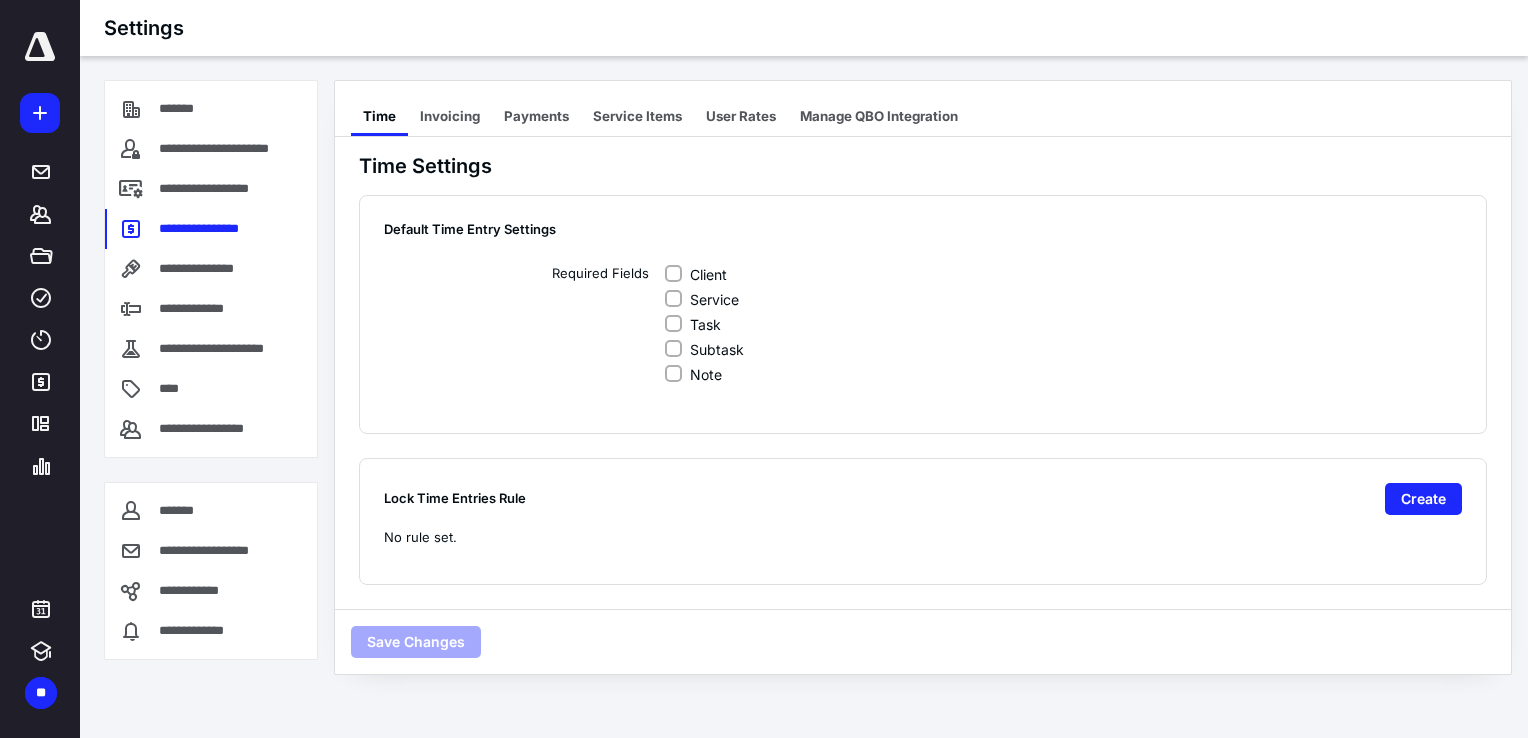 drag, startPoint x: 178, startPoint y: 502, endPoint x: 522, endPoint y: 542, distance: 346.31778 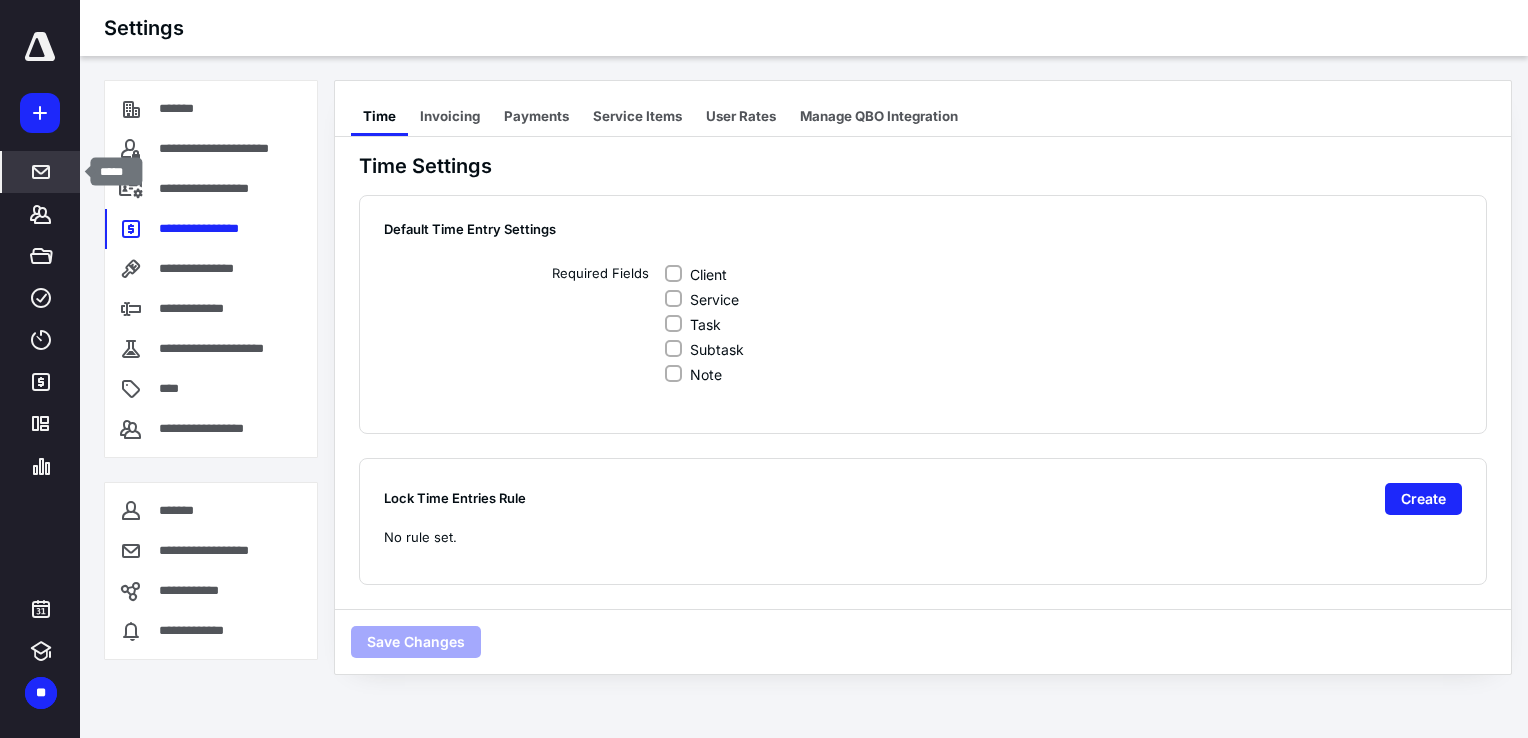 click 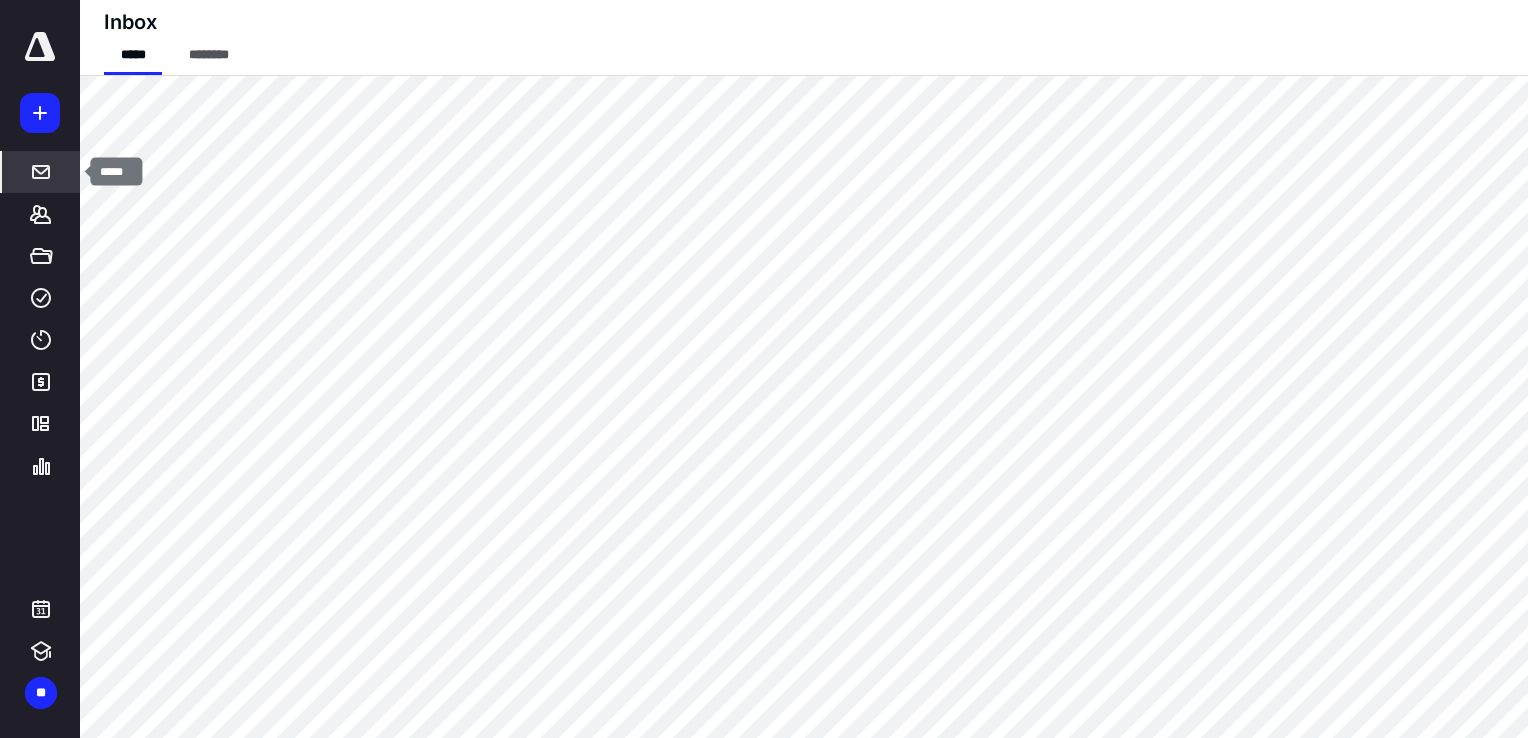 click on "*****" at bounding box center [41, 172] 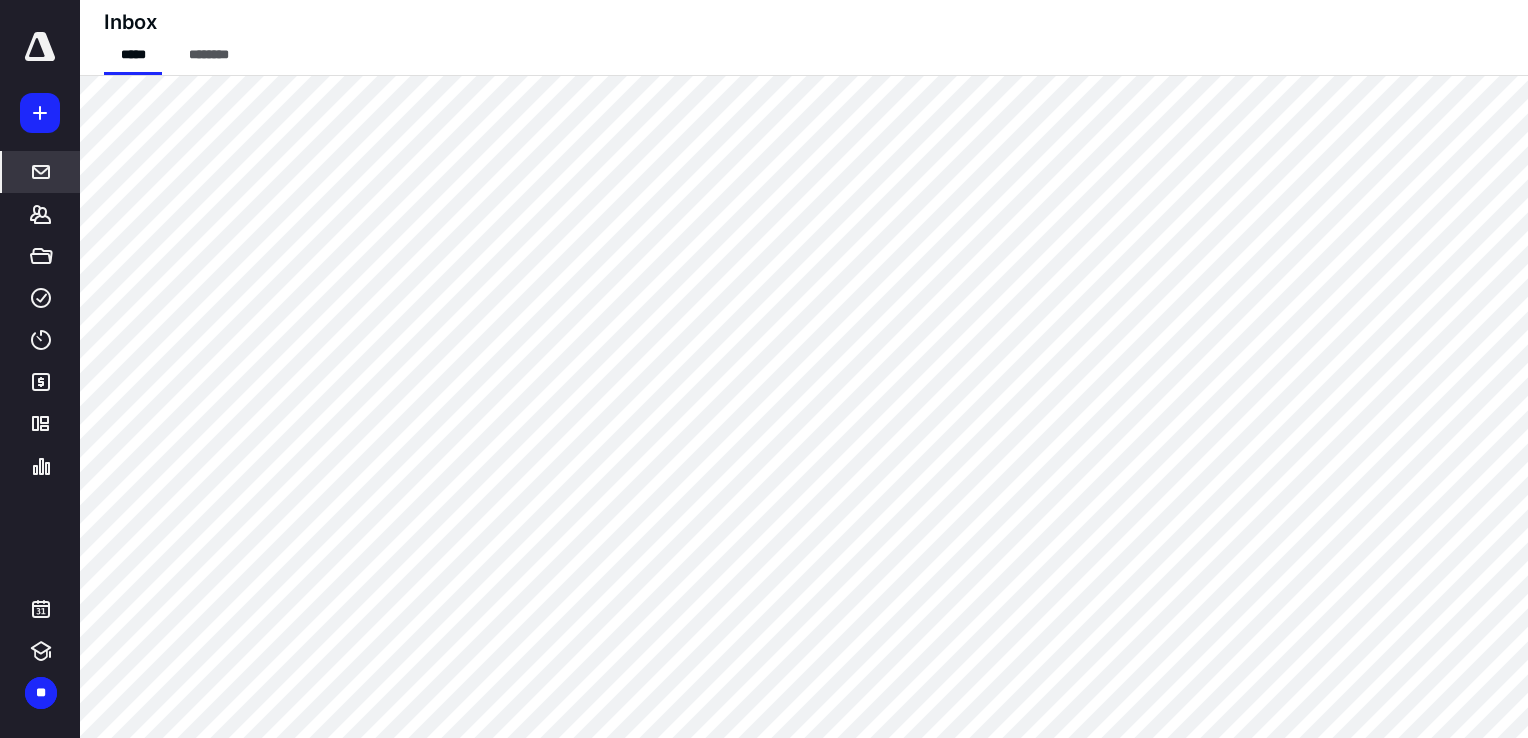 click at bounding box center (40, 47) 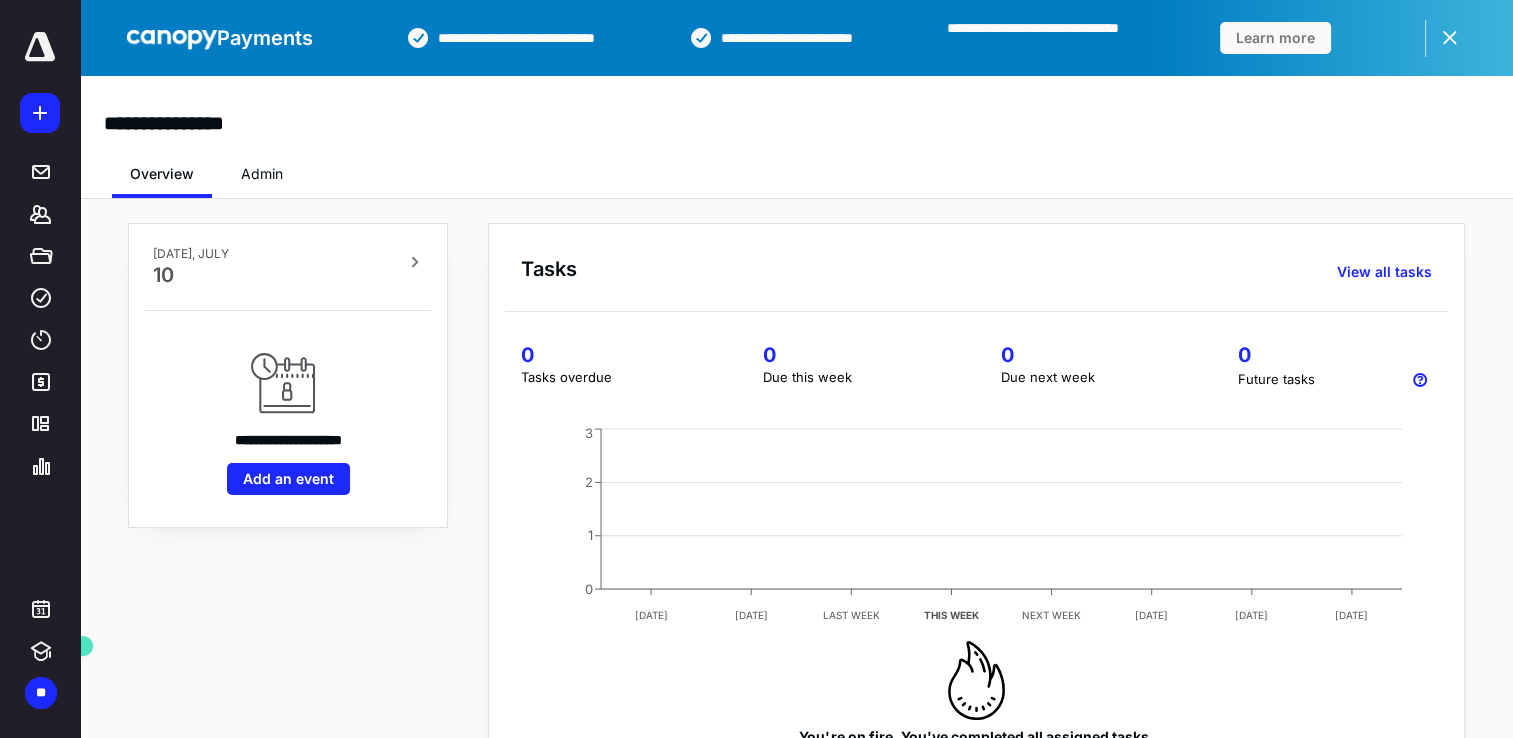 click on "Admin" at bounding box center [262, 174] 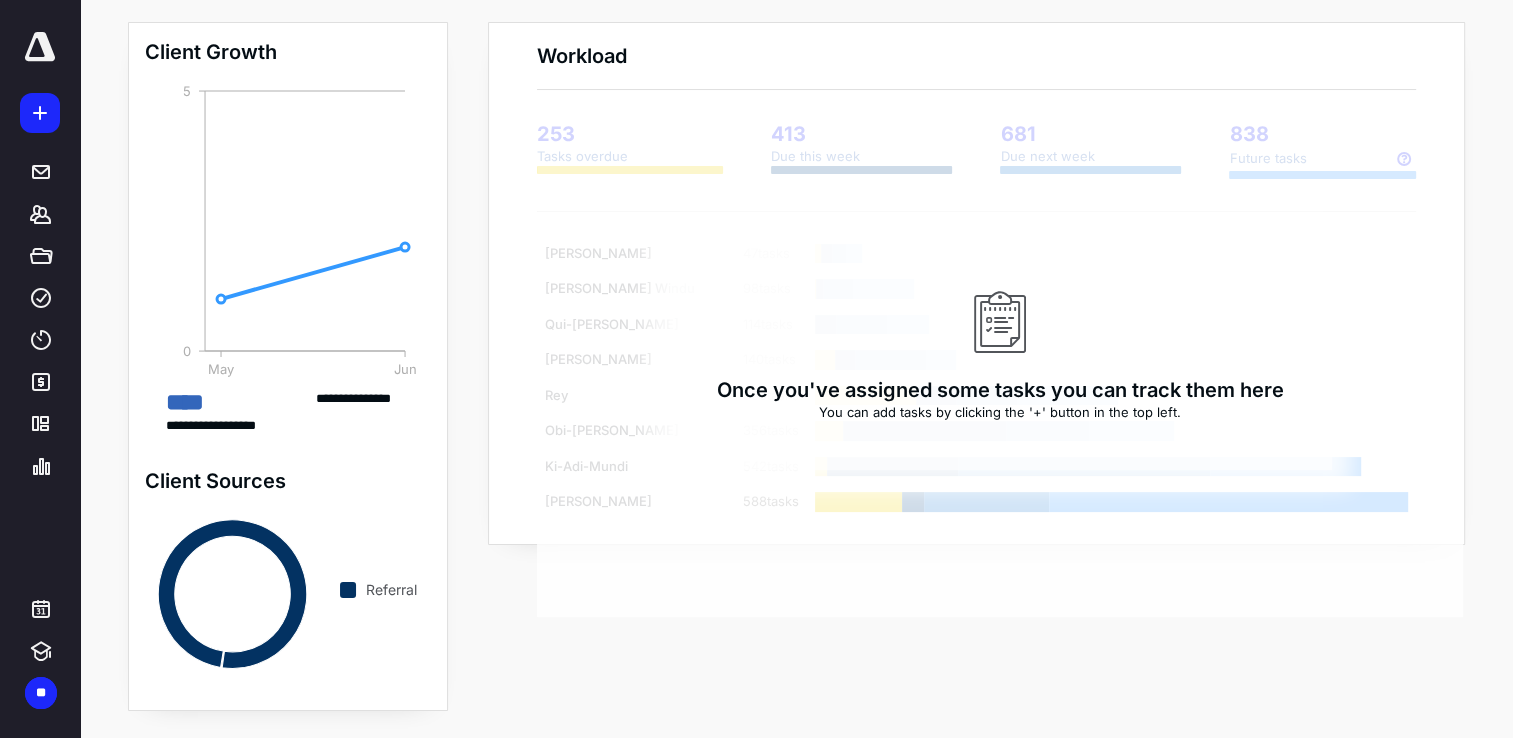 scroll, scrollTop: 212, scrollLeft: 0, axis: vertical 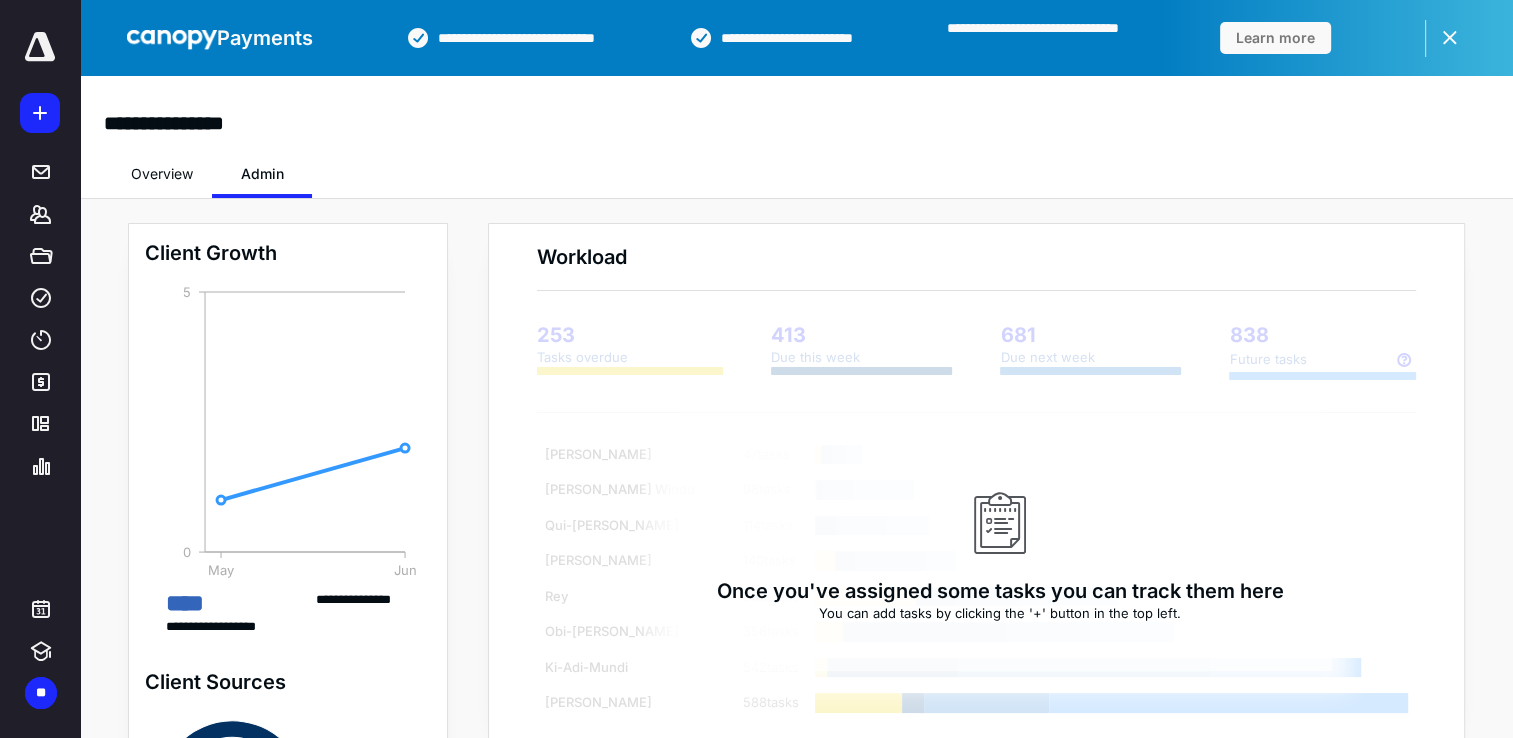 click on "Overview" at bounding box center (162, 174) 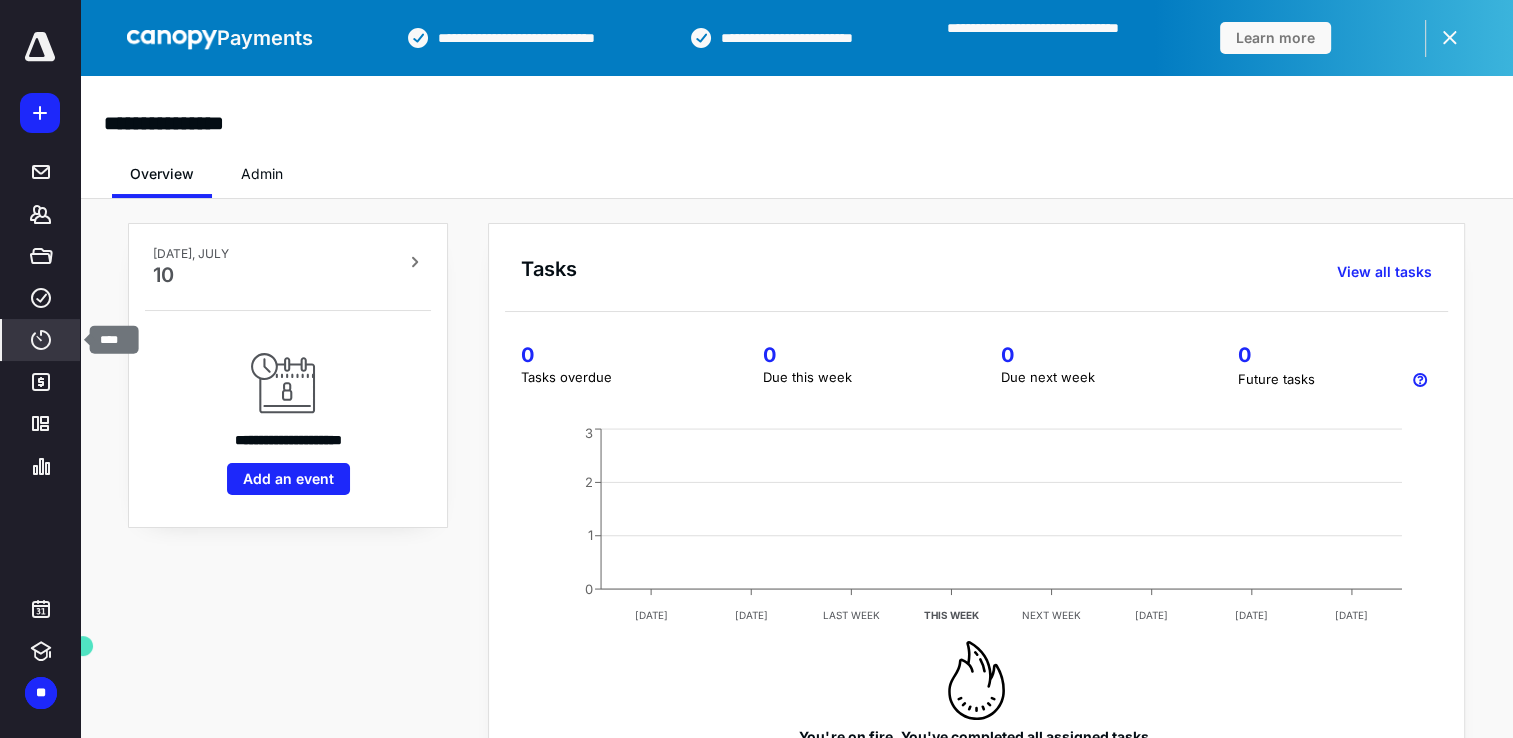 click 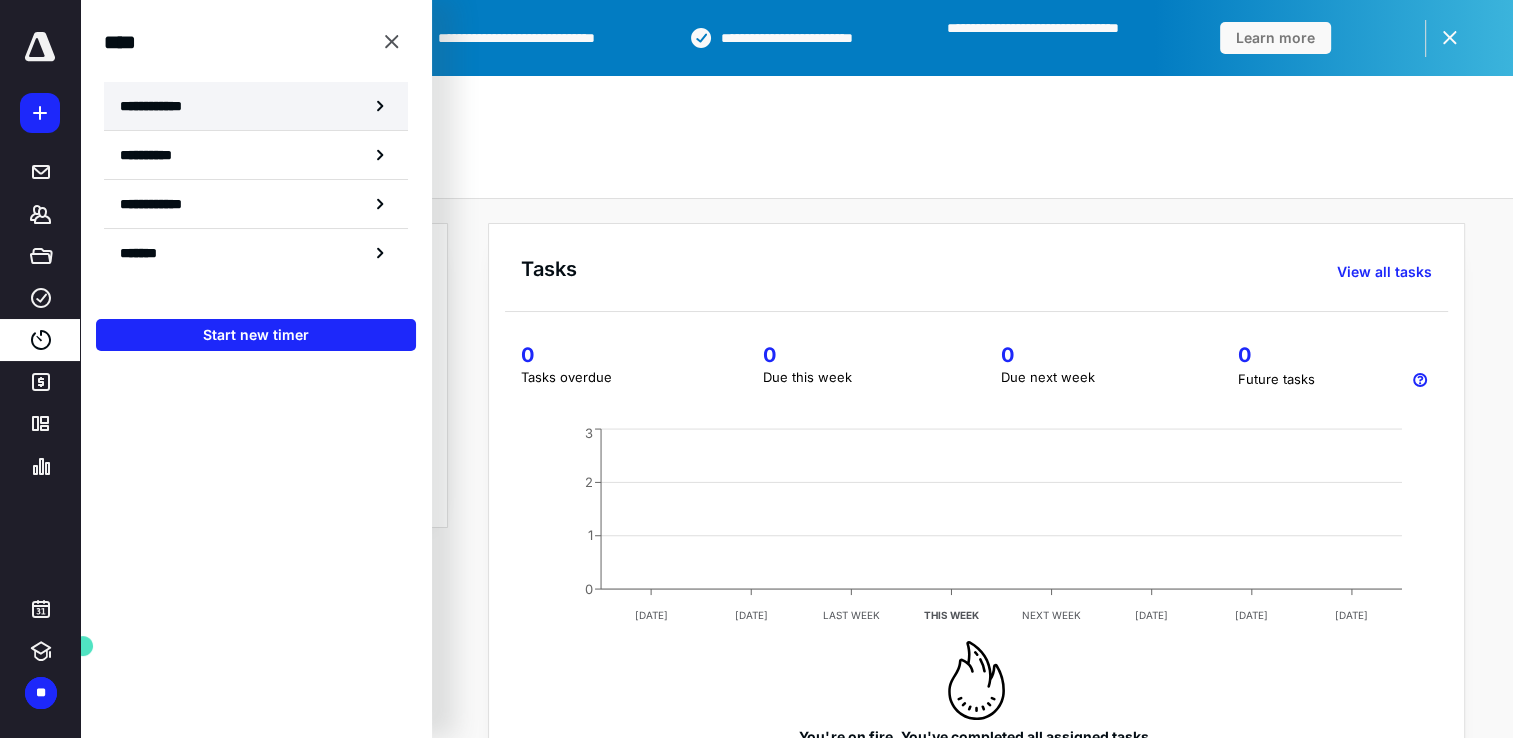 click on "**********" at bounding box center [162, 106] 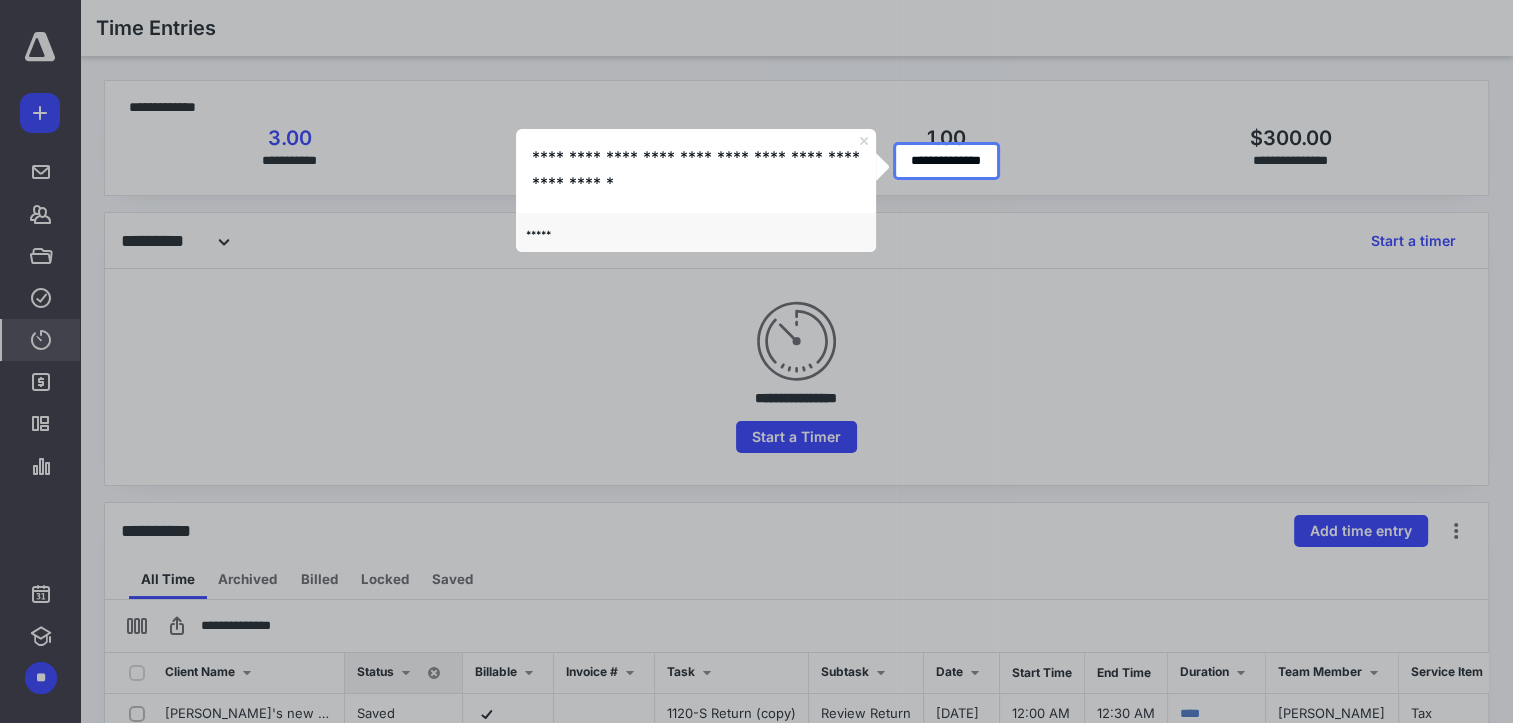 click 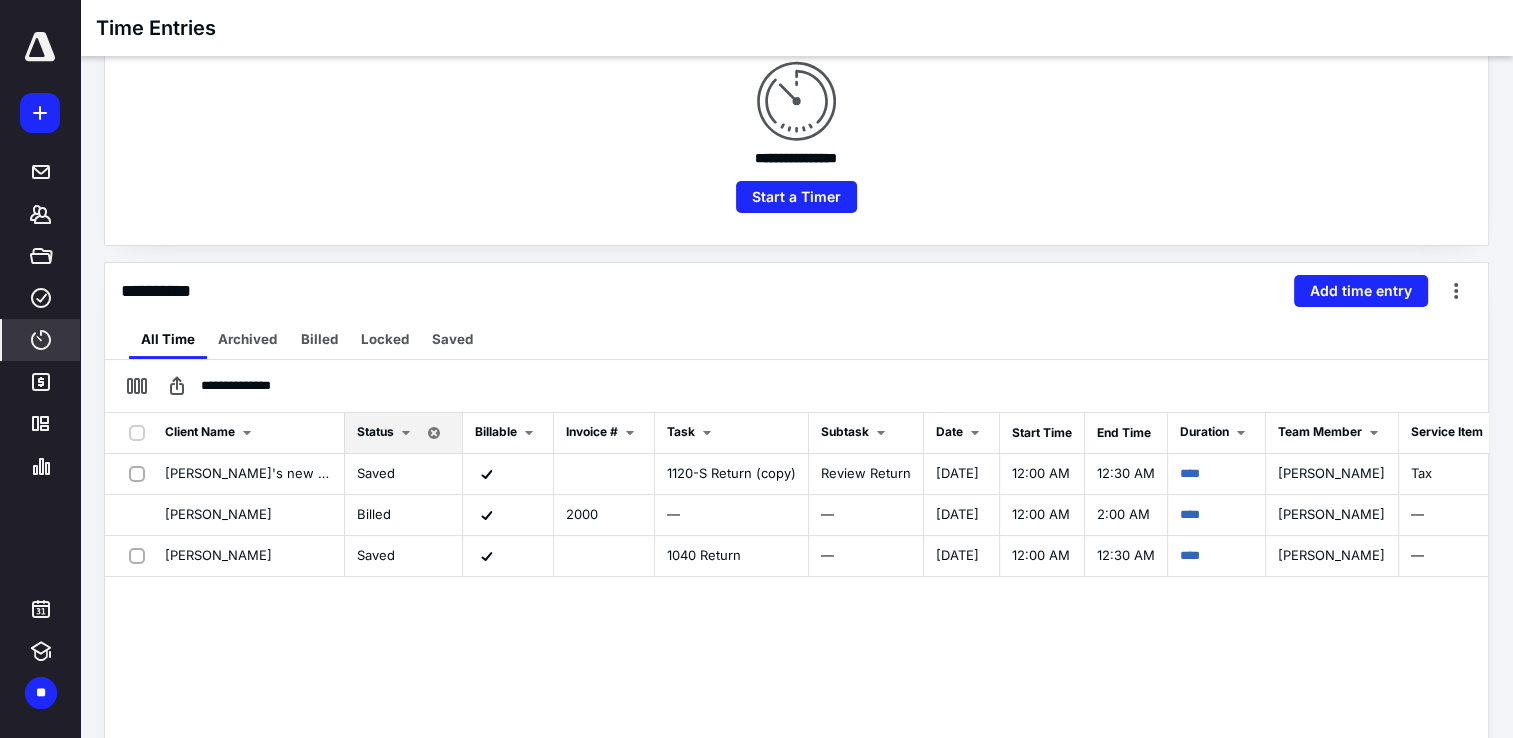 scroll, scrollTop: 280, scrollLeft: 0, axis: vertical 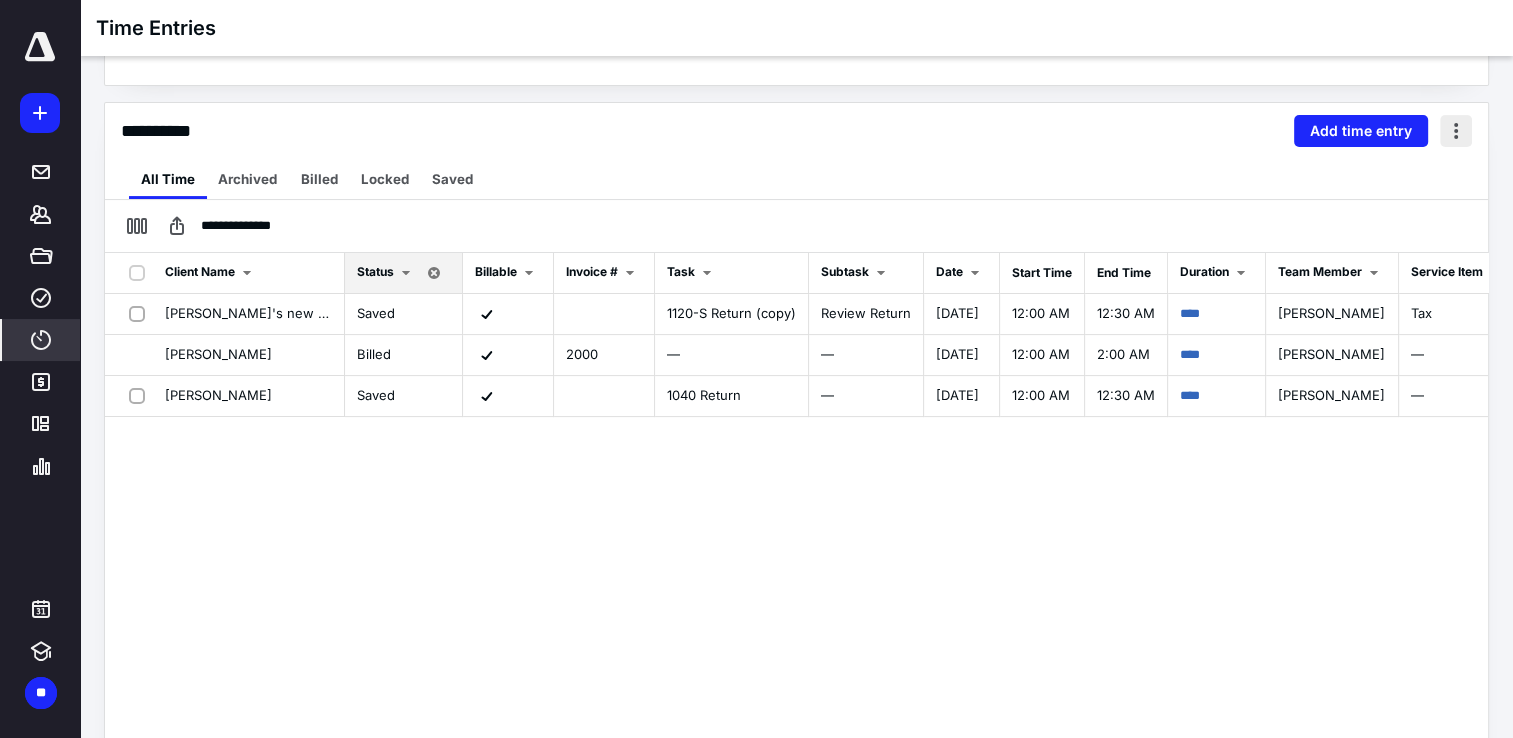 click at bounding box center [1456, 131] 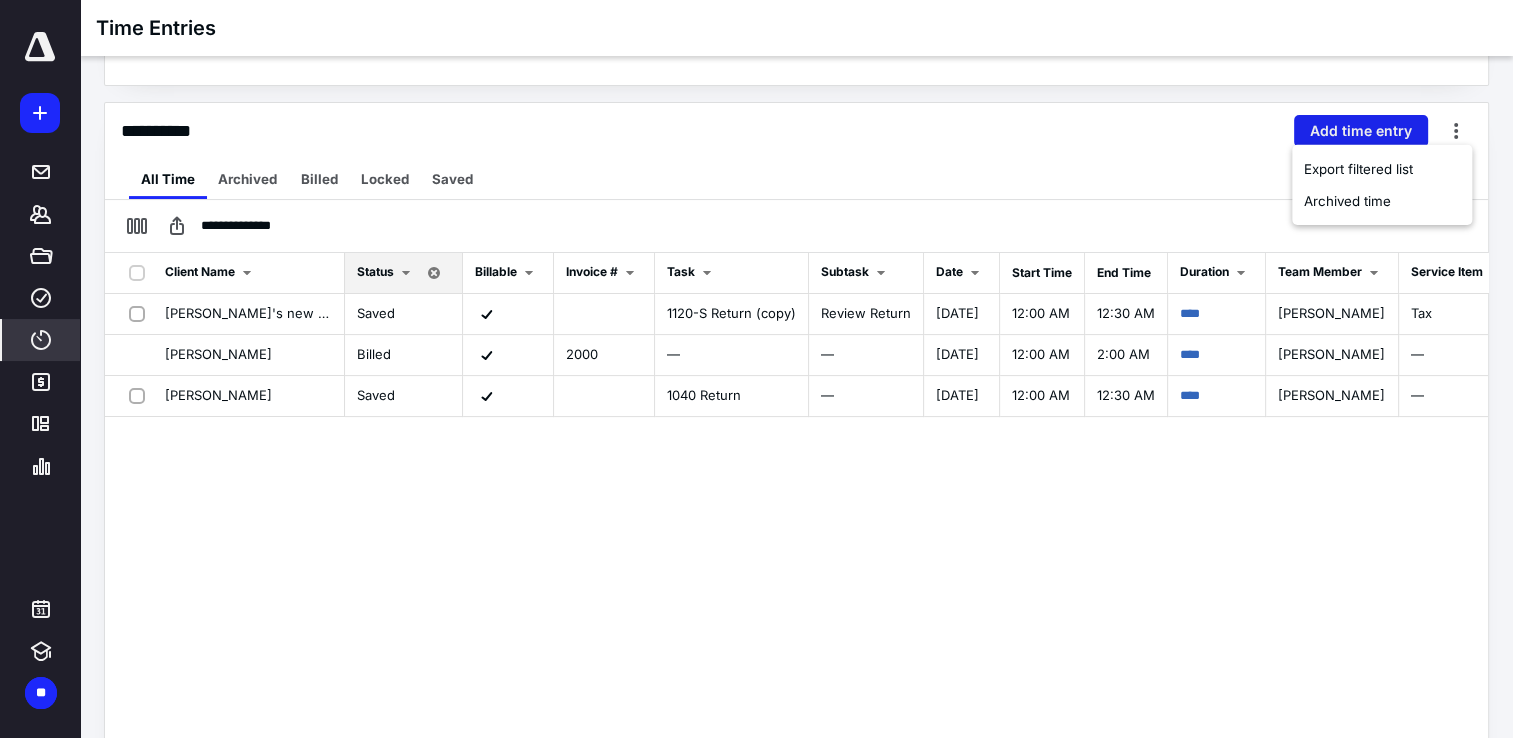 click on "Add time entry" at bounding box center (1361, 131) 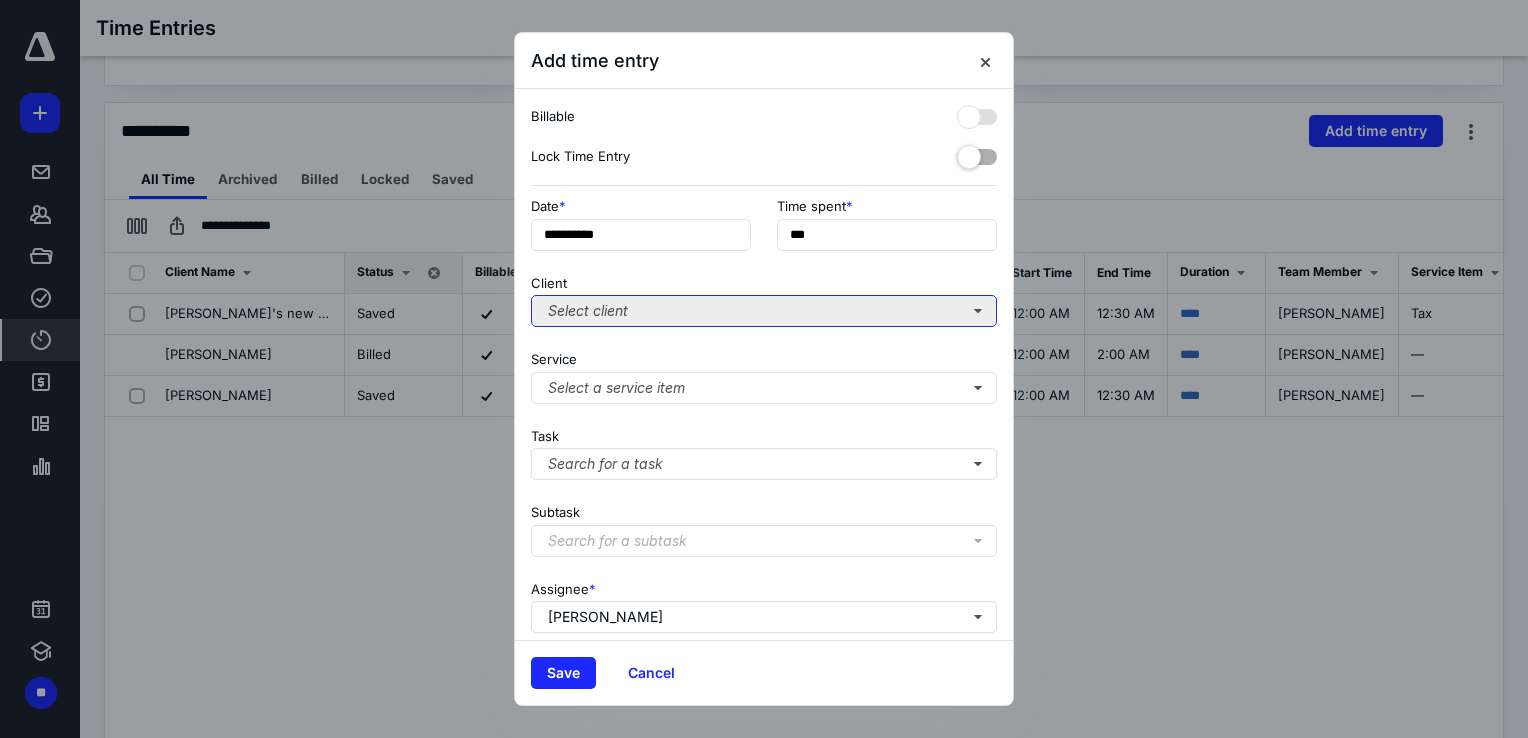 click on "Select client" at bounding box center (764, 311) 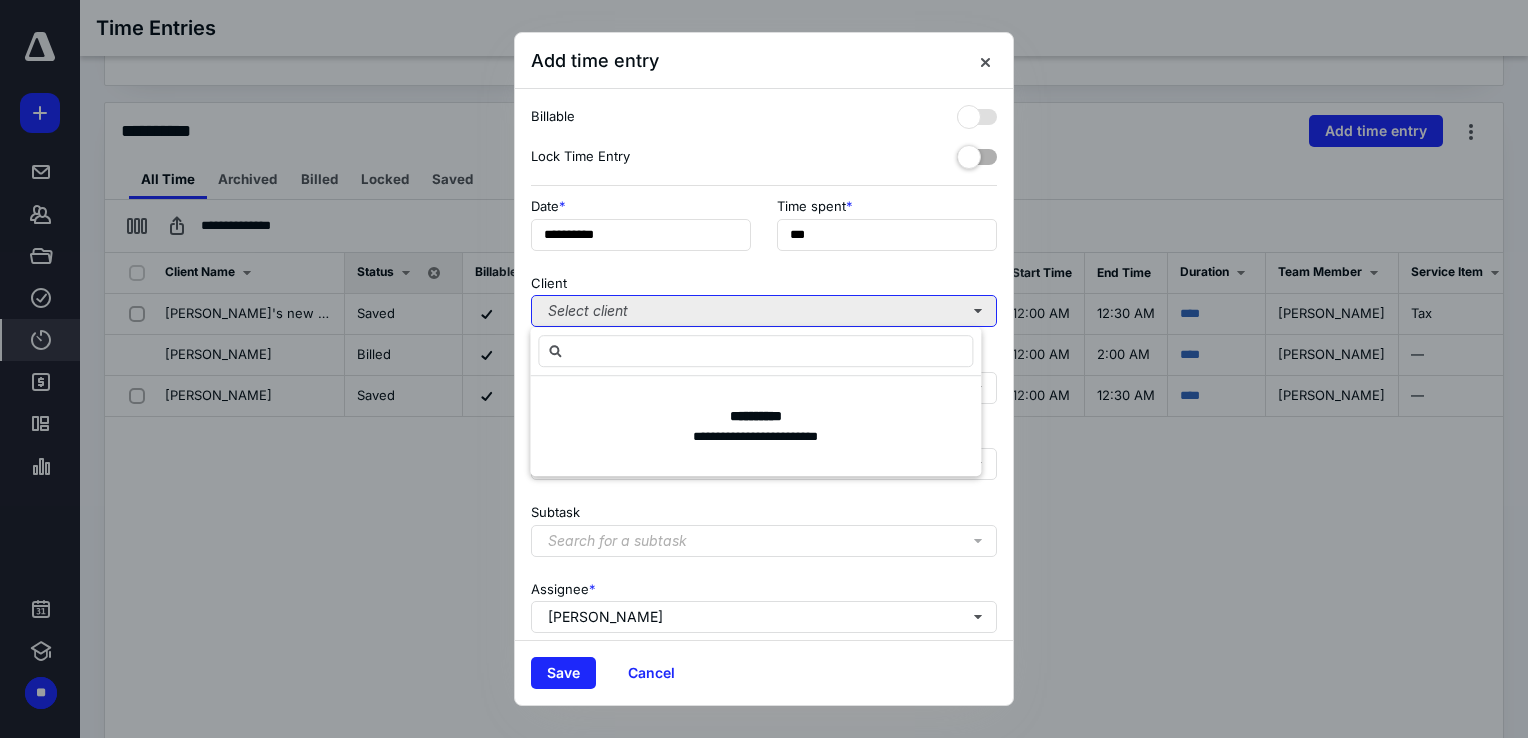 click on "Select client" at bounding box center [764, 311] 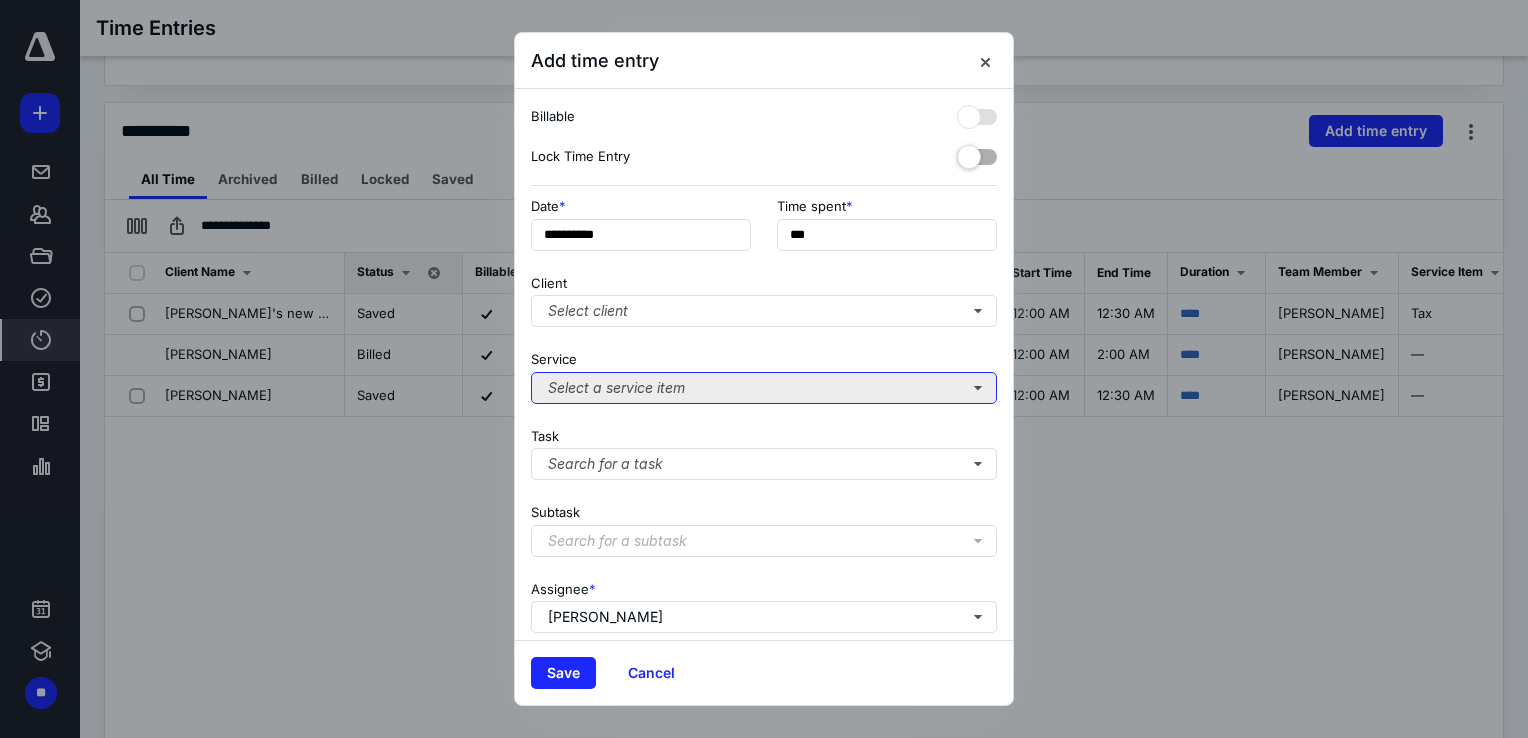 click on "Select a service item" at bounding box center (764, 388) 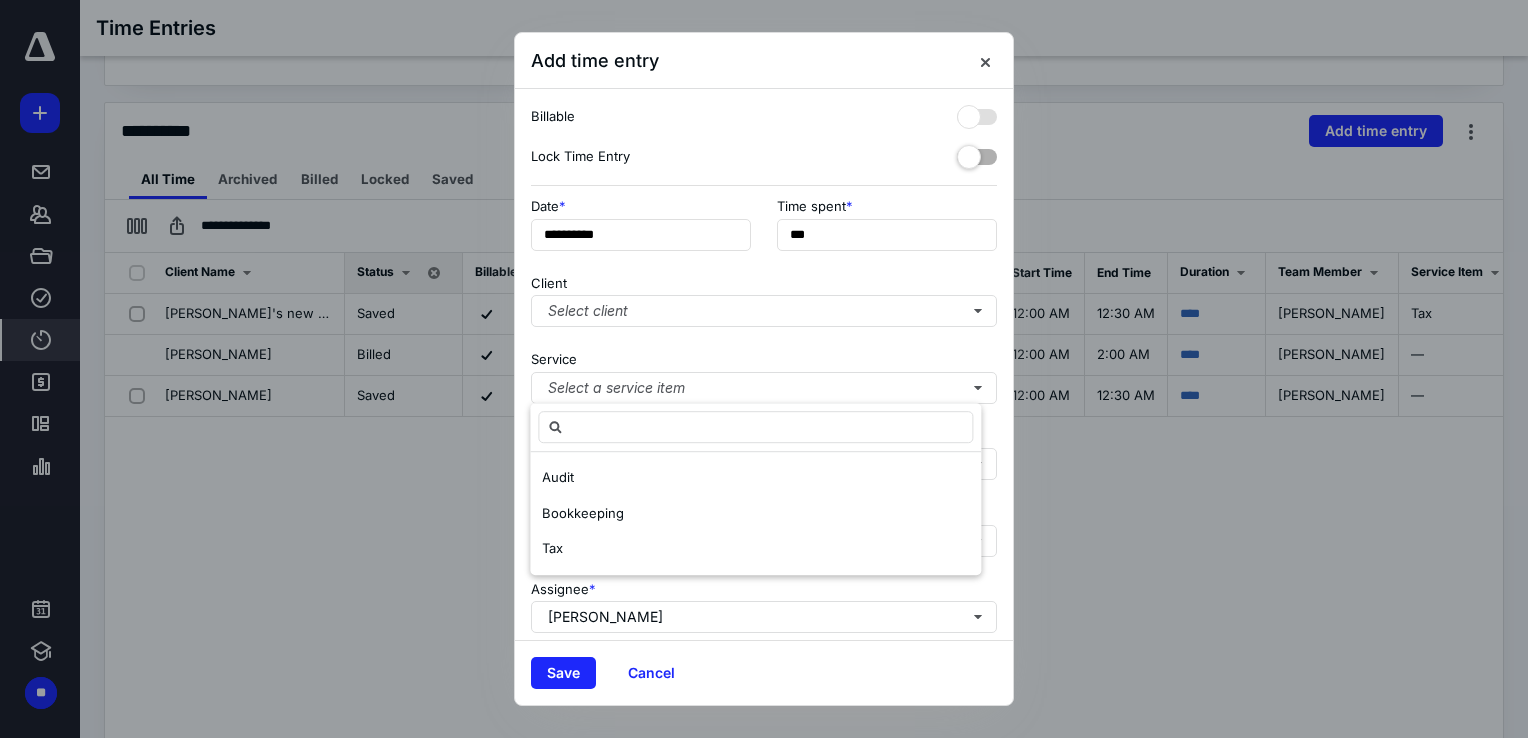 click at bounding box center (764, 369) 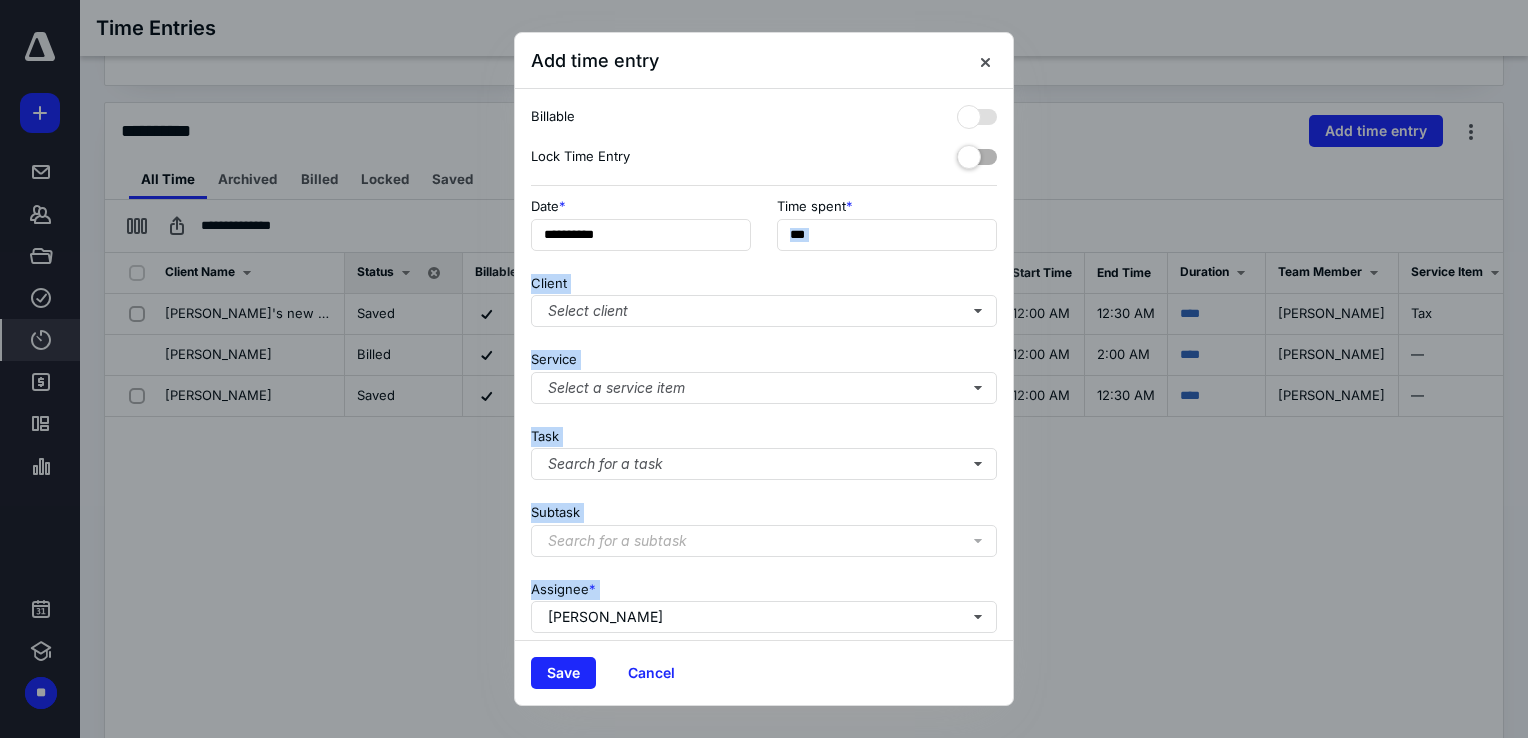 drag, startPoint x: 832, startPoint y: 596, endPoint x: 923, endPoint y: 260, distance: 348.10486 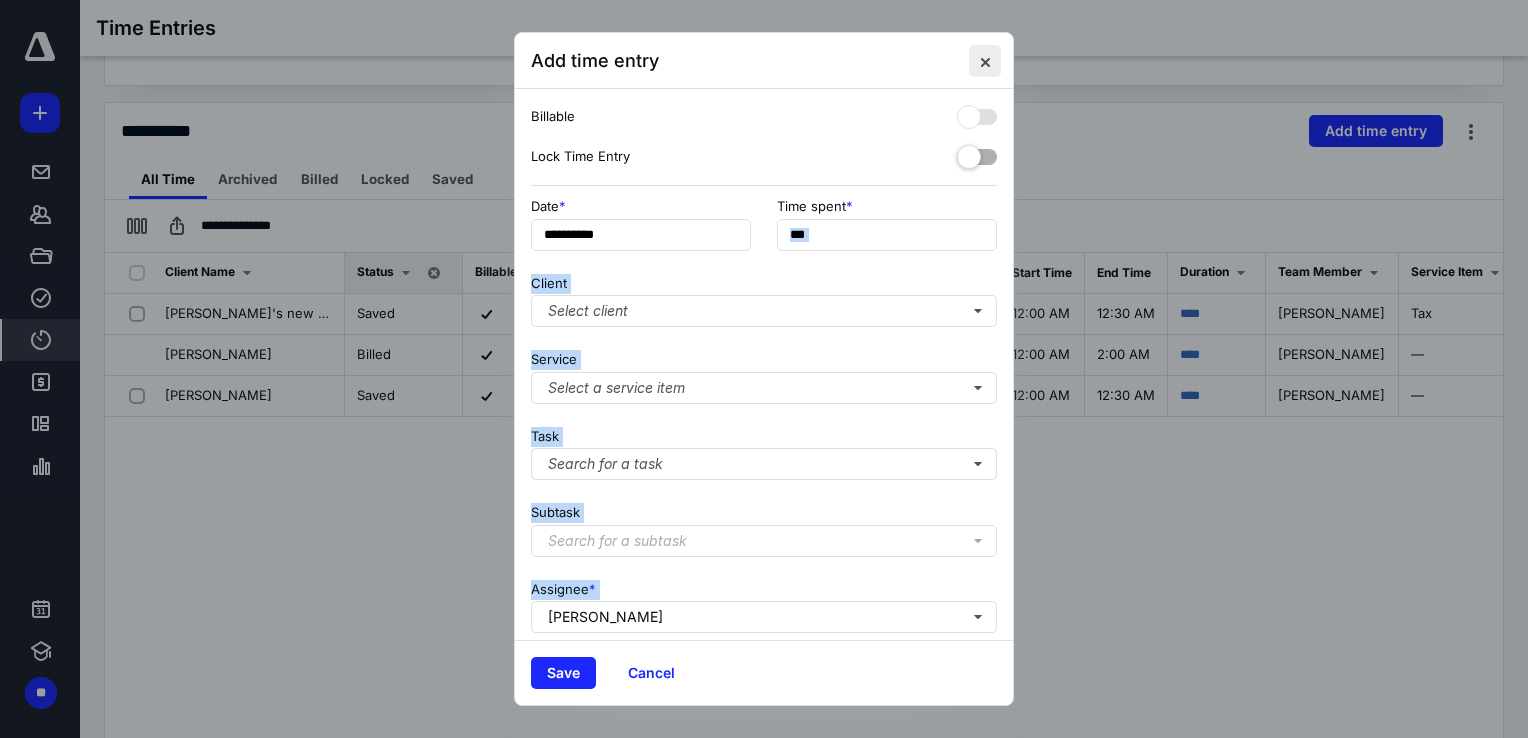drag, startPoint x: 923, startPoint y: 260, endPoint x: 980, endPoint y: 63, distance: 205.08047 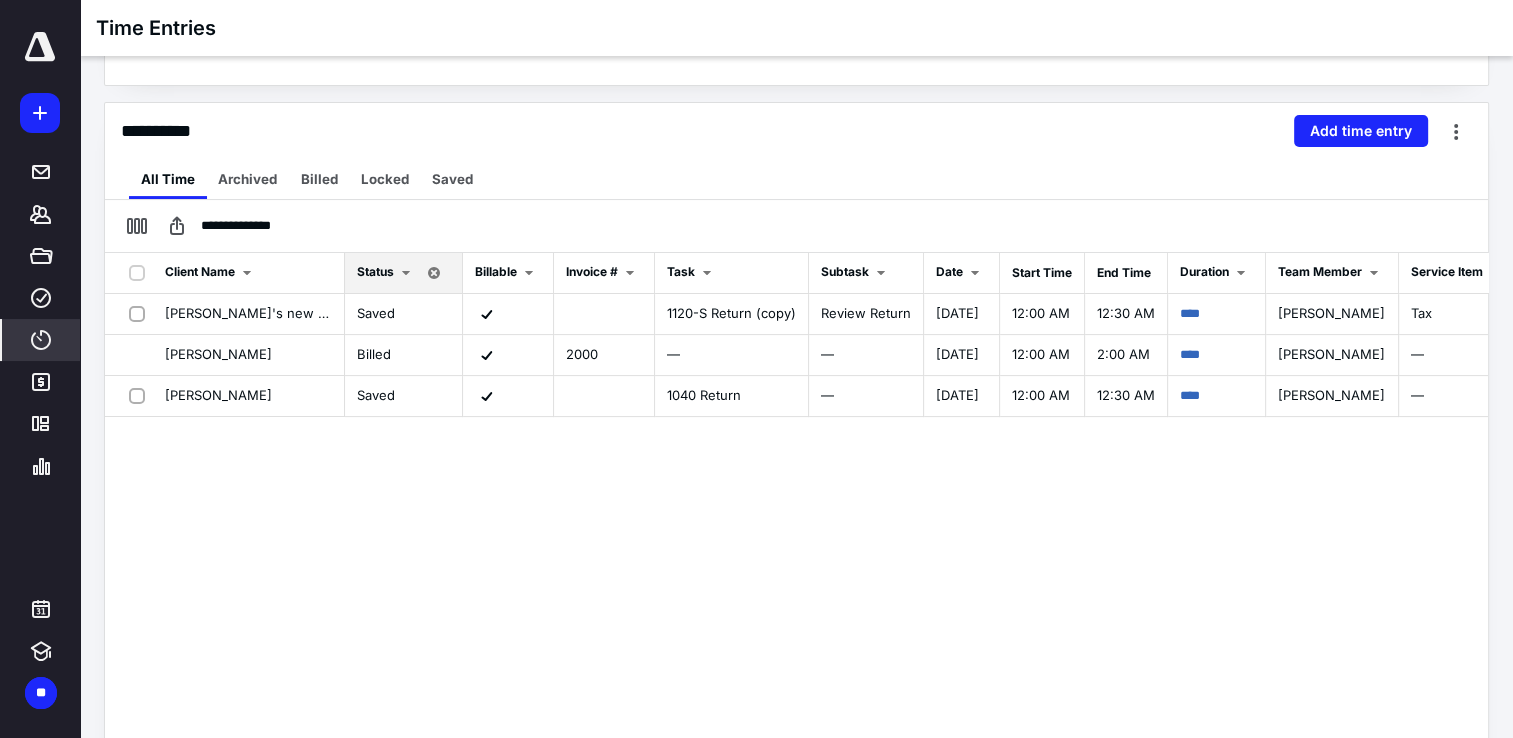 scroll, scrollTop: 0, scrollLeft: 0, axis: both 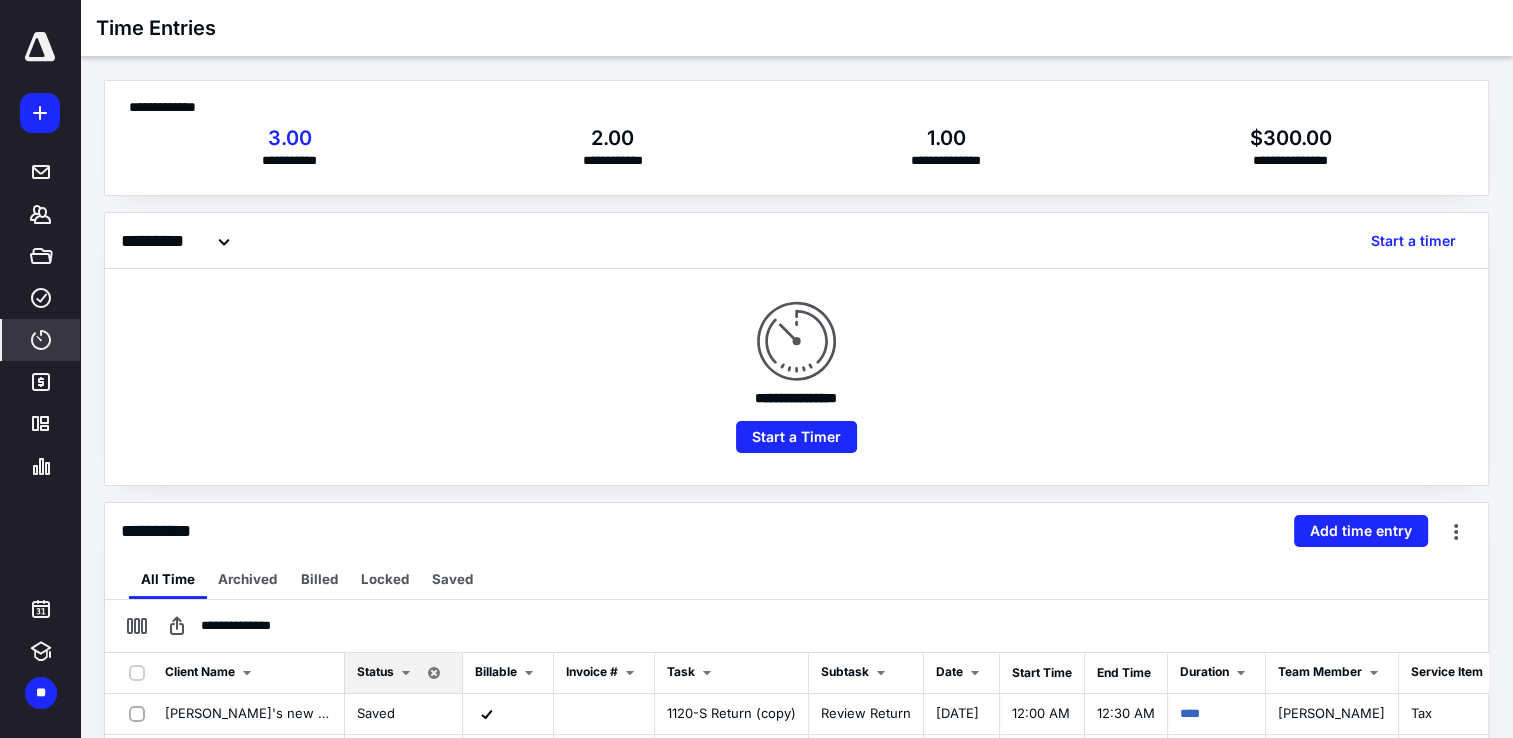 click on "Client Name" at bounding box center (200, 671) 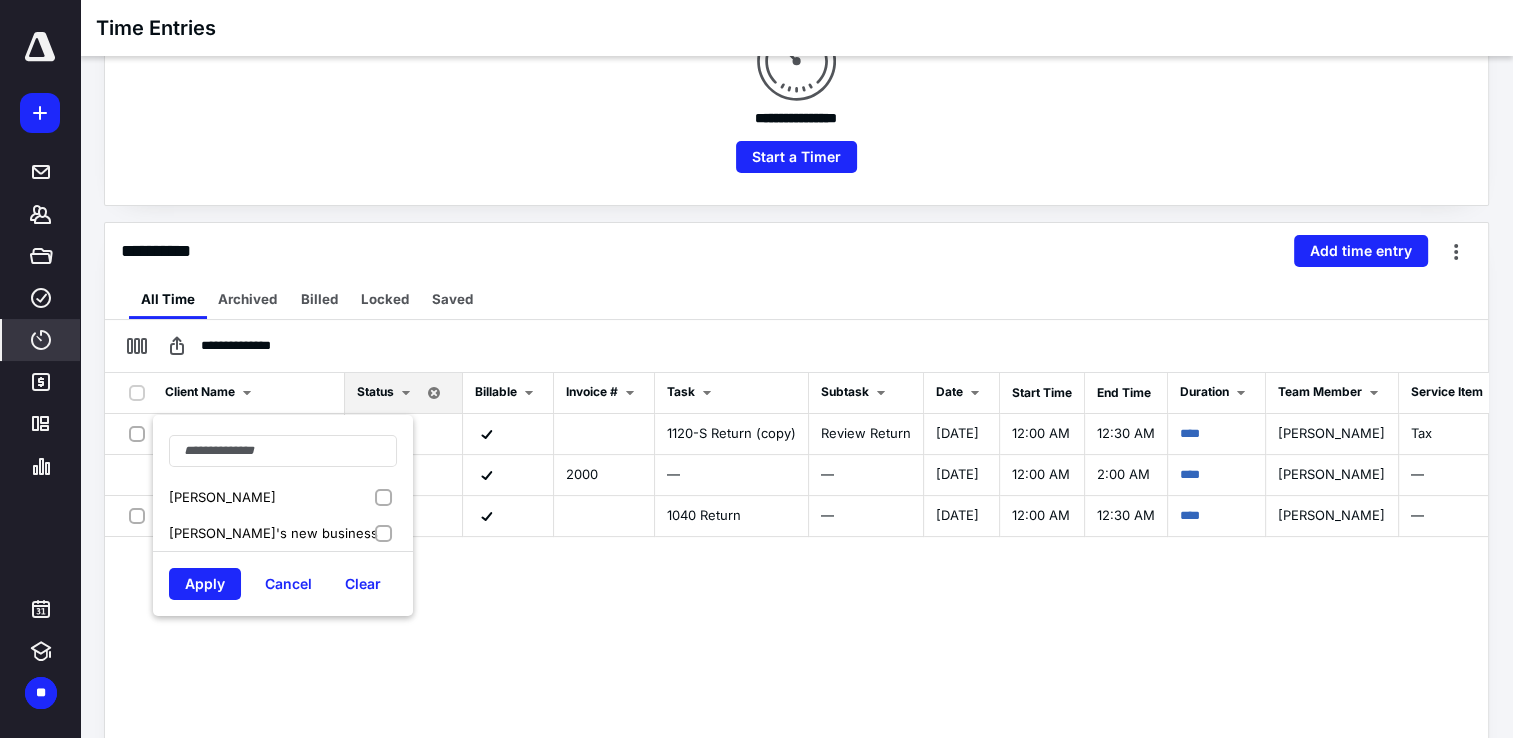 scroll, scrollTop: 320, scrollLeft: 0, axis: vertical 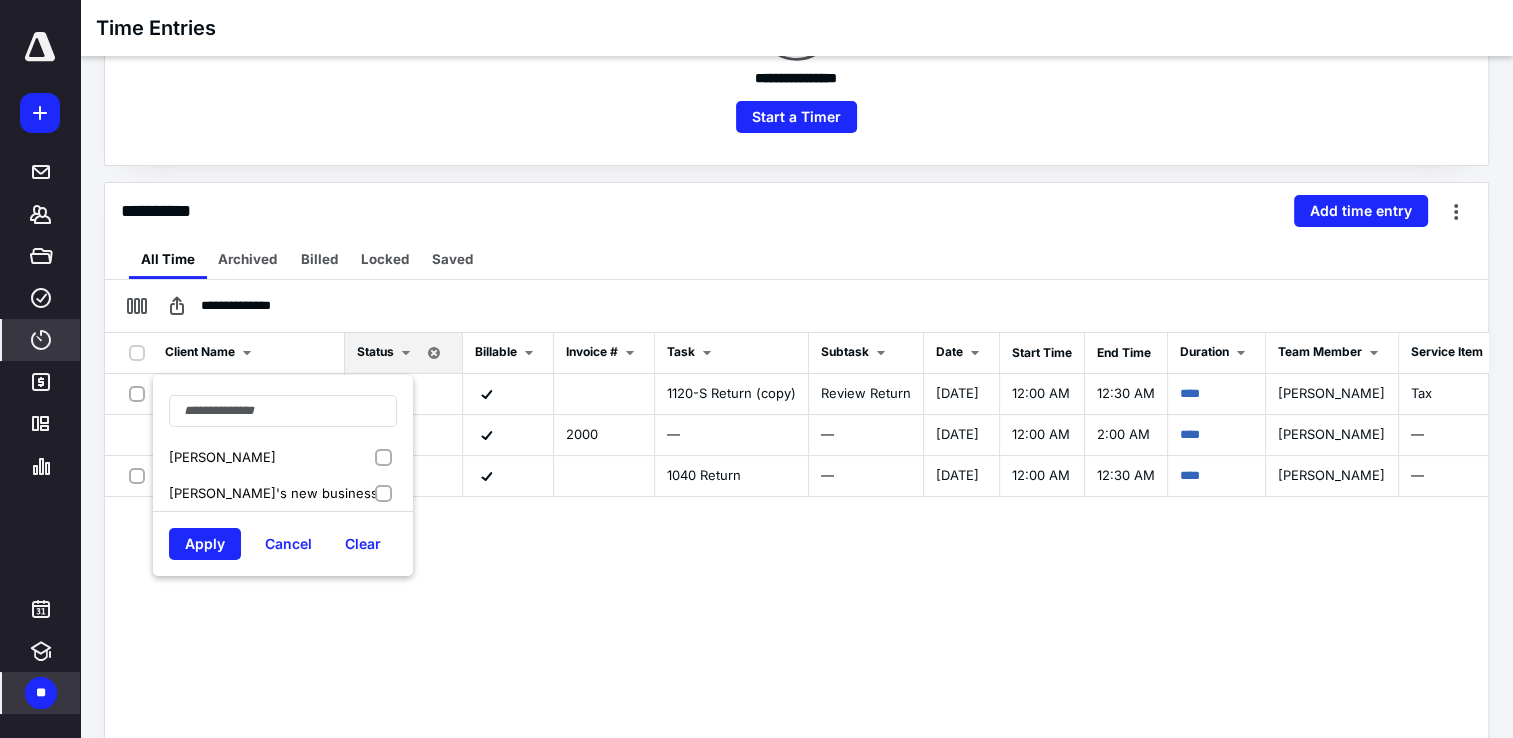 click on "**" at bounding box center (41, 693) 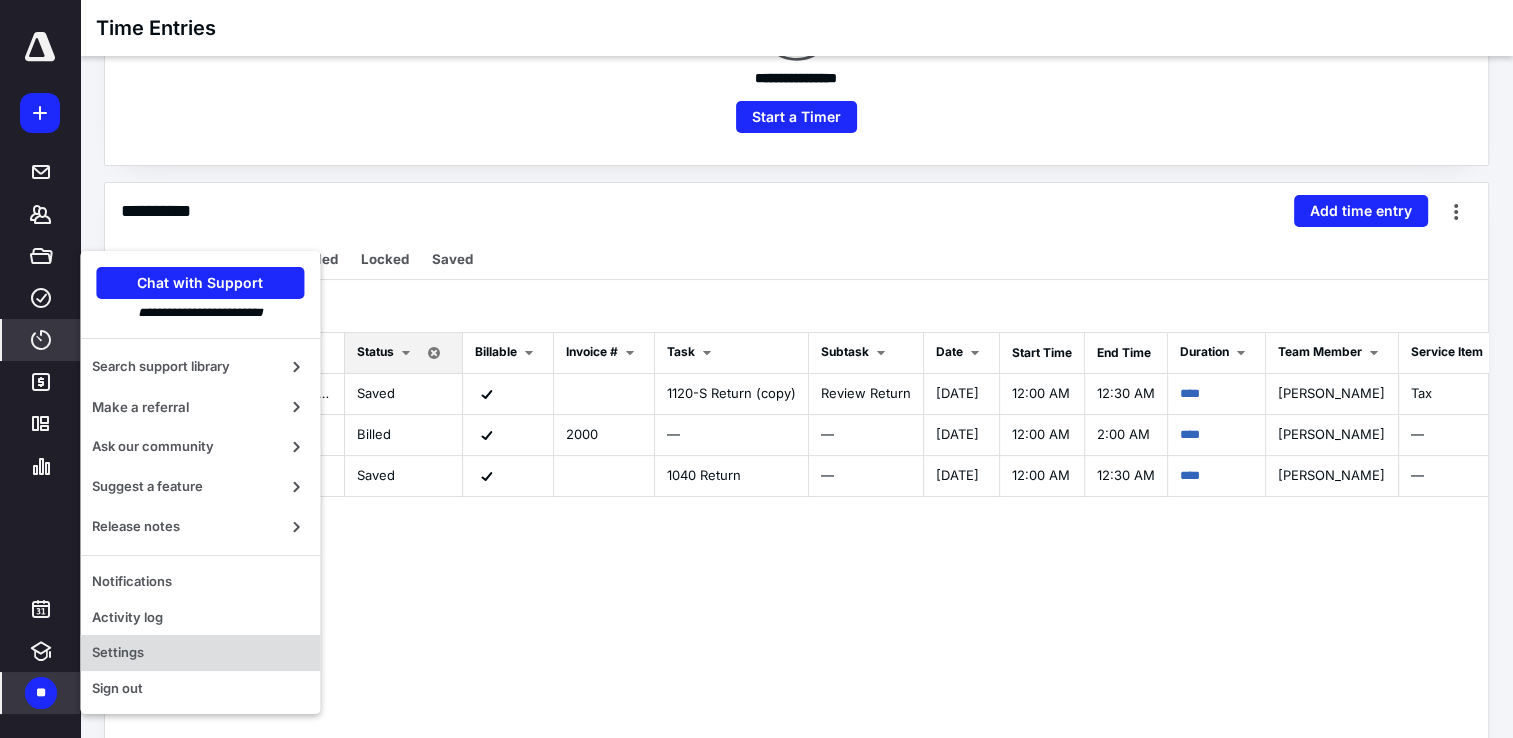 click on "Settings" at bounding box center [200, 653] 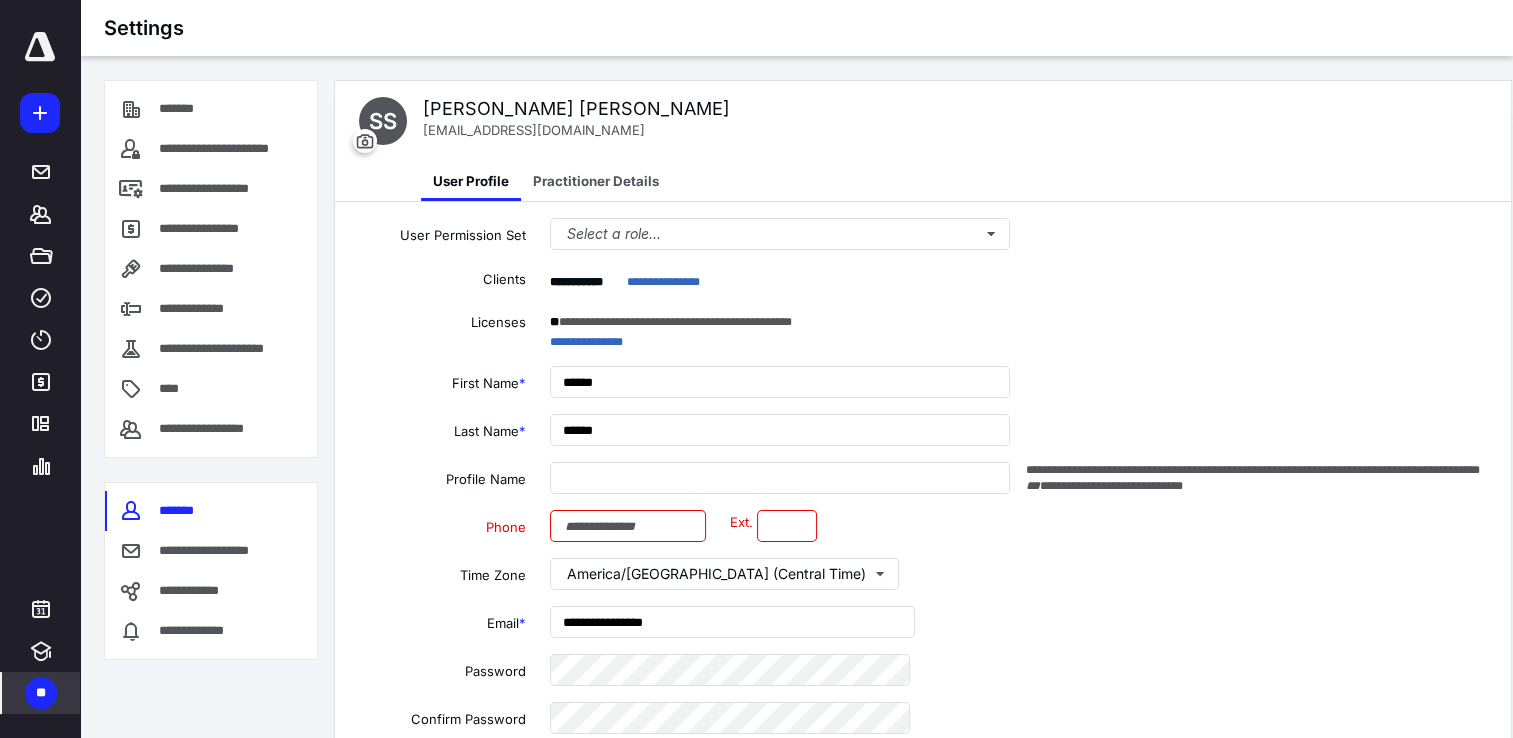 type on "**********" 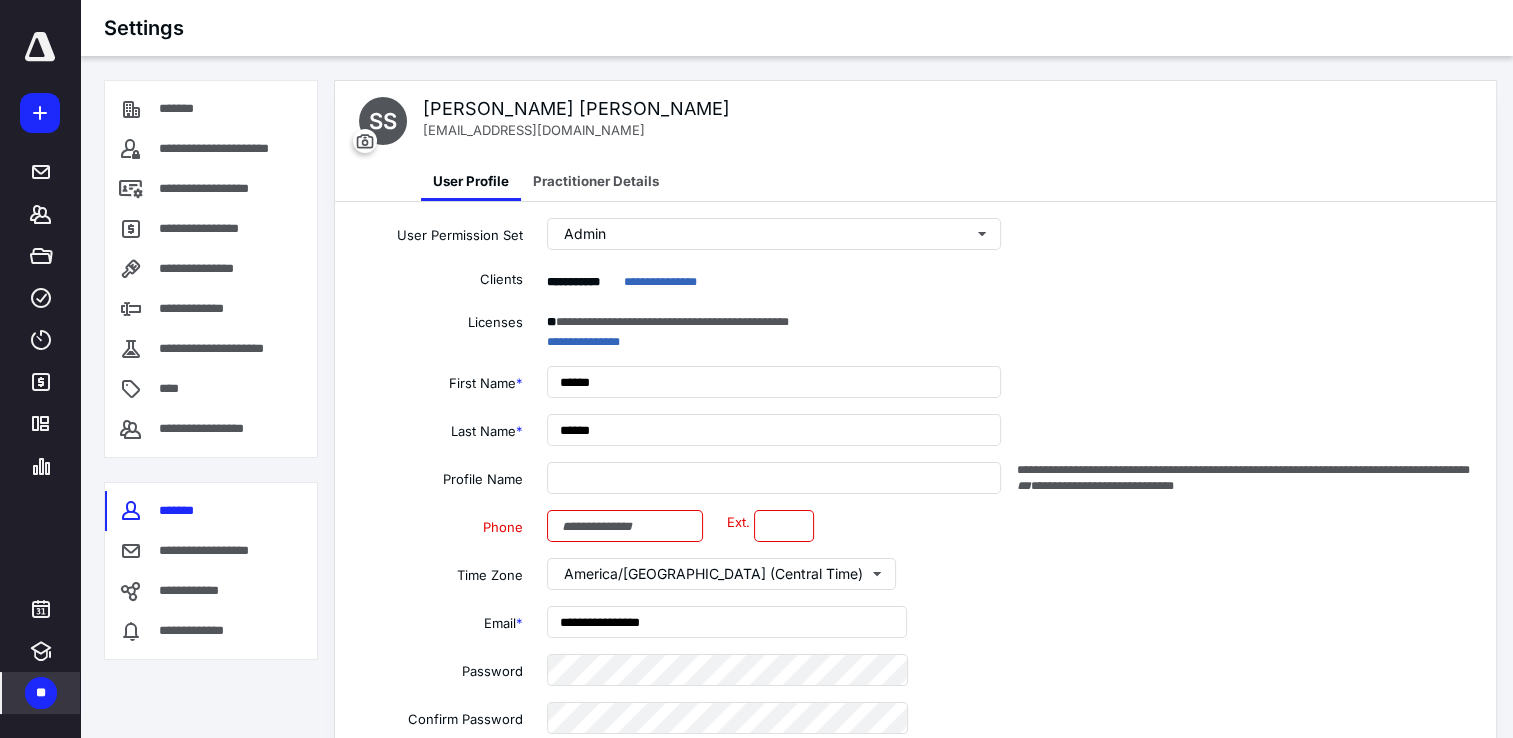 click at bounding box center [625, 526] 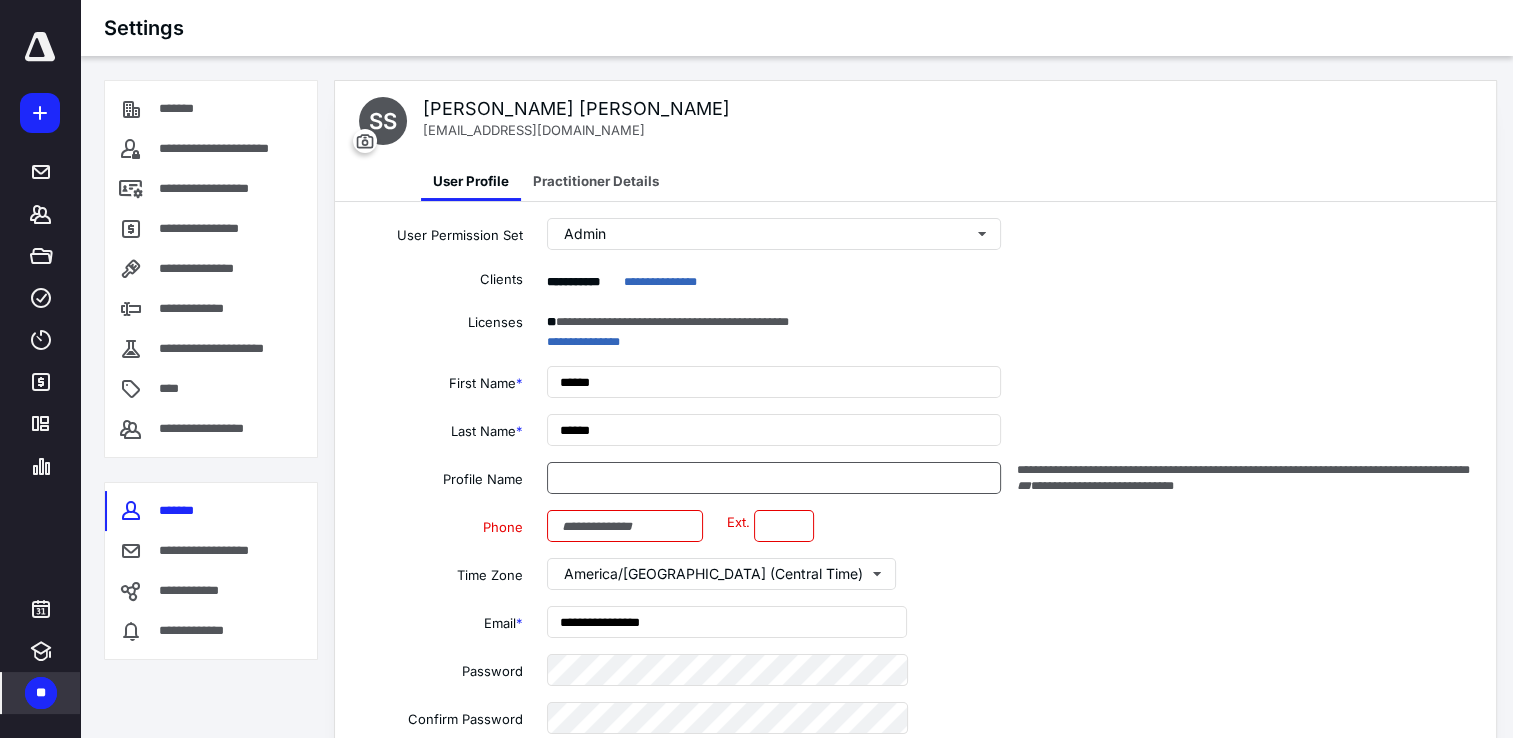type 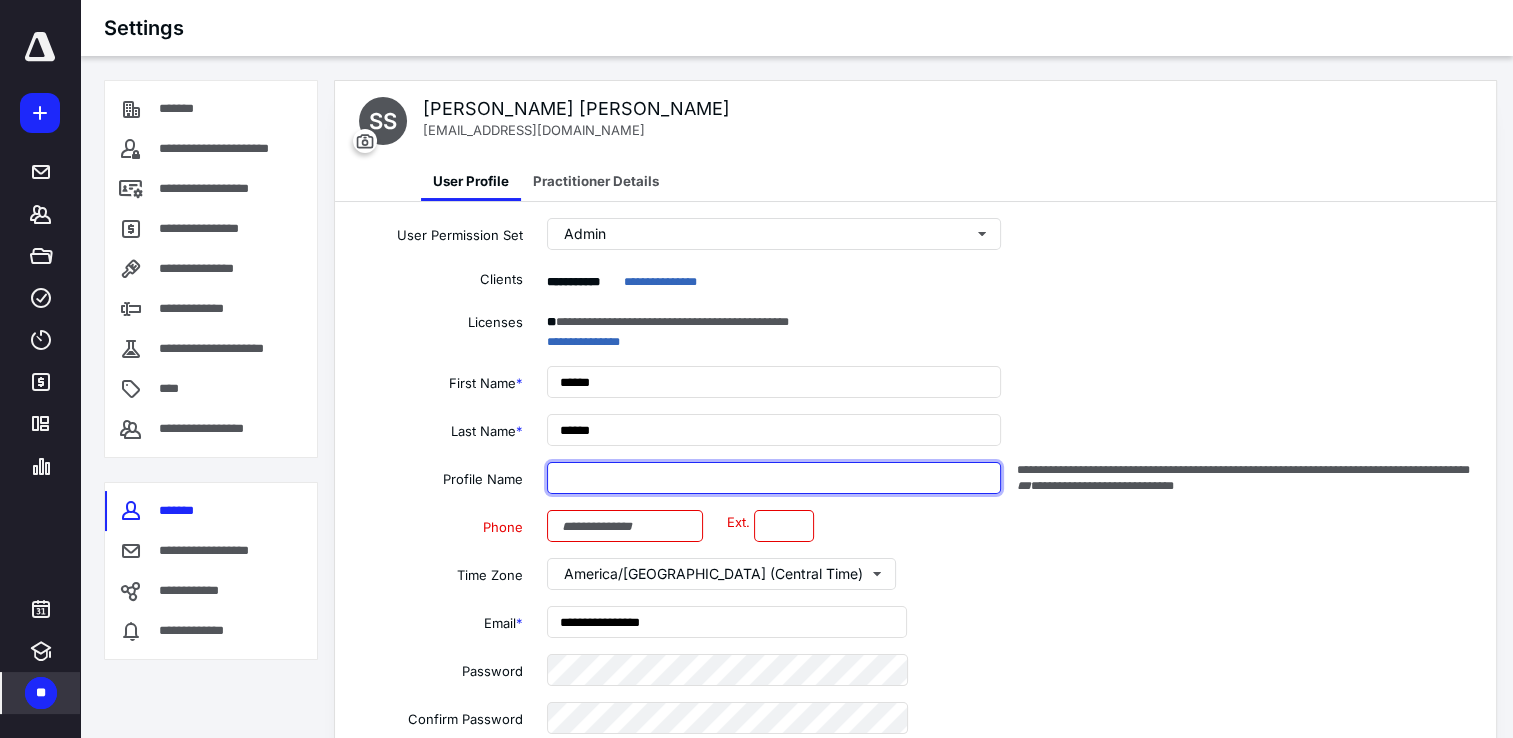 type on "******" 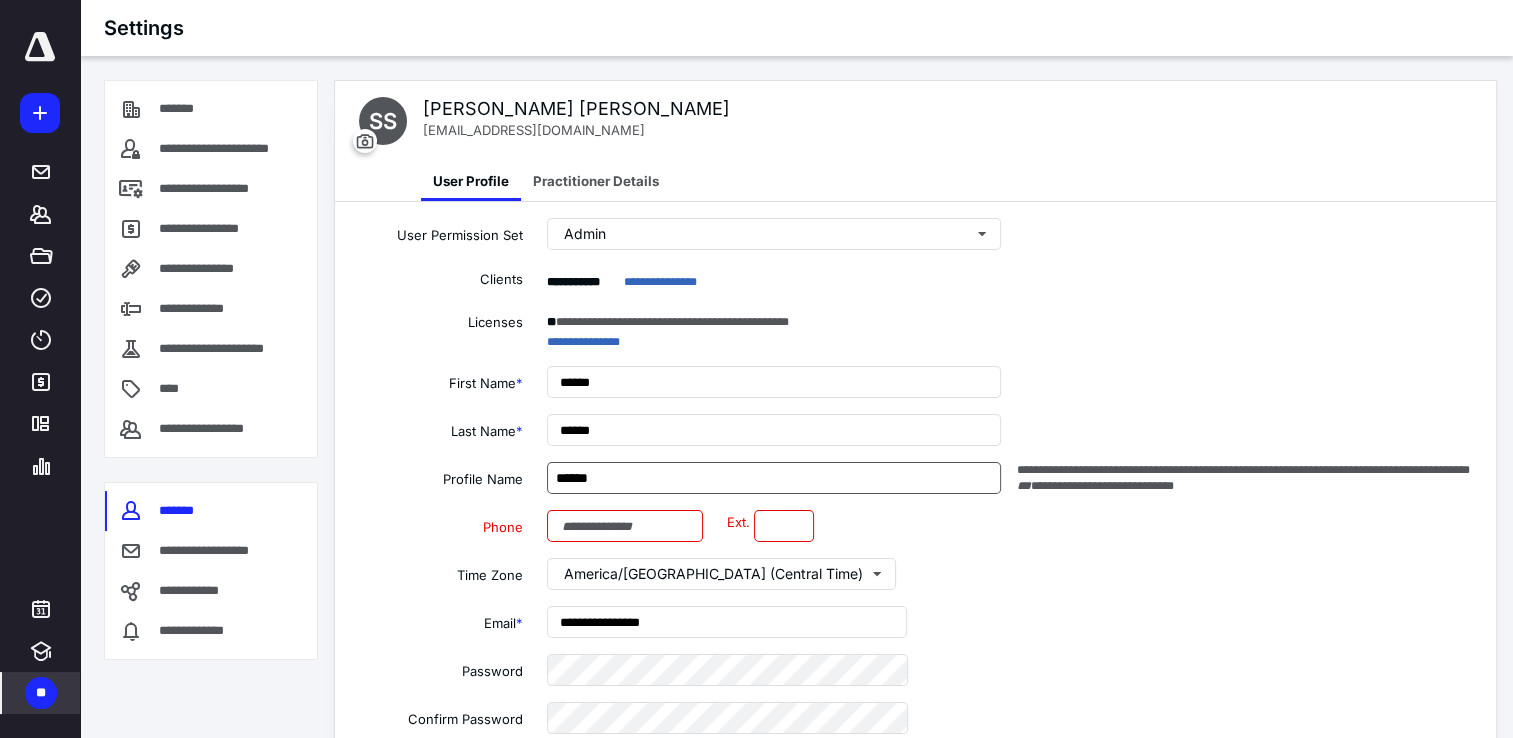 type on "******" 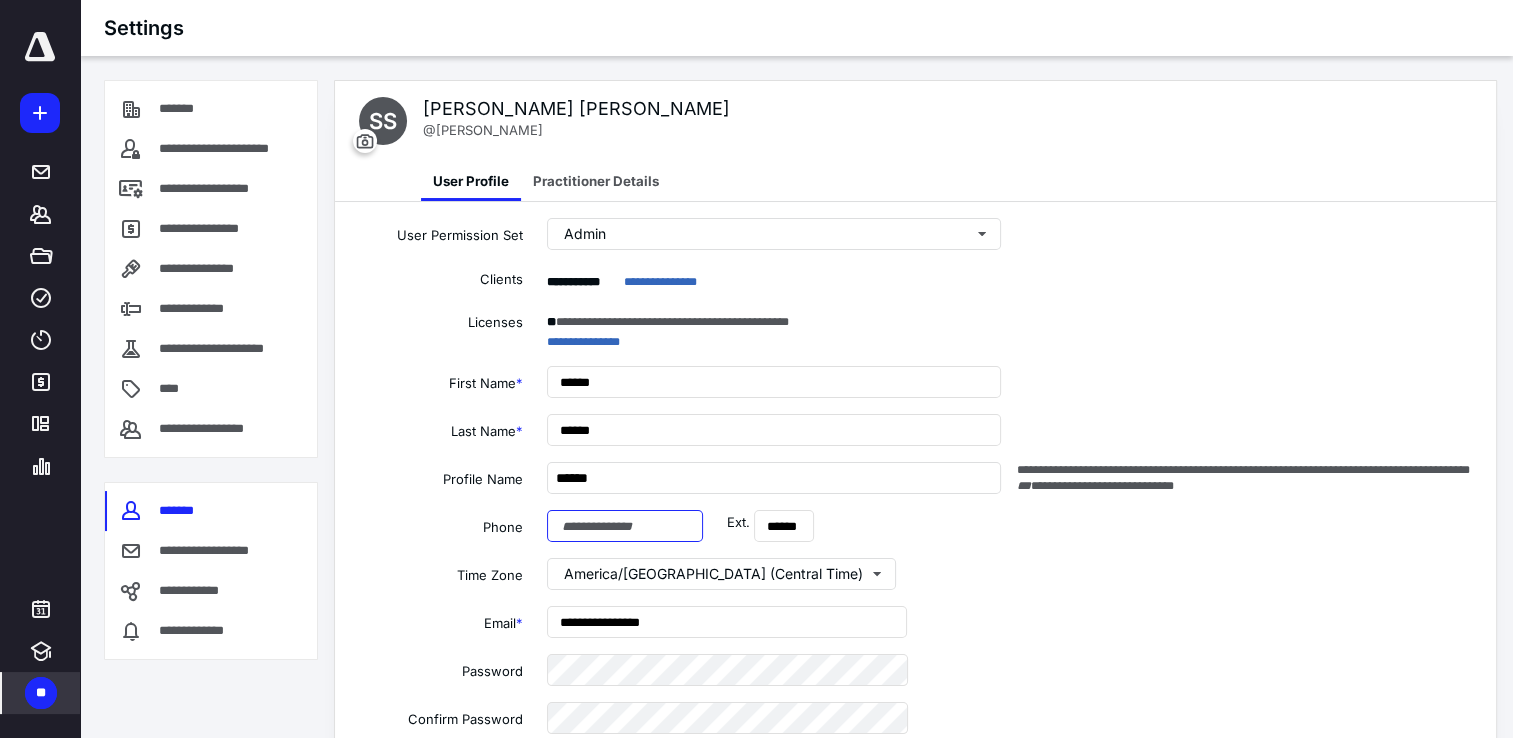 click at bounding box center [625, 526] 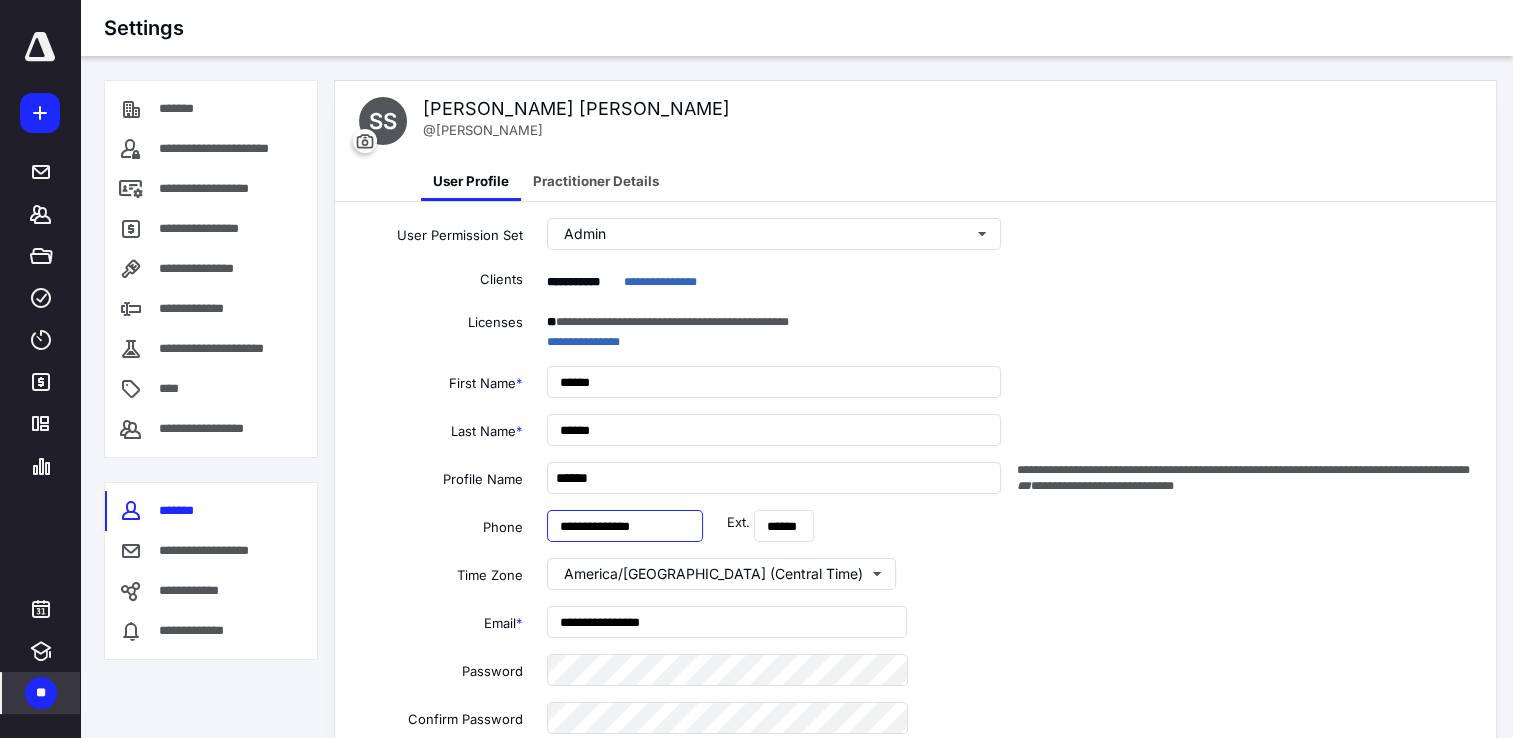 type on "**********" 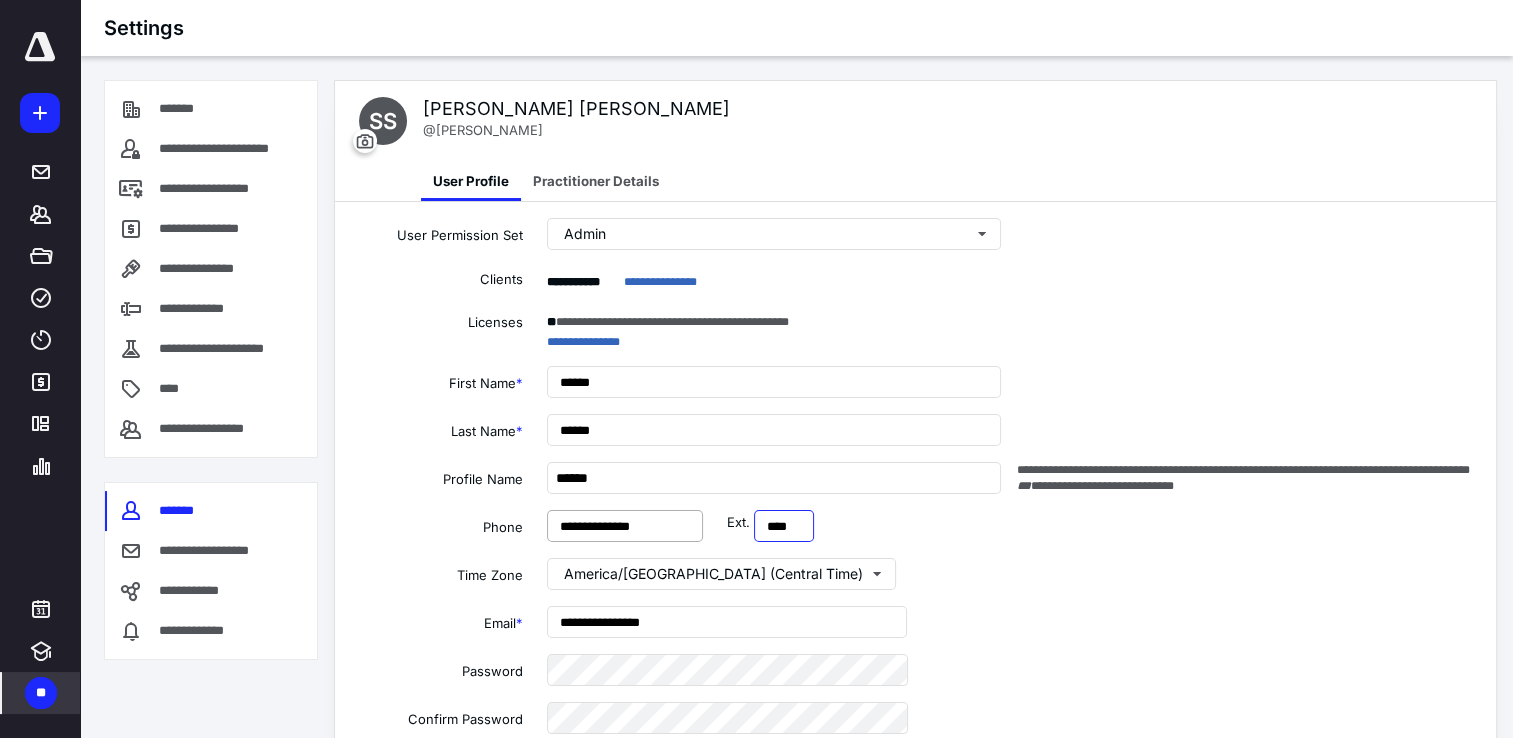 type on "****" 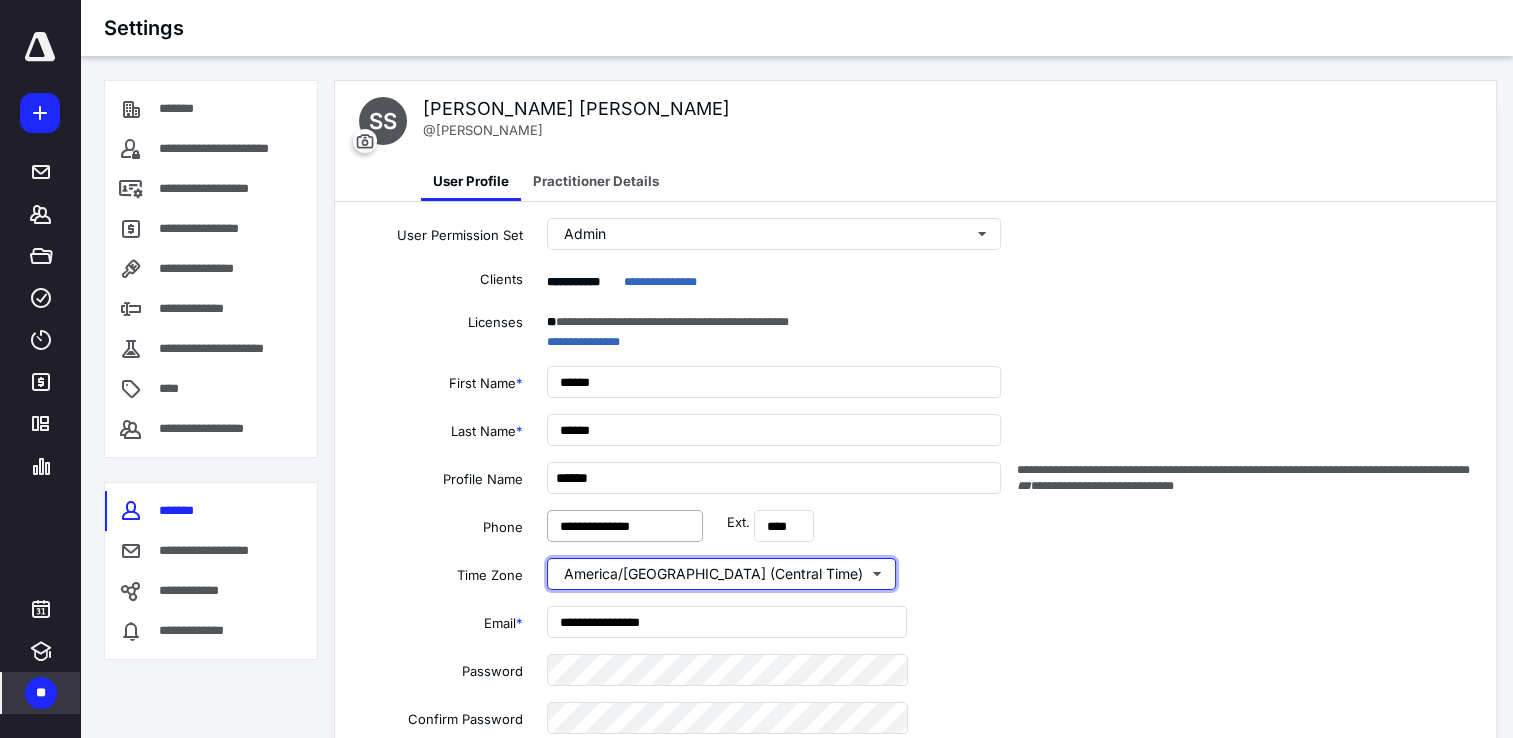 type 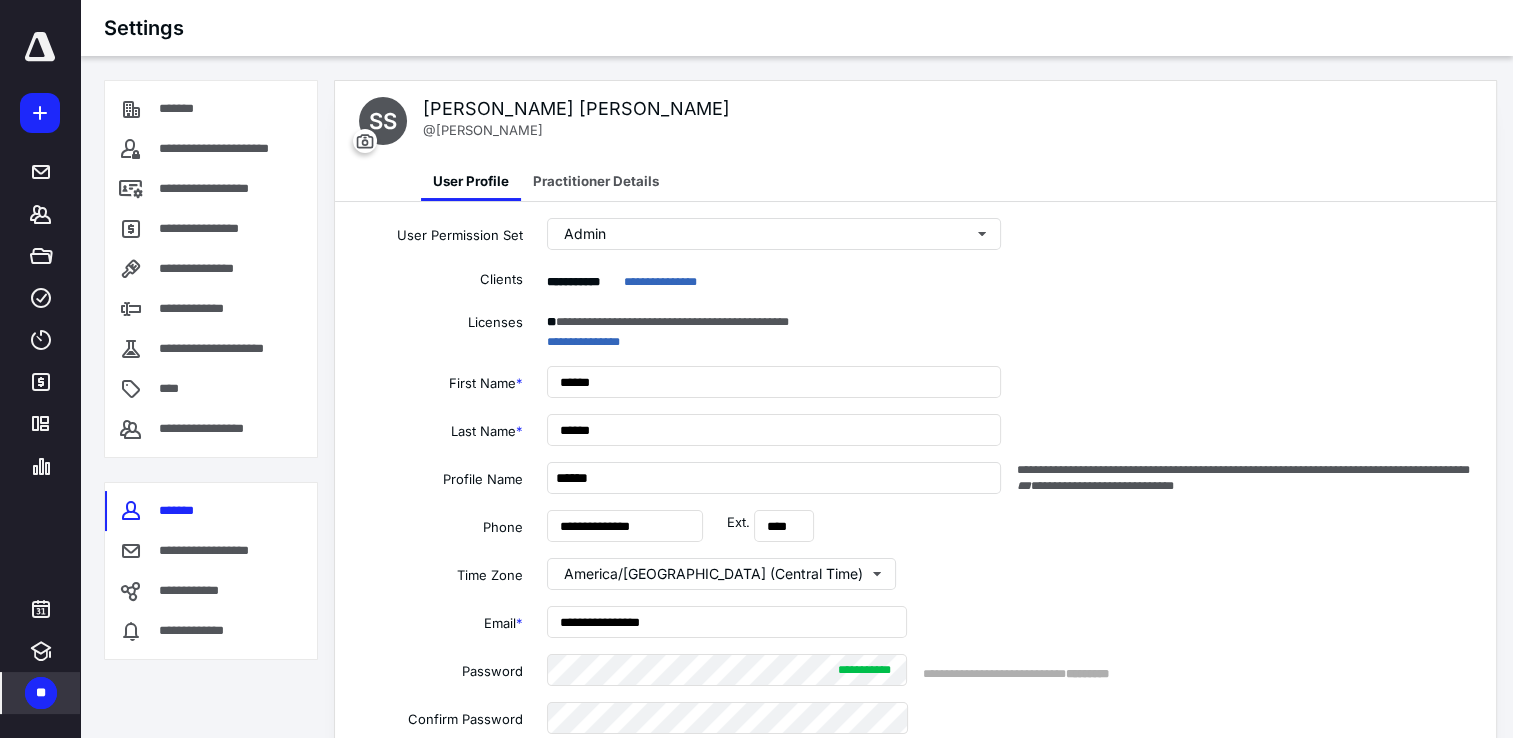 scroll, scrollTop: 396, scrollLeft: 0, axis: vertical 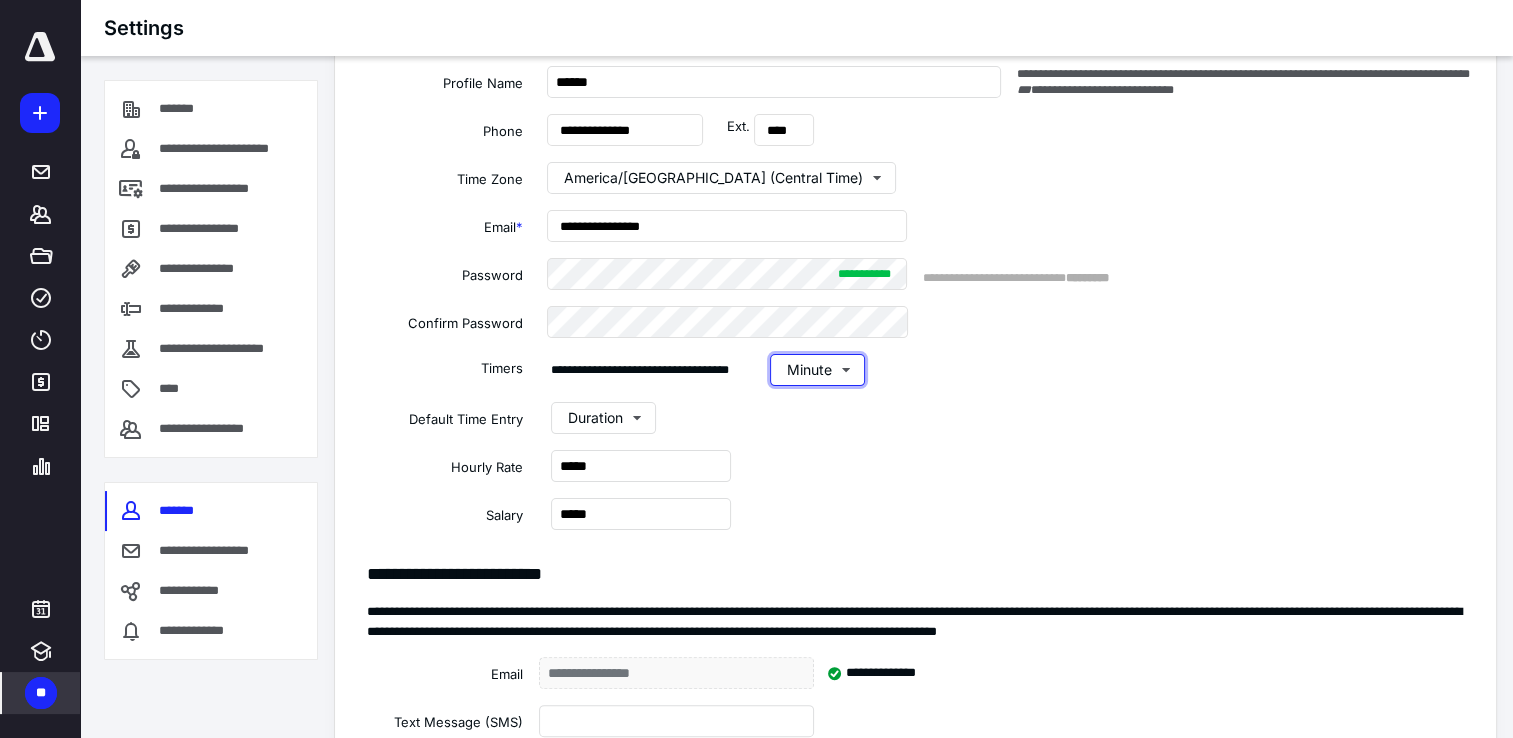 type 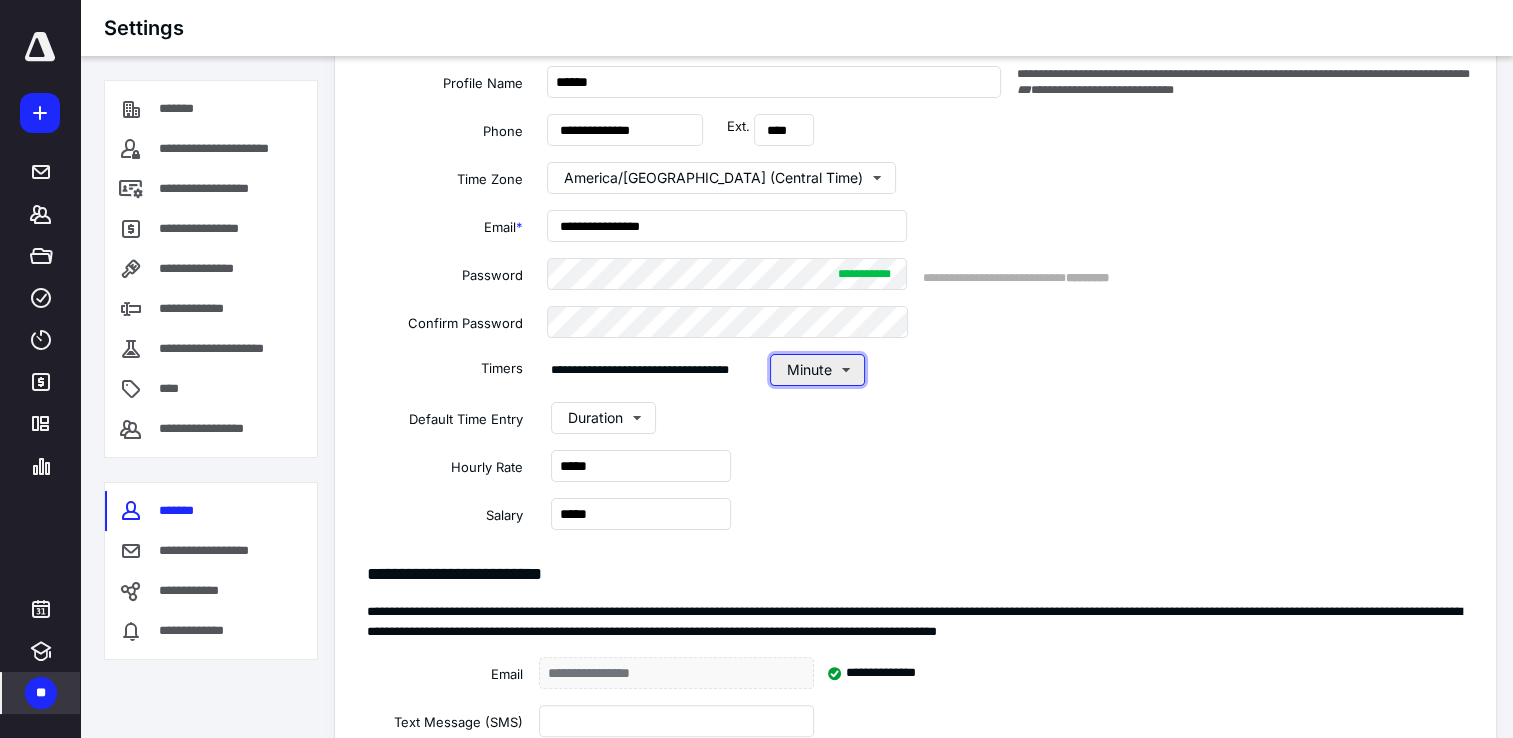 click on "Minute" at bounding box center (817, 370) 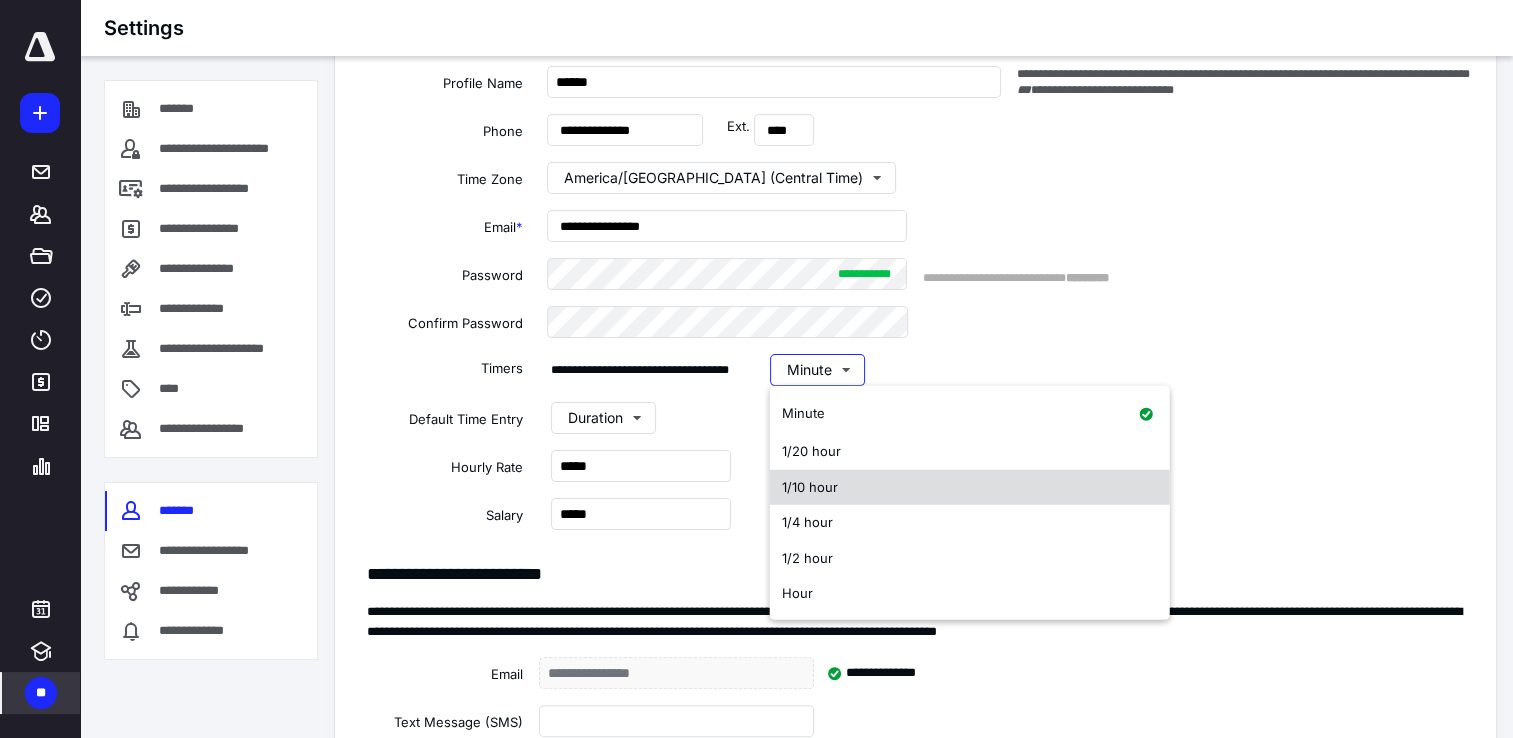 click on "1/10 hour" at bounding box center (810, 486) 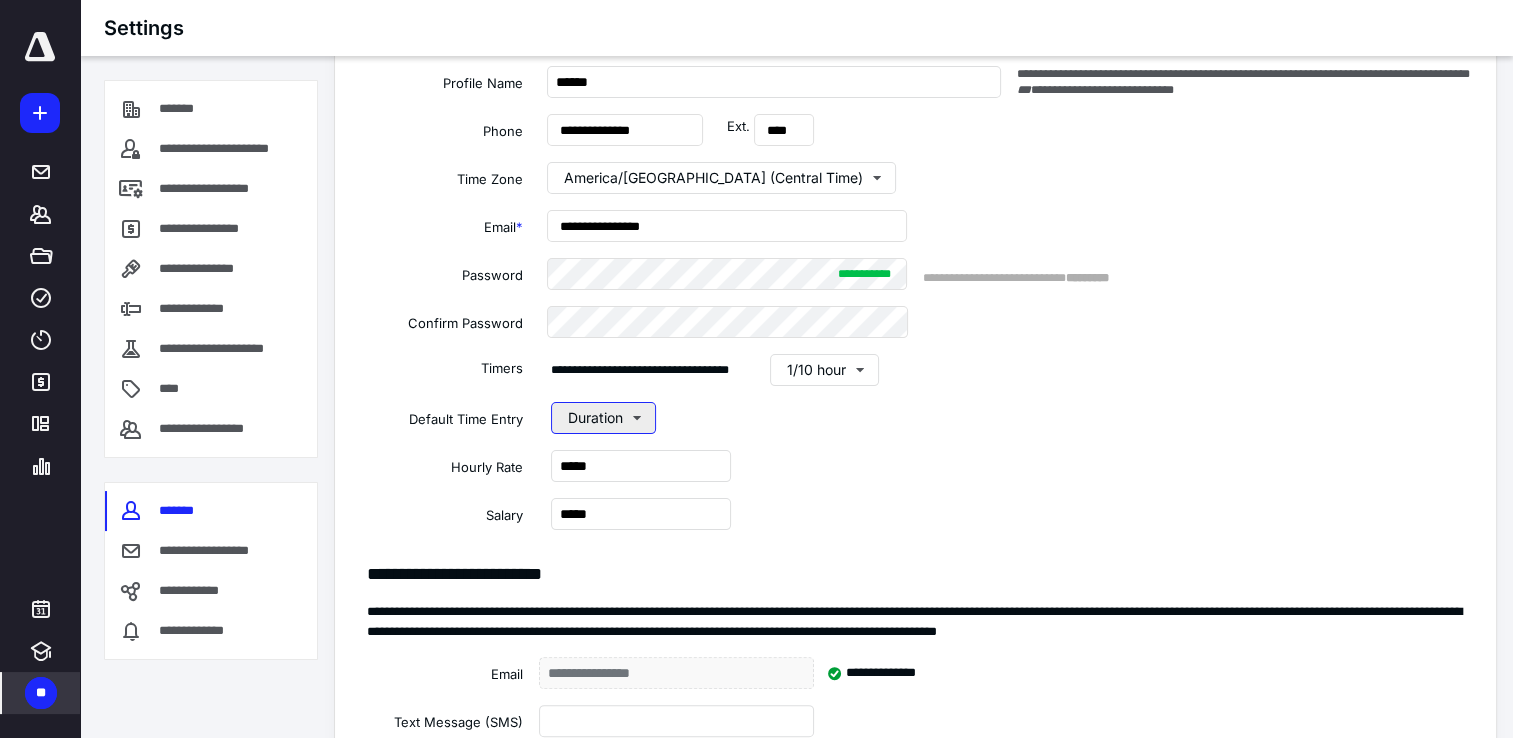 click on "Duration" at bounding box center [603, 418] 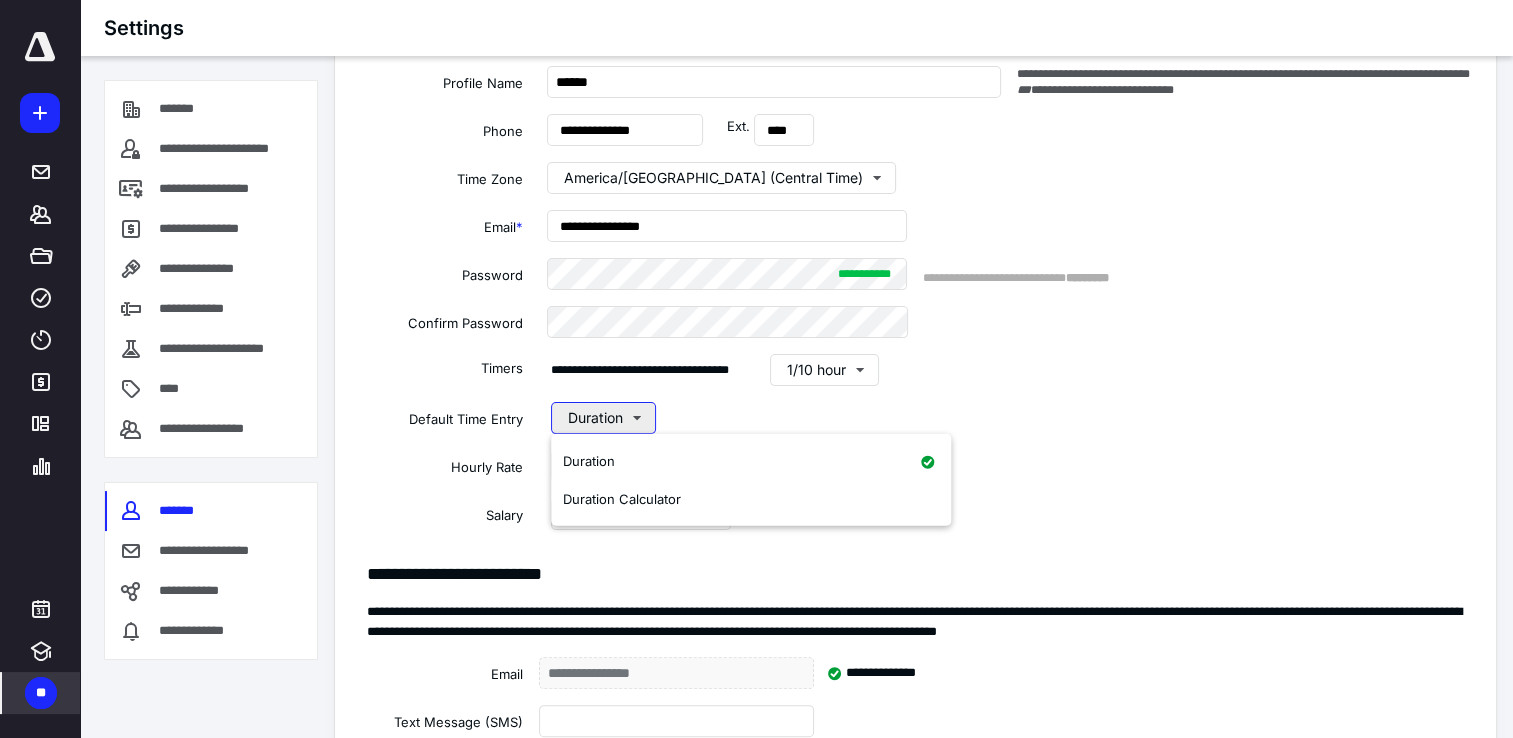 click on "Duration" at bounding box center (603, 418) 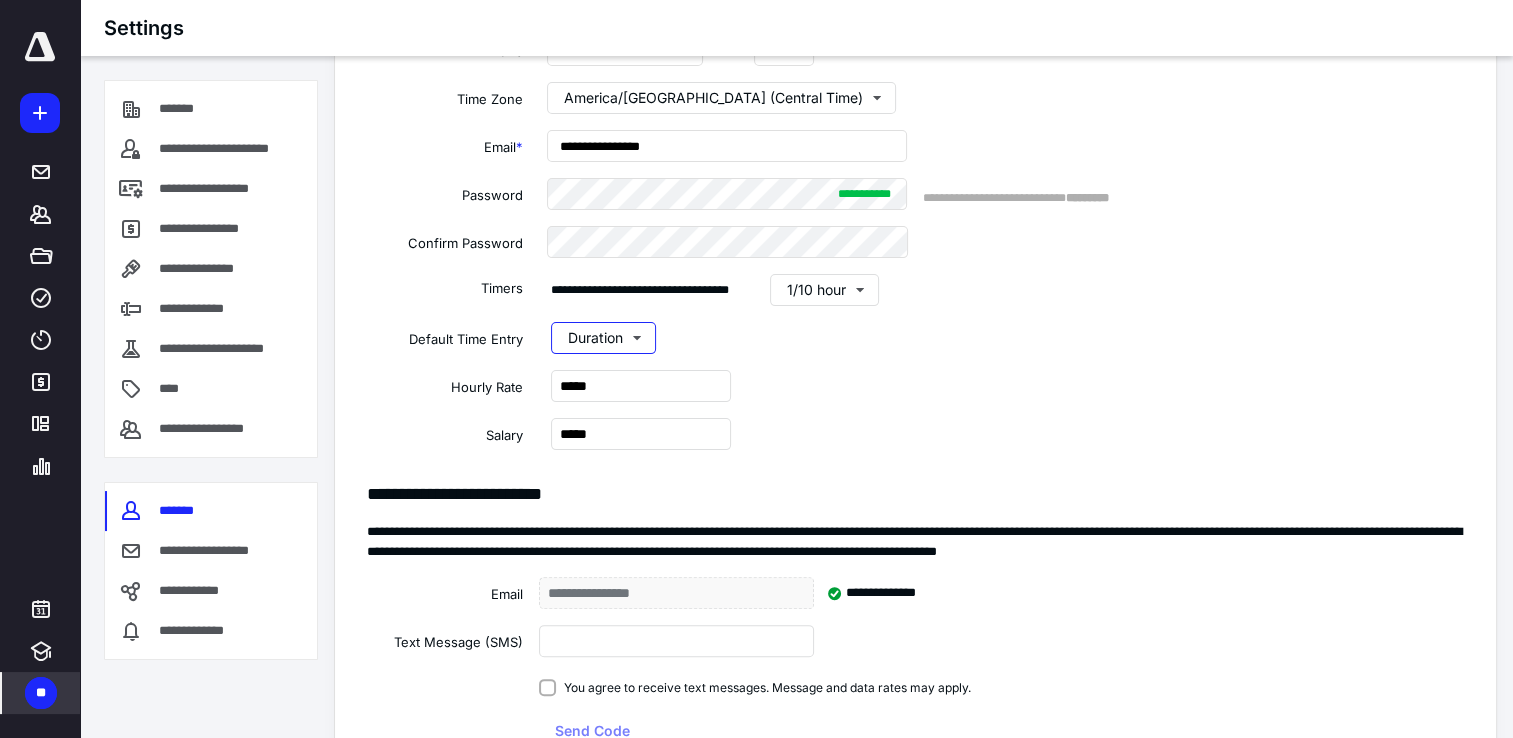 scroll, scrollTop: 516, scrollLeft: 0, axis: vertical 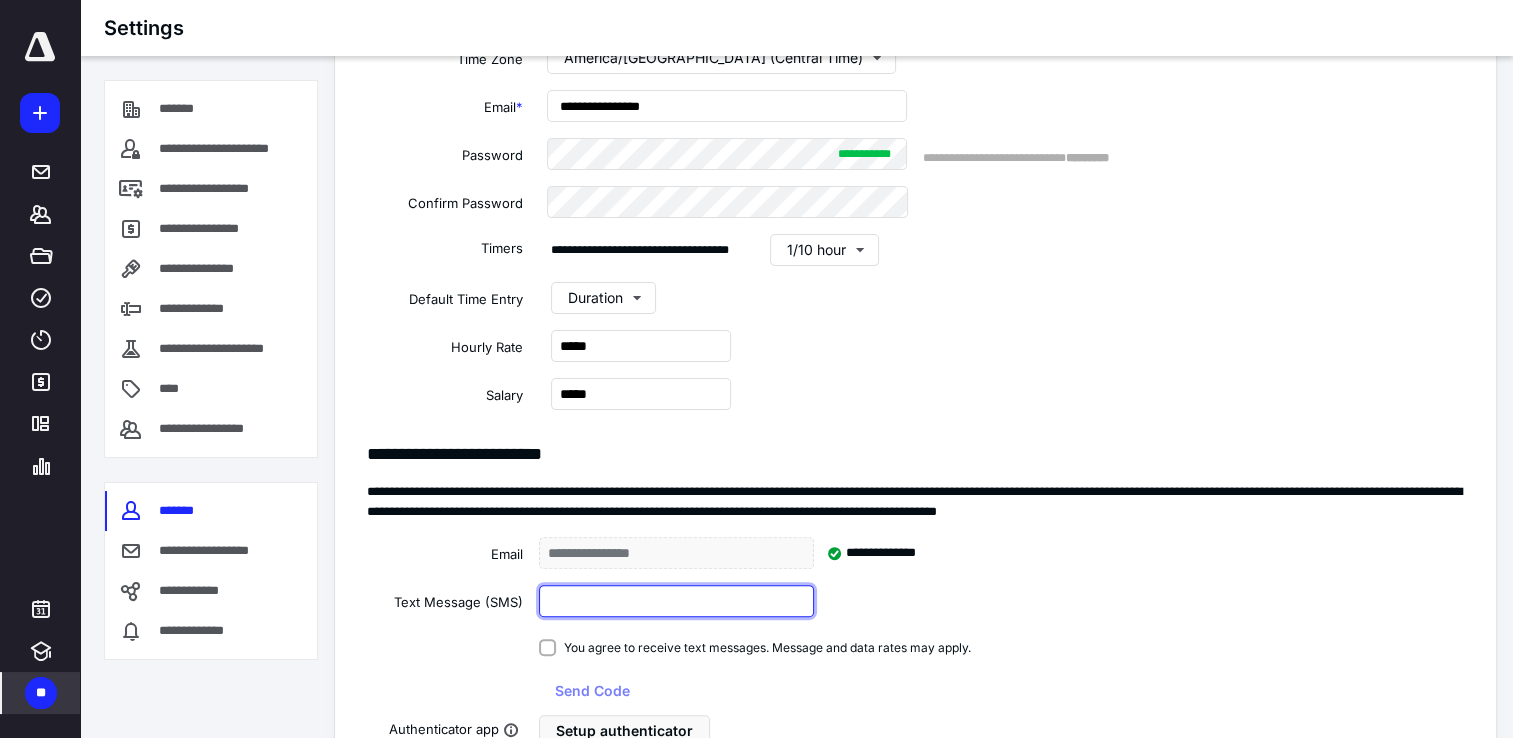 click at bounding box center [676, 601] 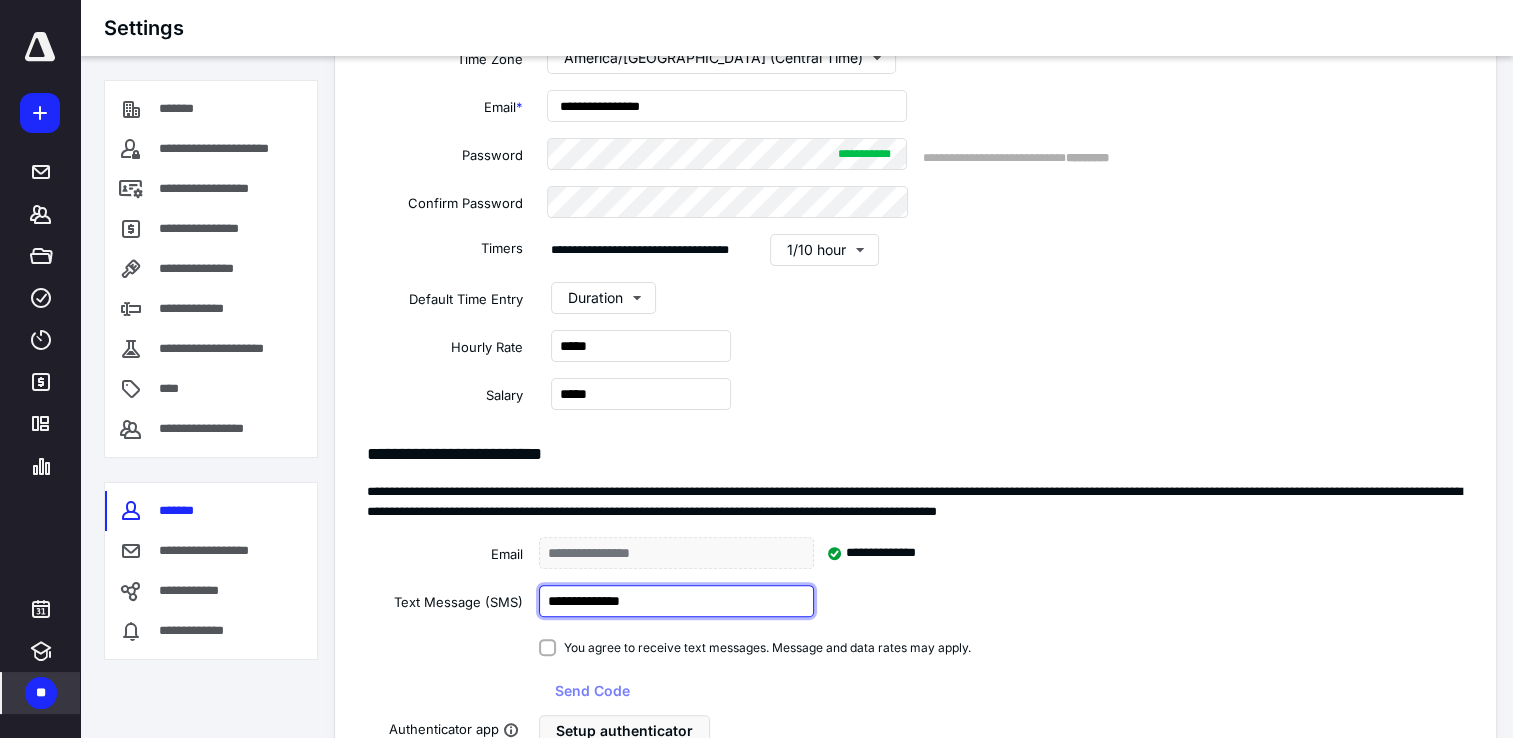 type on "**********" 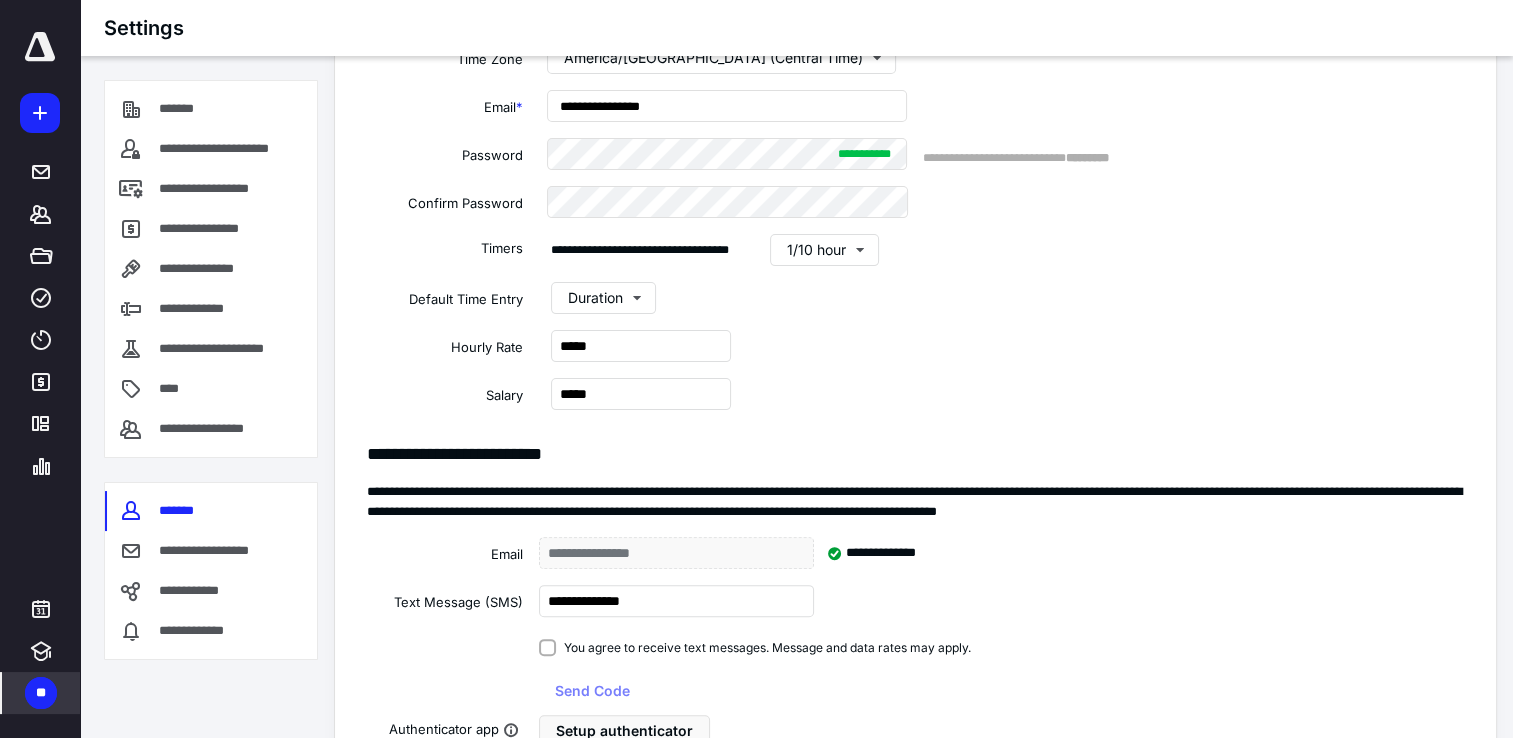 click 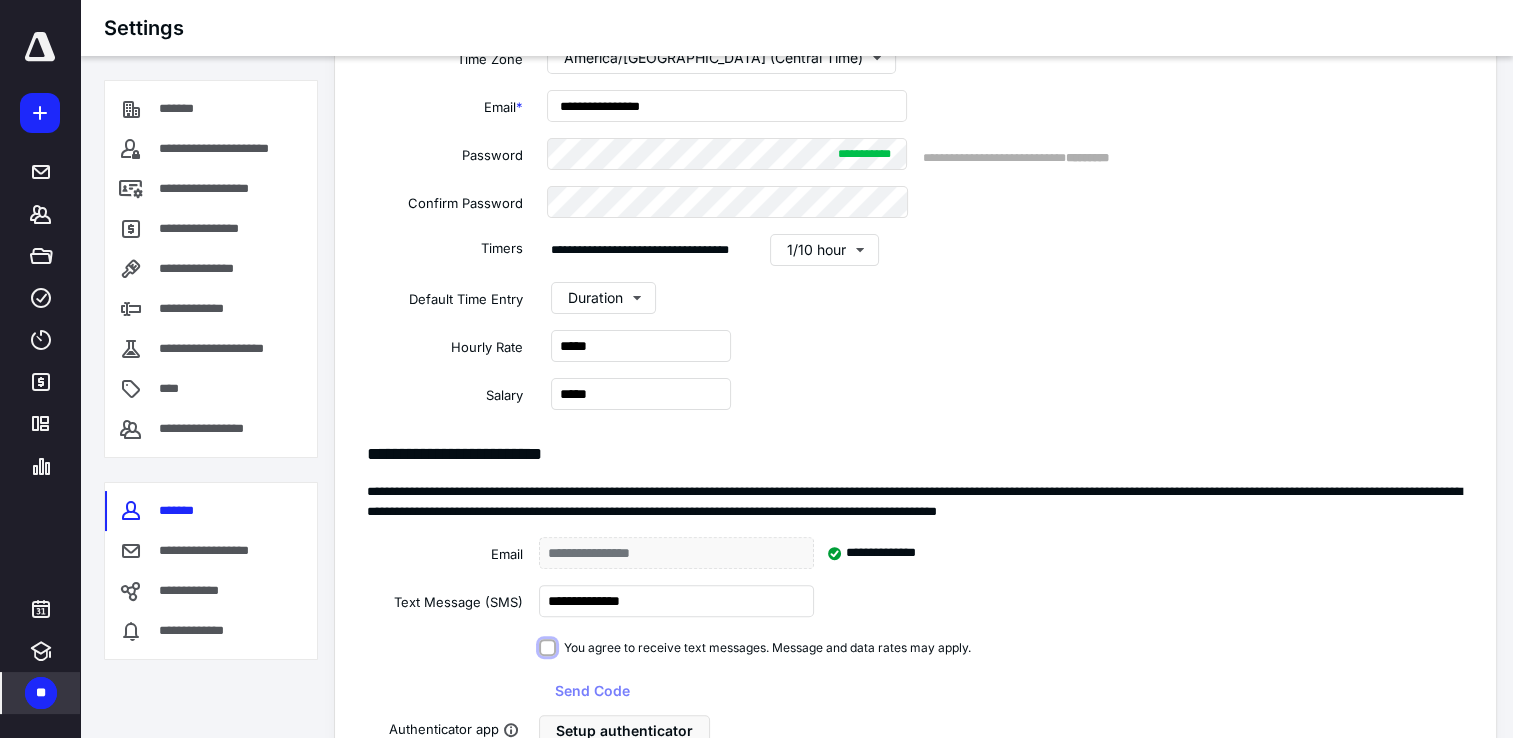 click on "You agree to receive text messages. Message and data rates may apply." at bounding box center [547, 647] 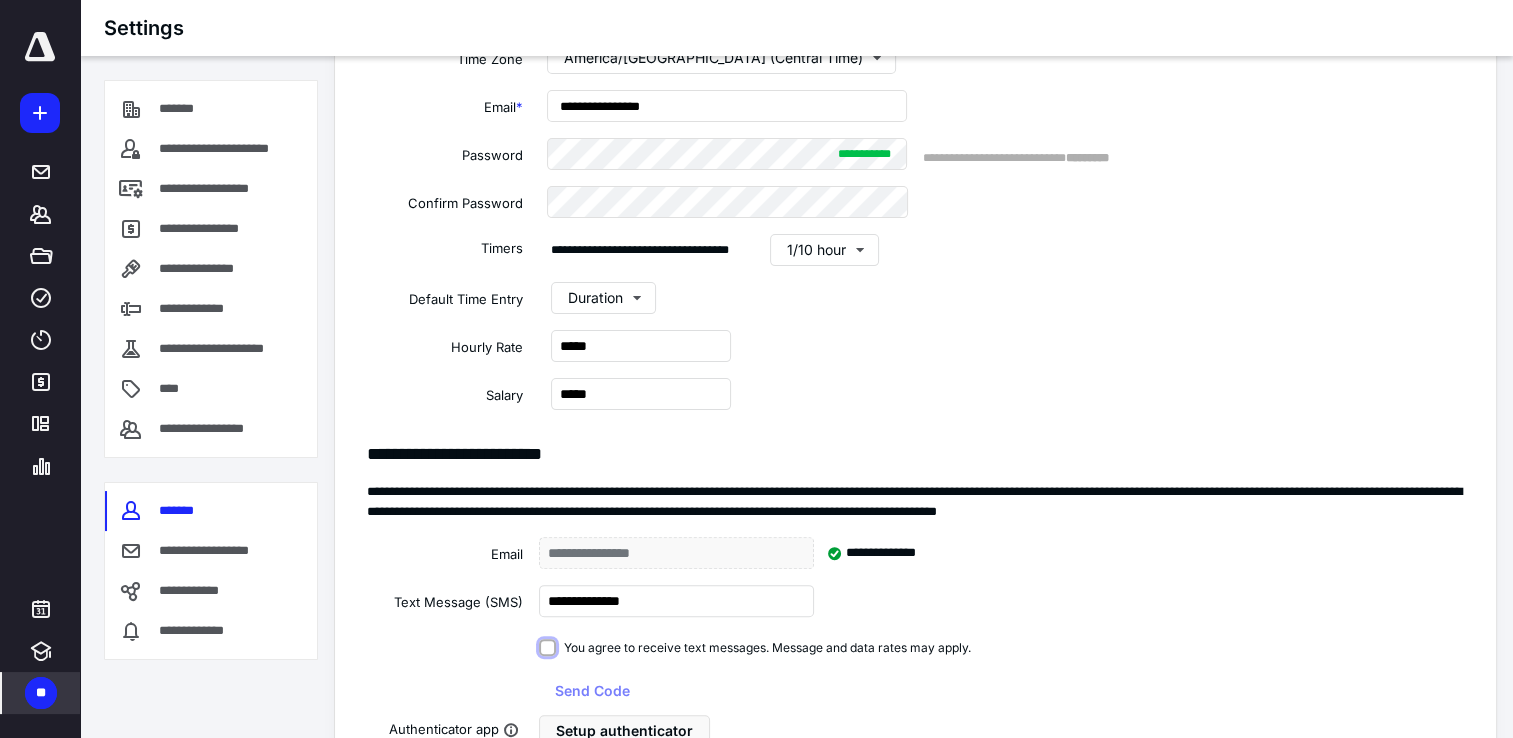checkbox on "true" 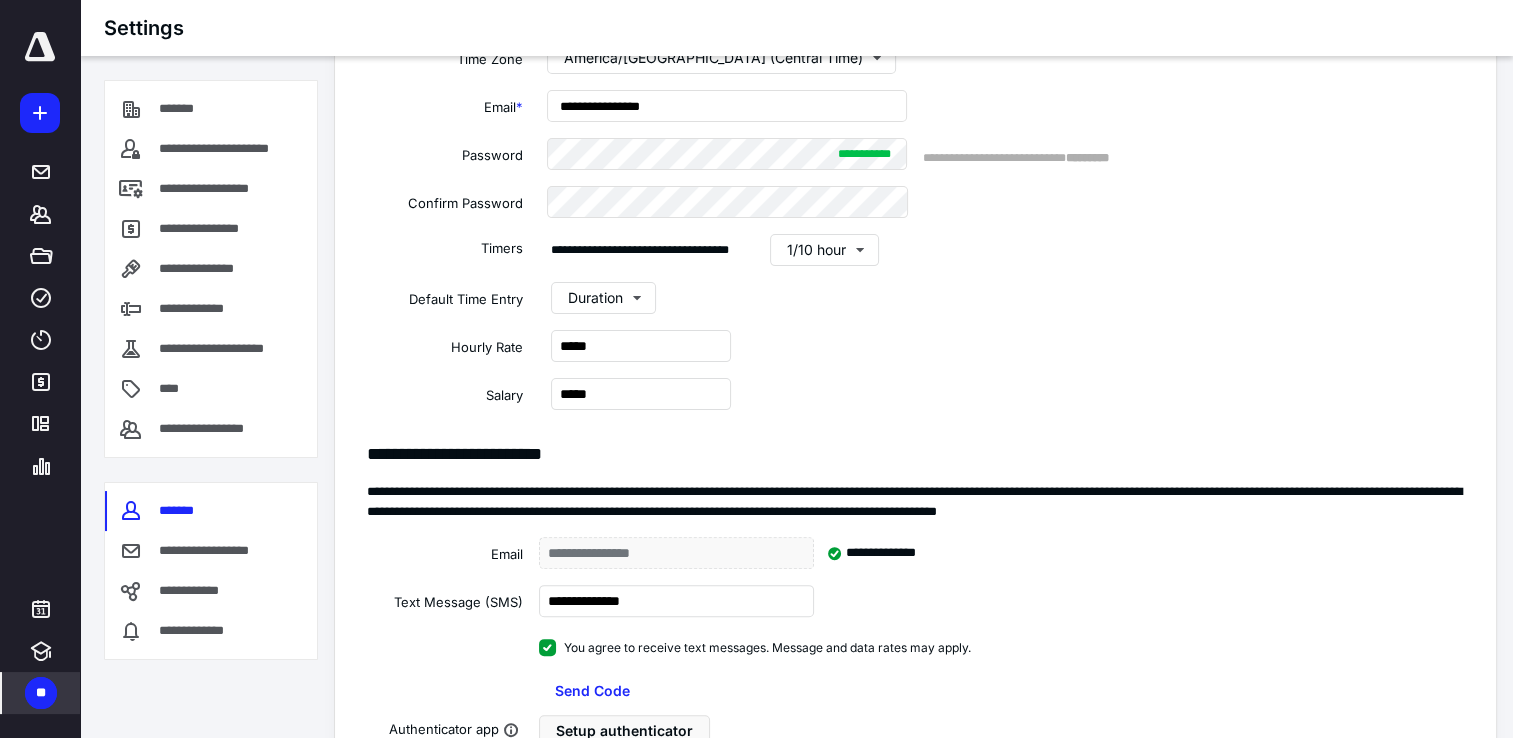 scroll, scrollTop: 556, scrollLeft: 0, axis: vertical 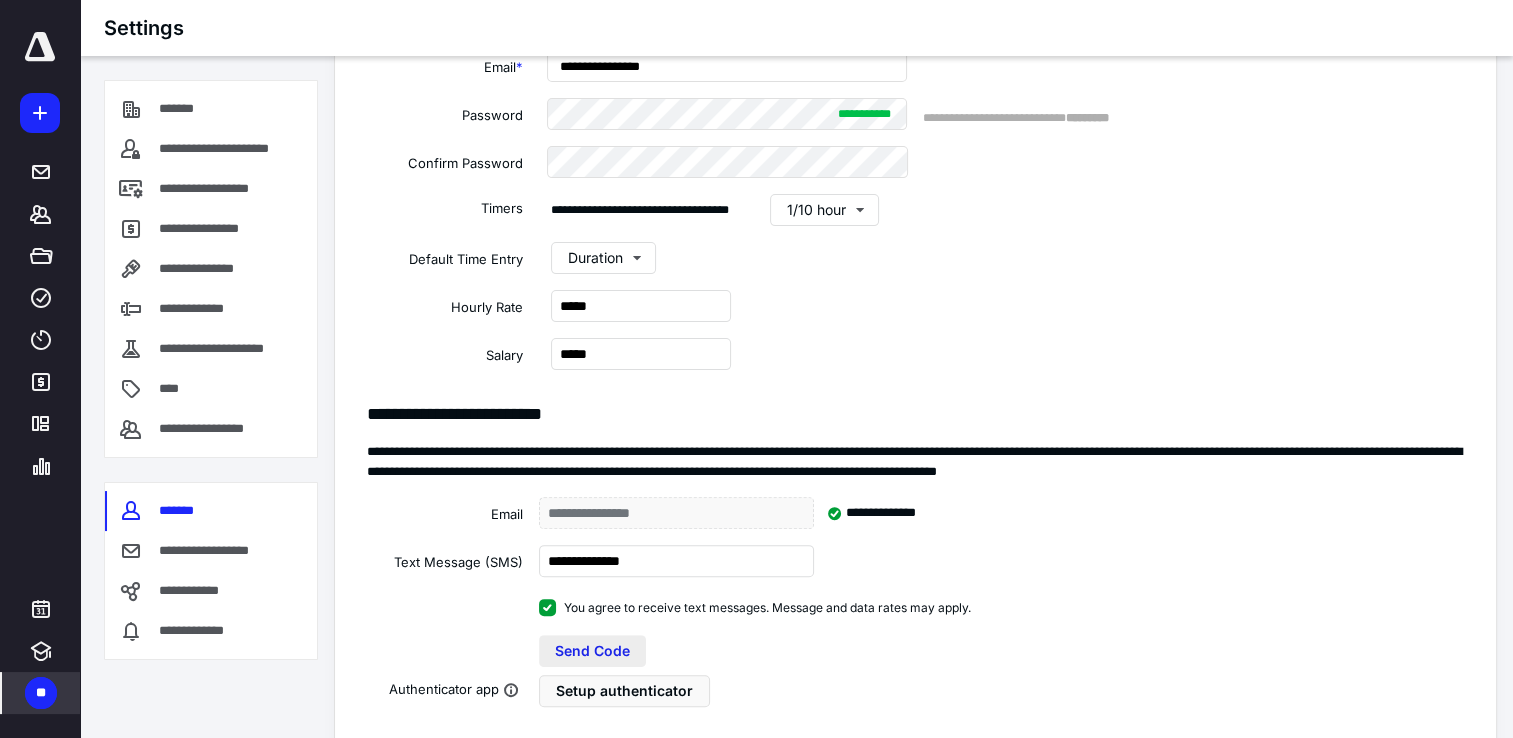 click on "Send Code" at bounding box center (592, 651) 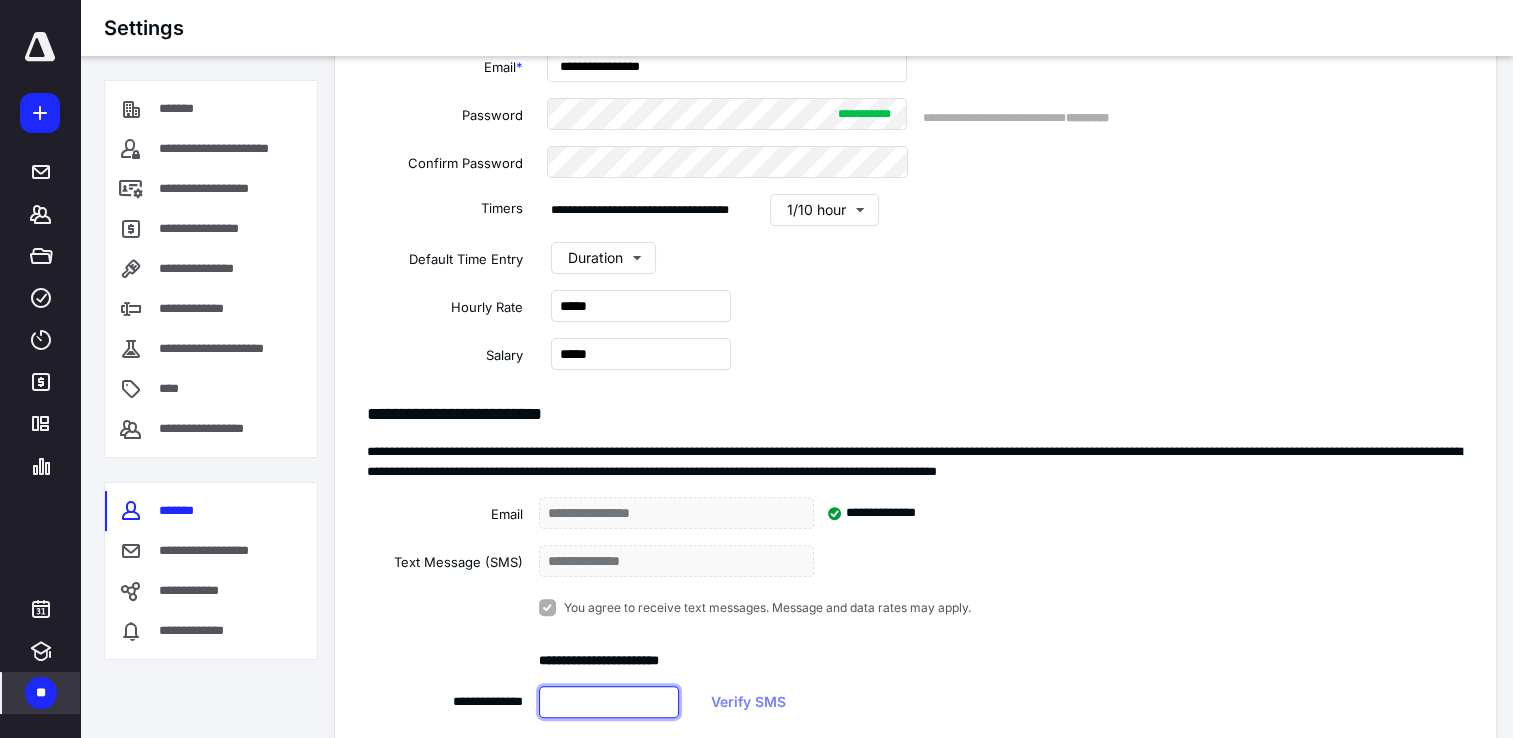 click at bounding box center (609, 702) 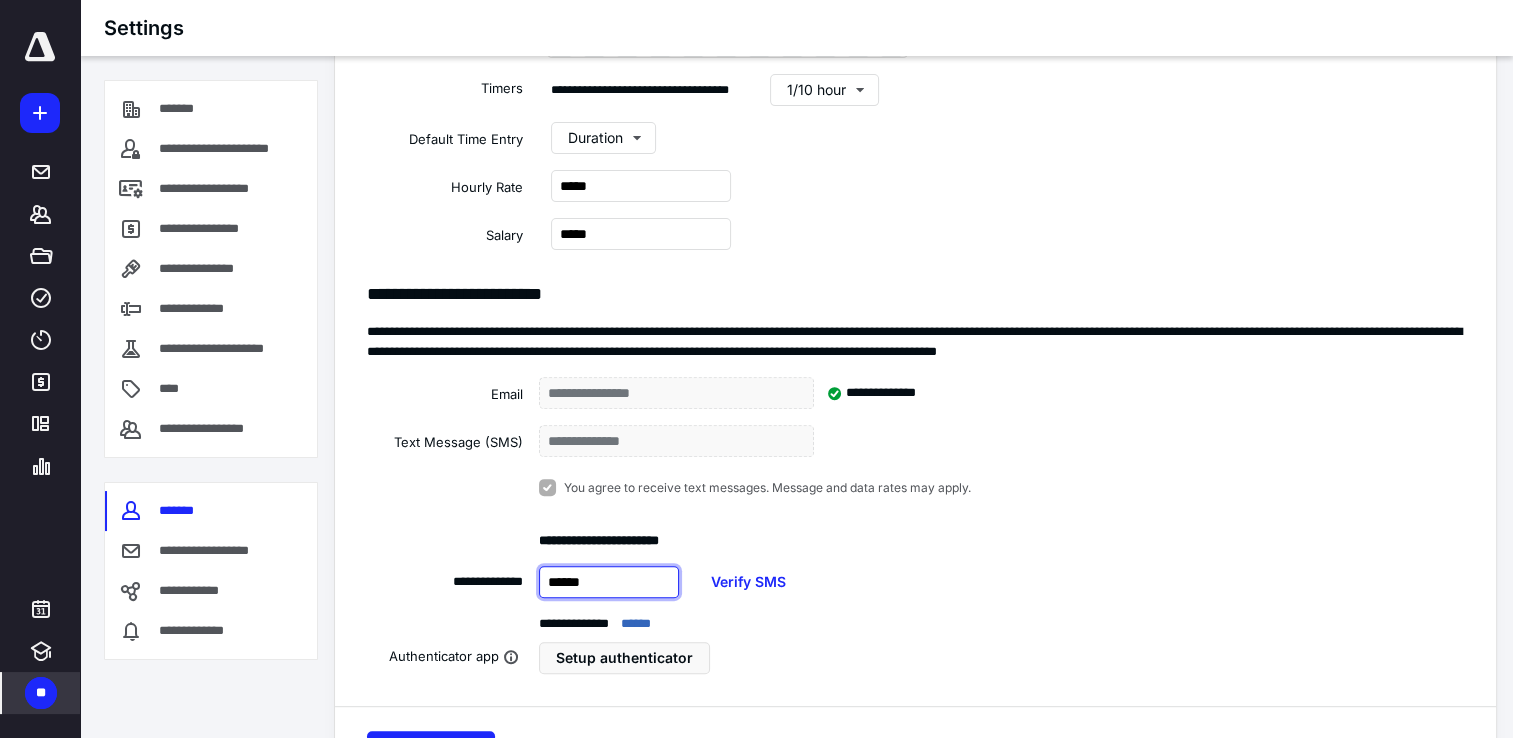 scroll, scrollTop: 716, scrollLeft: 0, axis: vertical 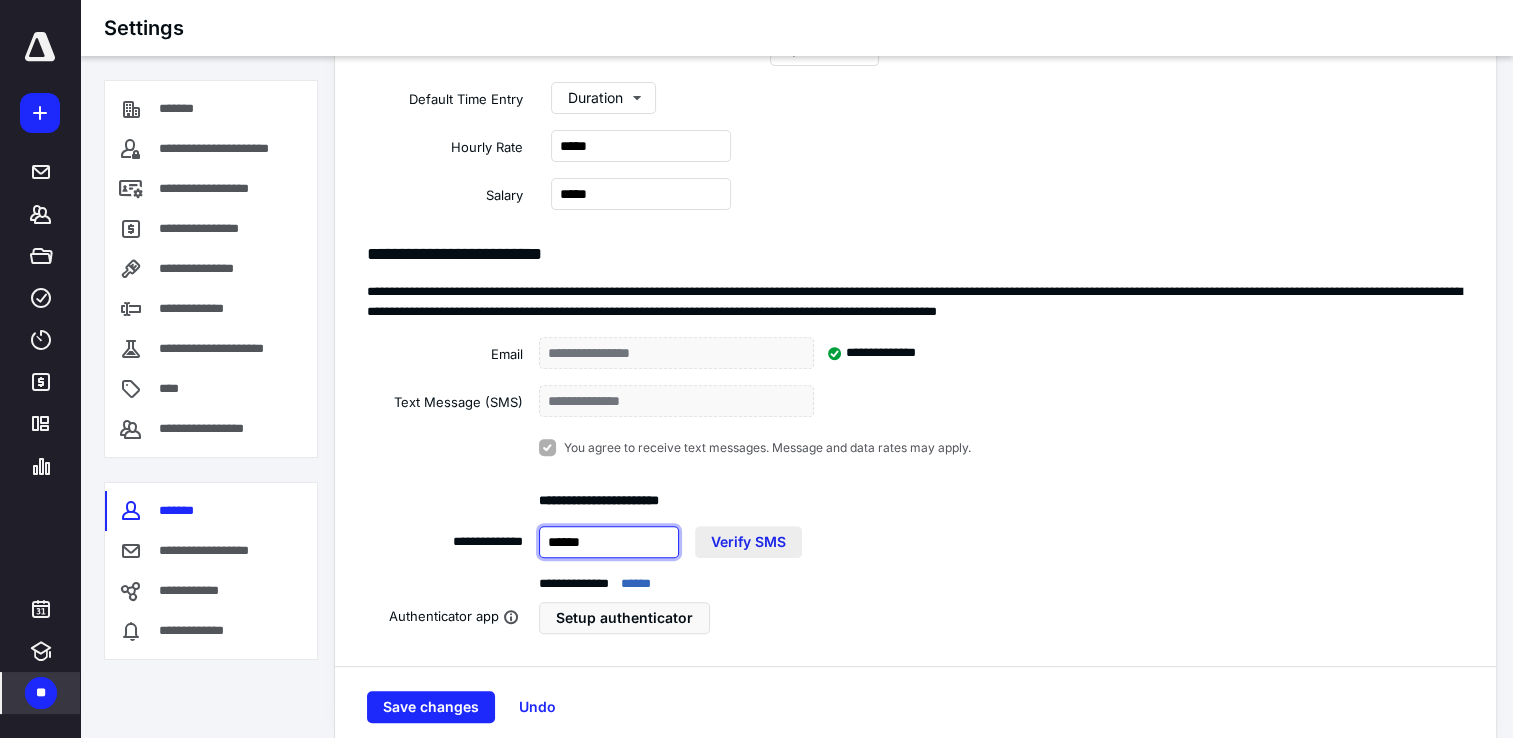 type on "******" 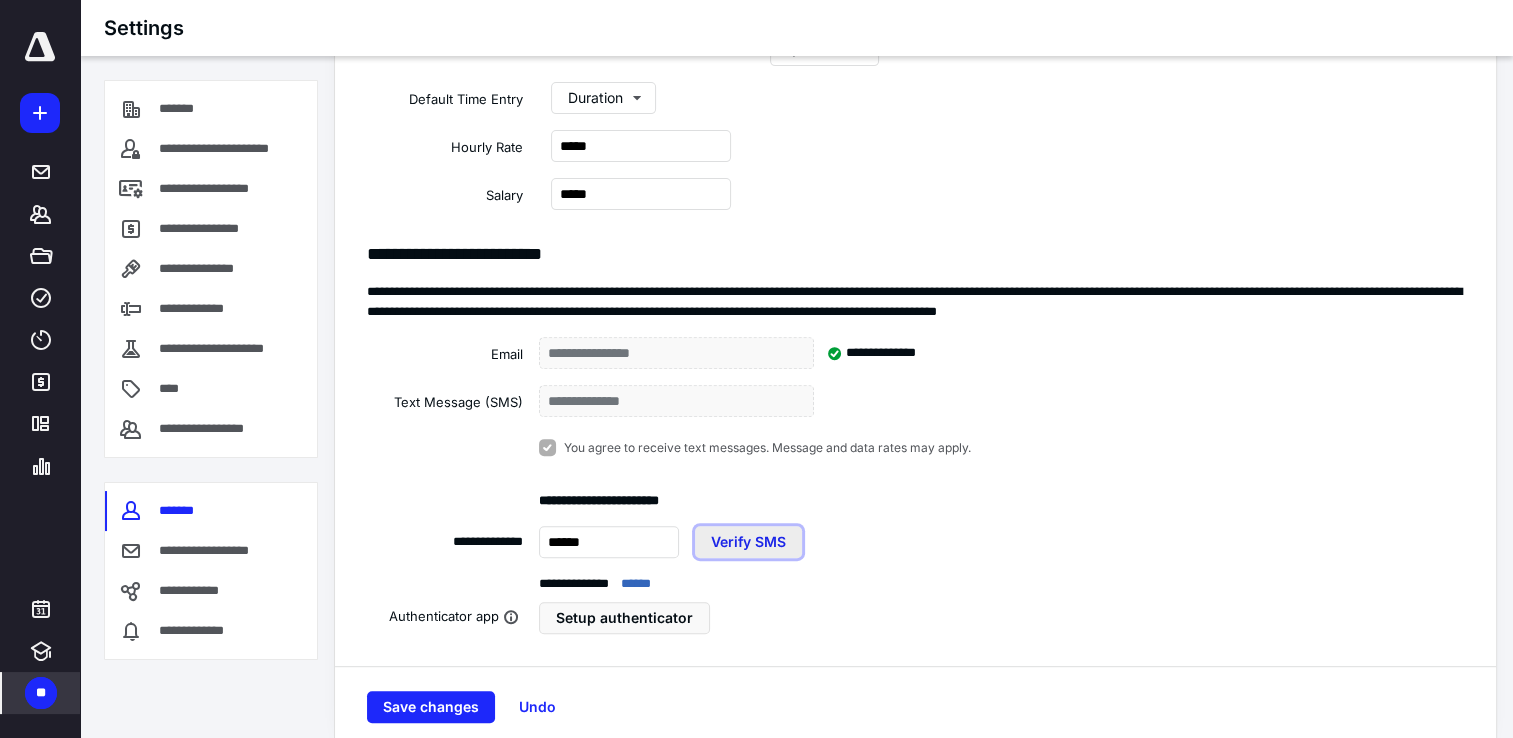 click on "Verify SMS" at bounding box center [748, 542] 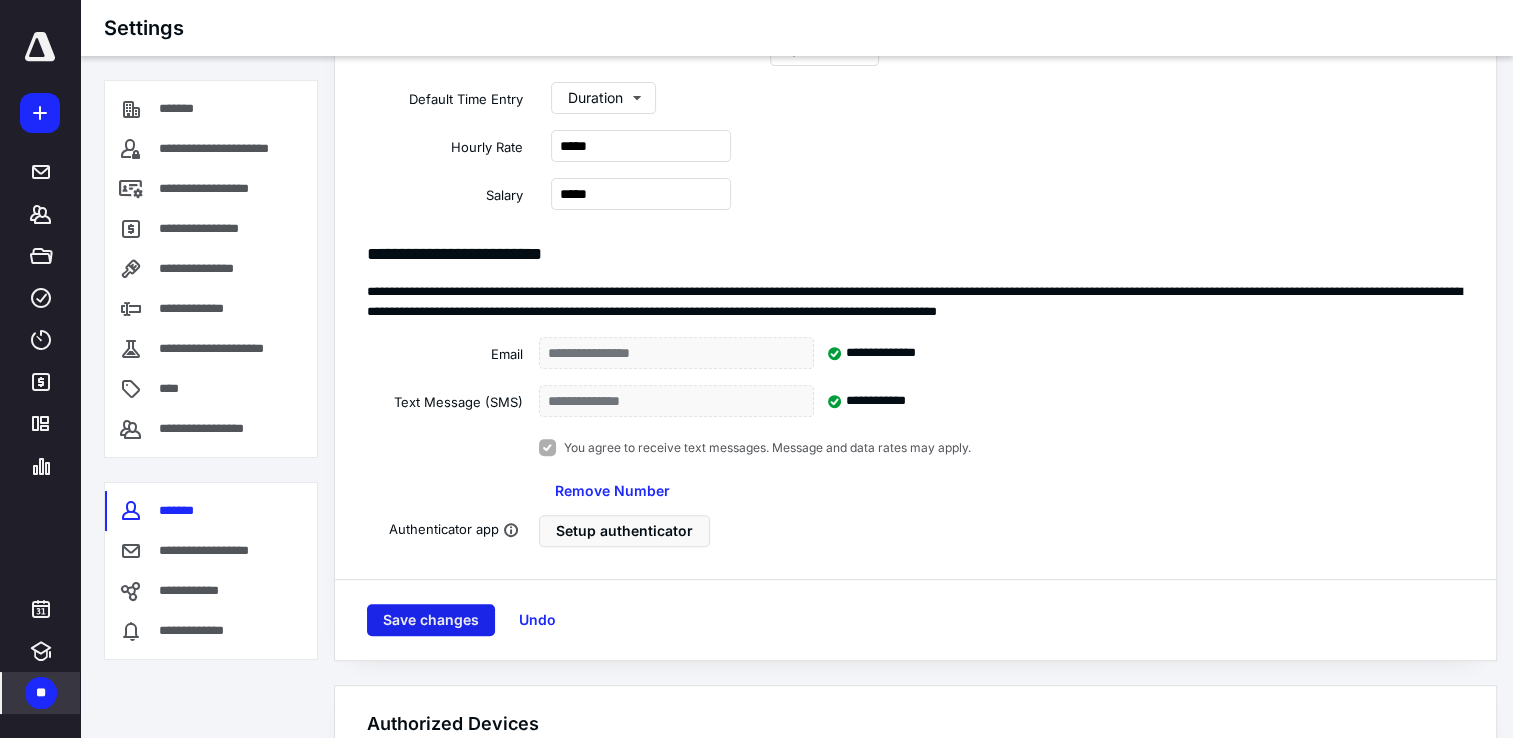 click on "Save changes" at bounding box center (431, 620) 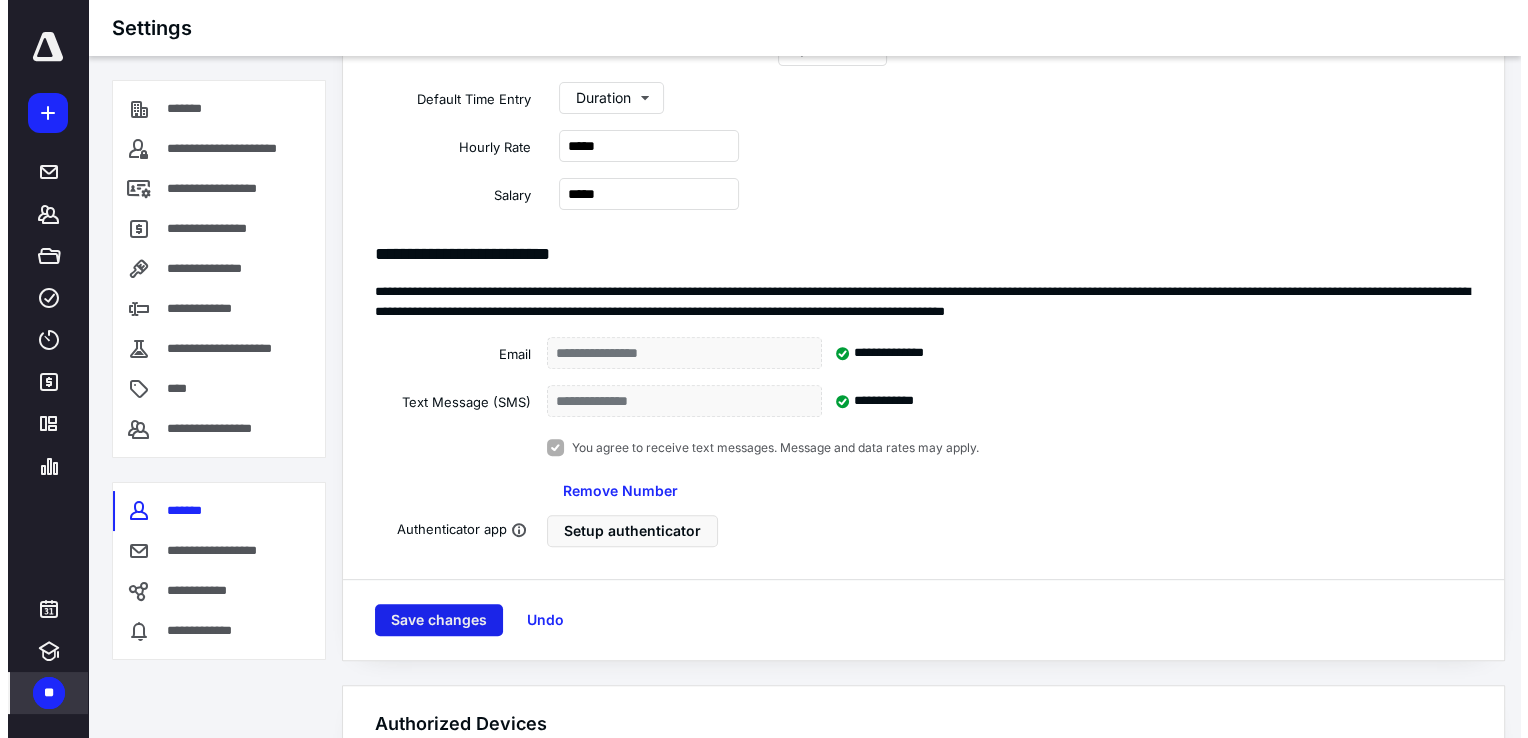 scroll, scrollTop: 0, scrollLeft: 0, axis: both 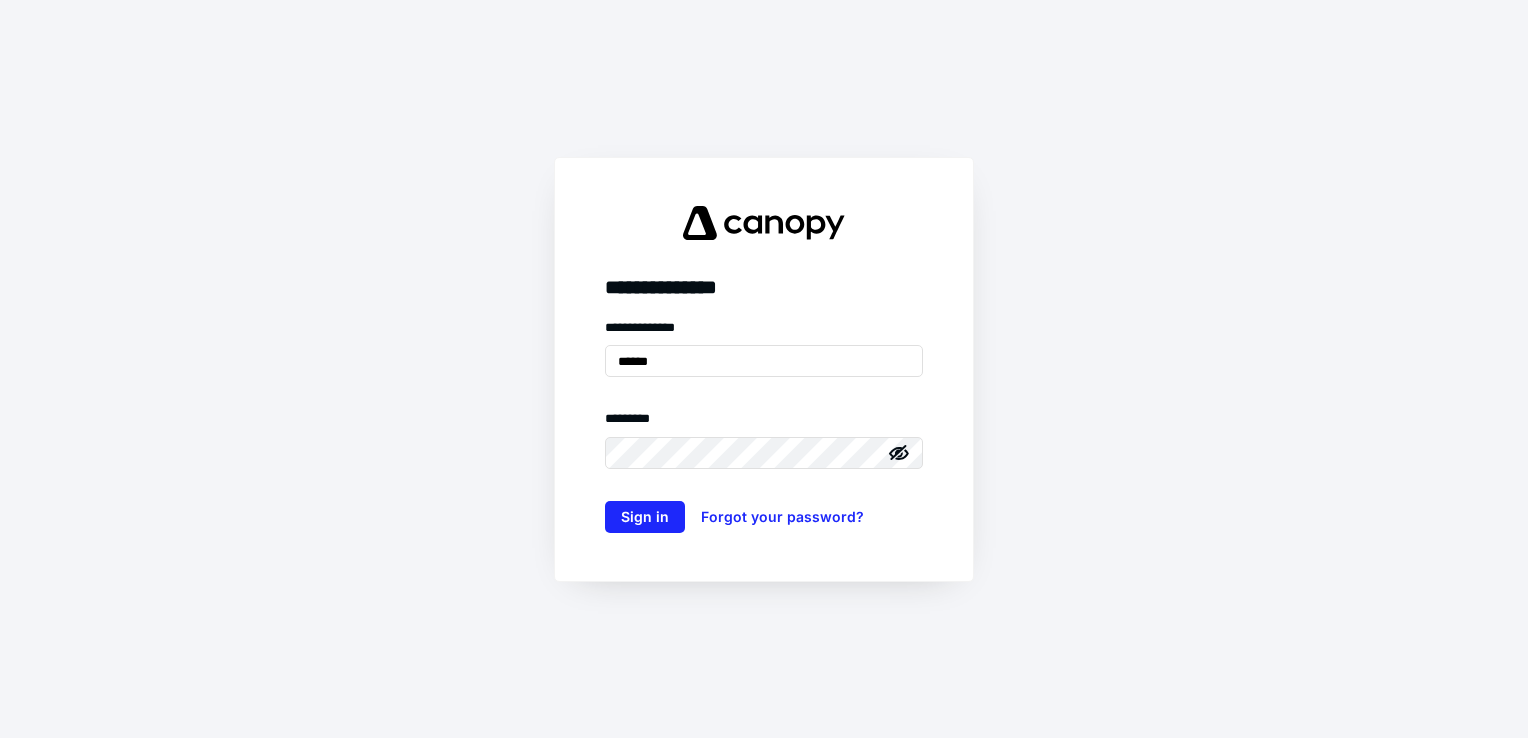 click 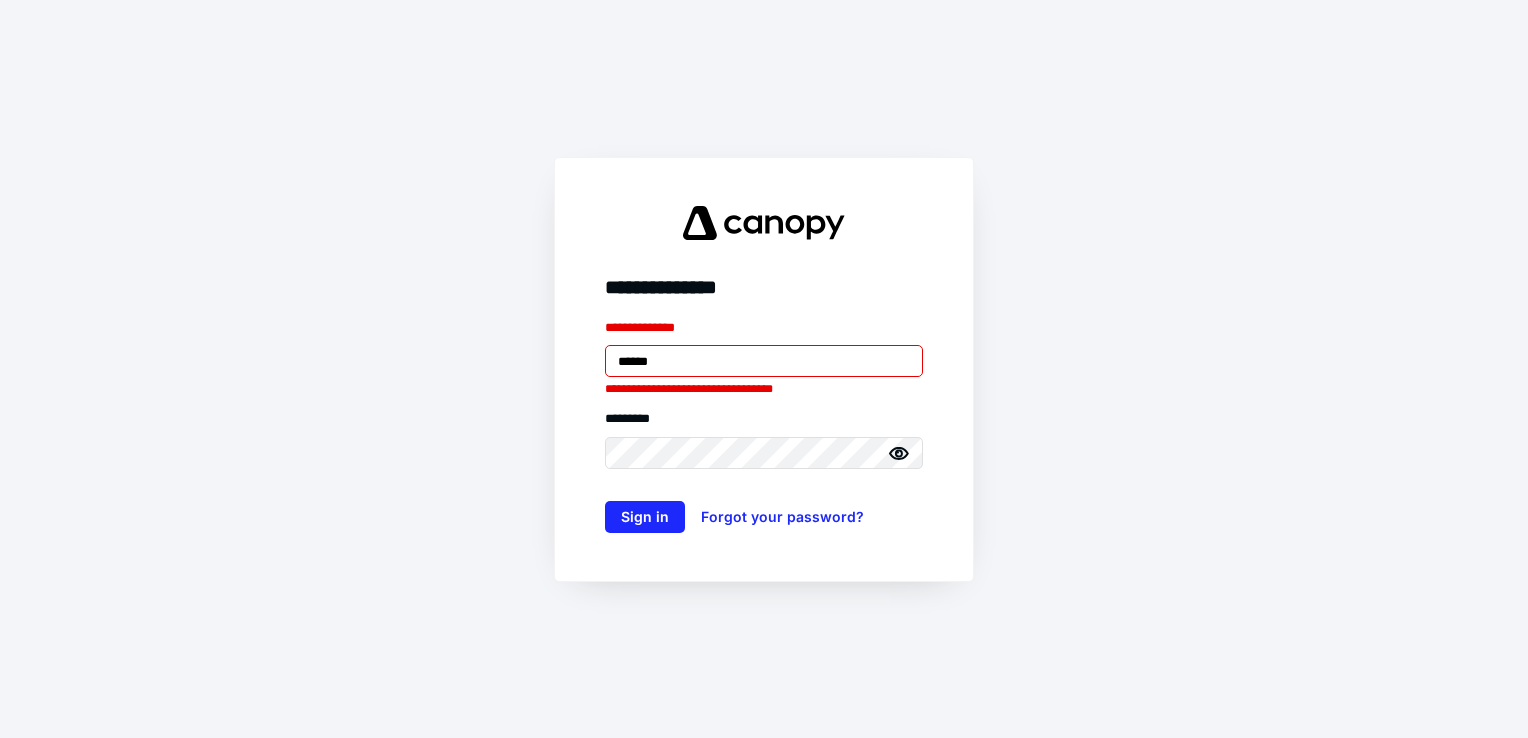click 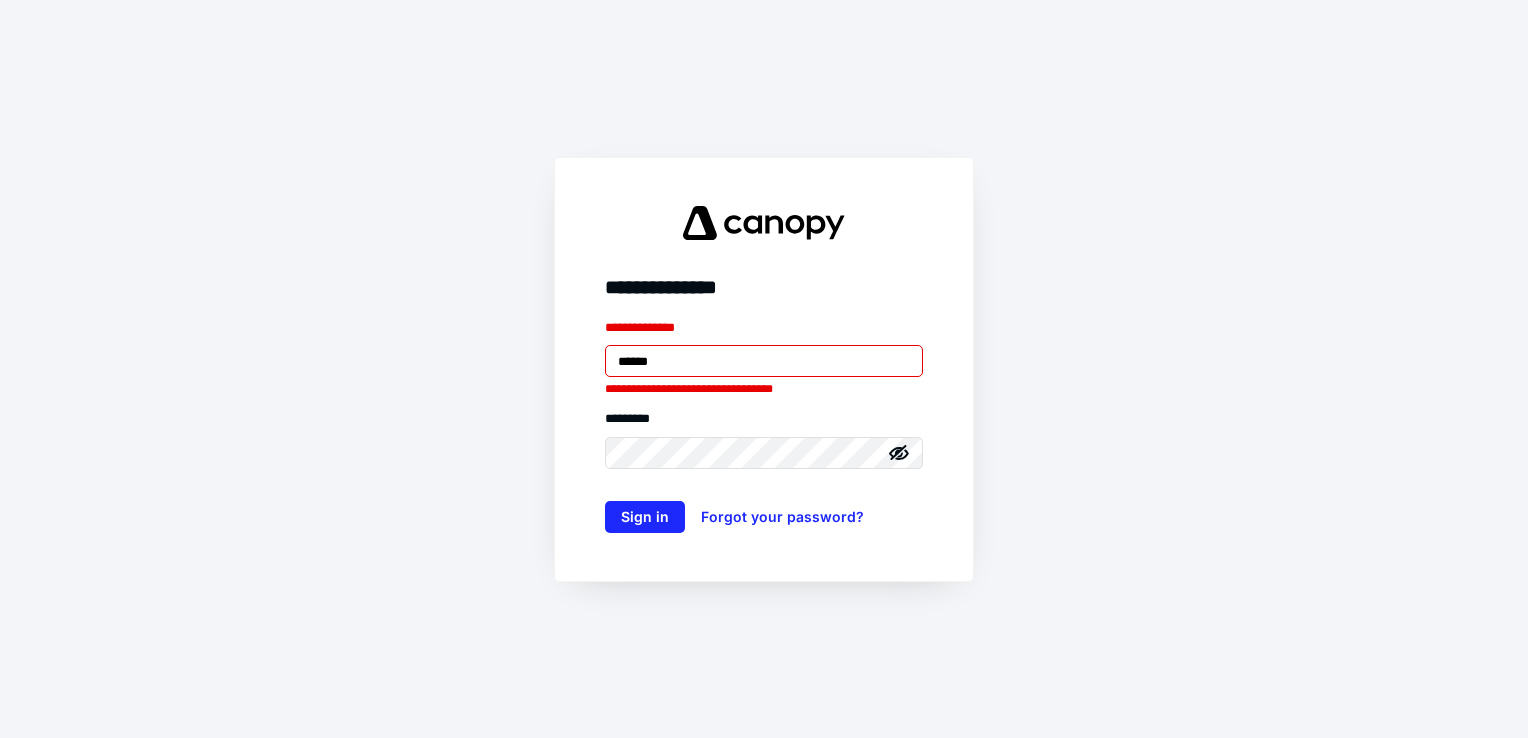 drag, startPoint x: 679, startPoint y: 356, endPoint x: 586, endPoint y: 373, distance: 94.54099 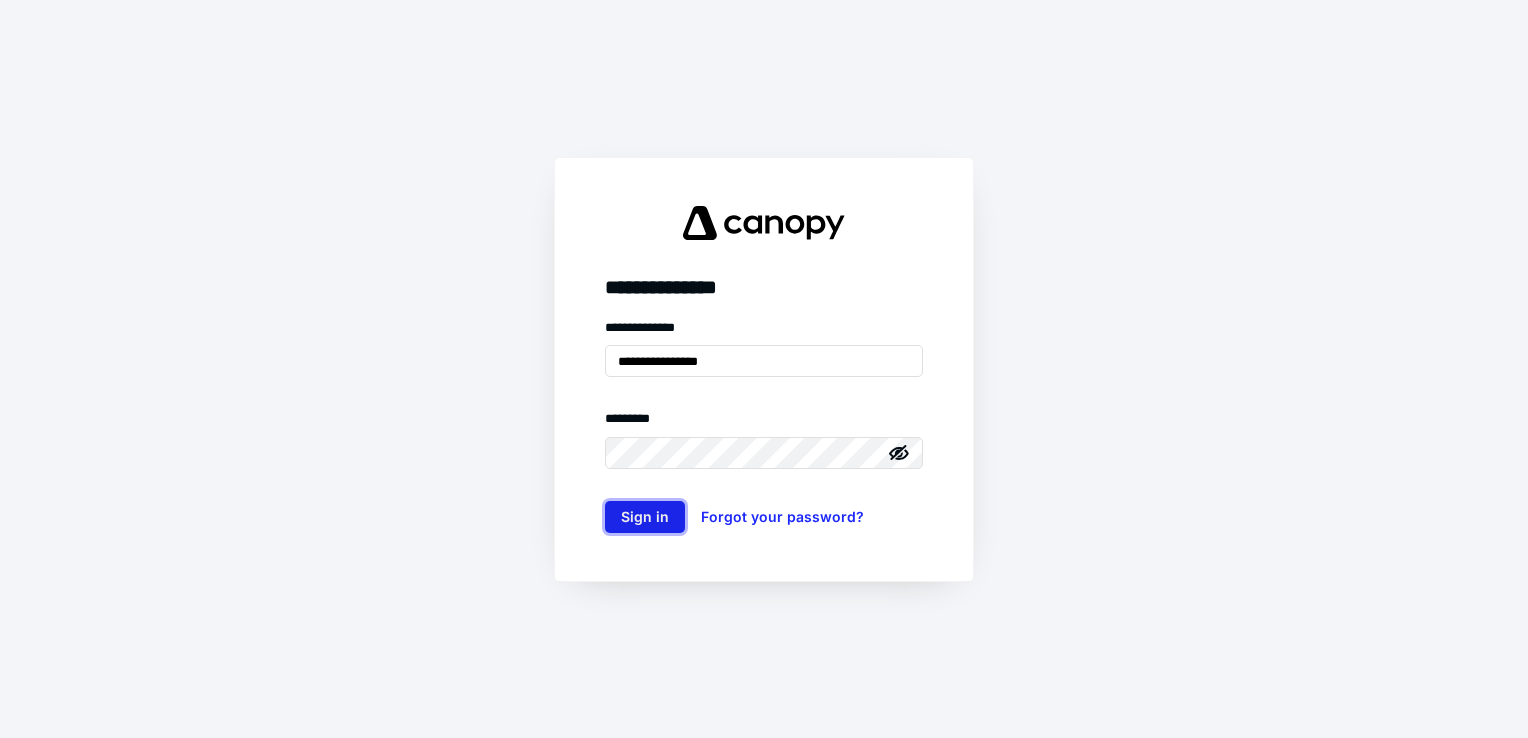 click on "Sign in" at bounding box center [645, 517] 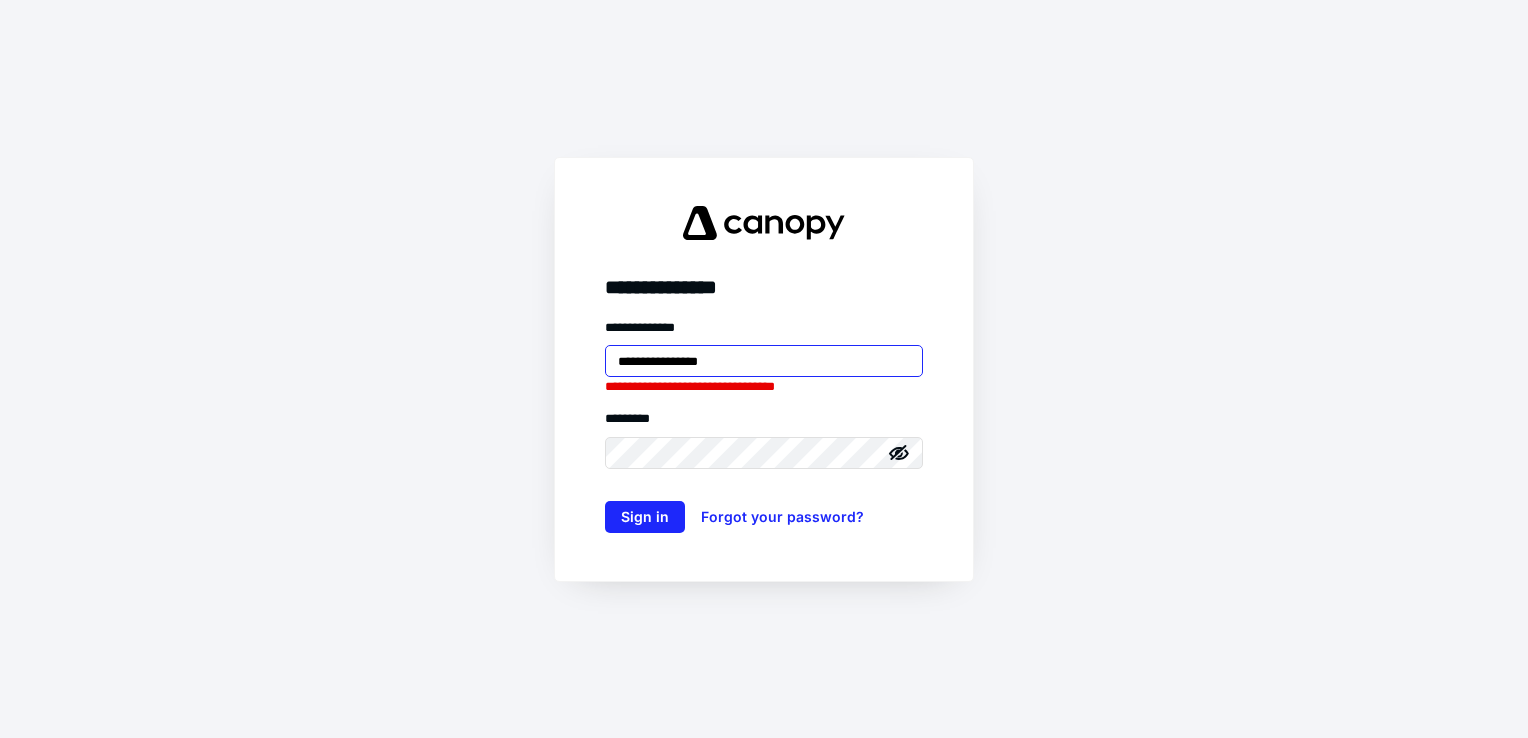 click on "**********" at bounding box center (764, 361) 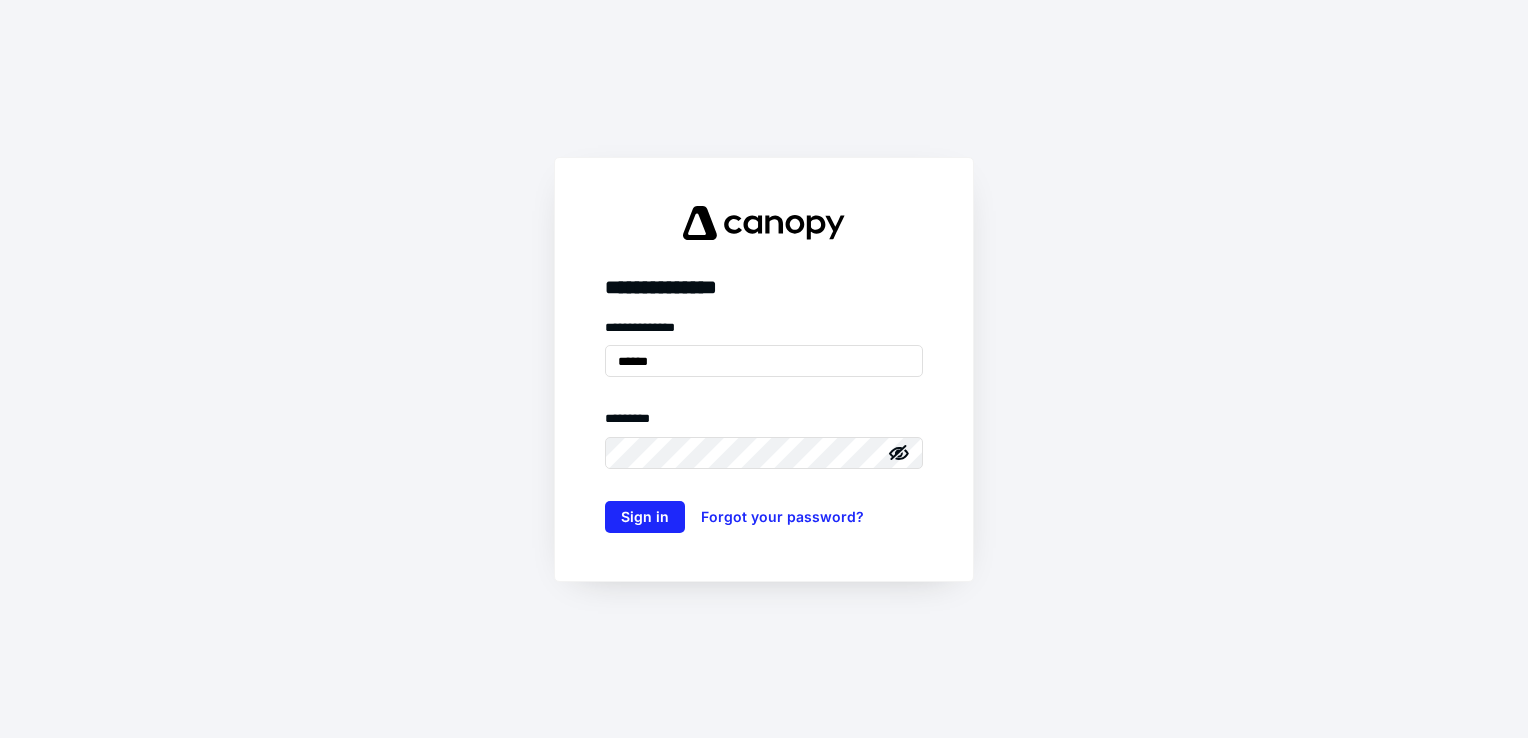 click 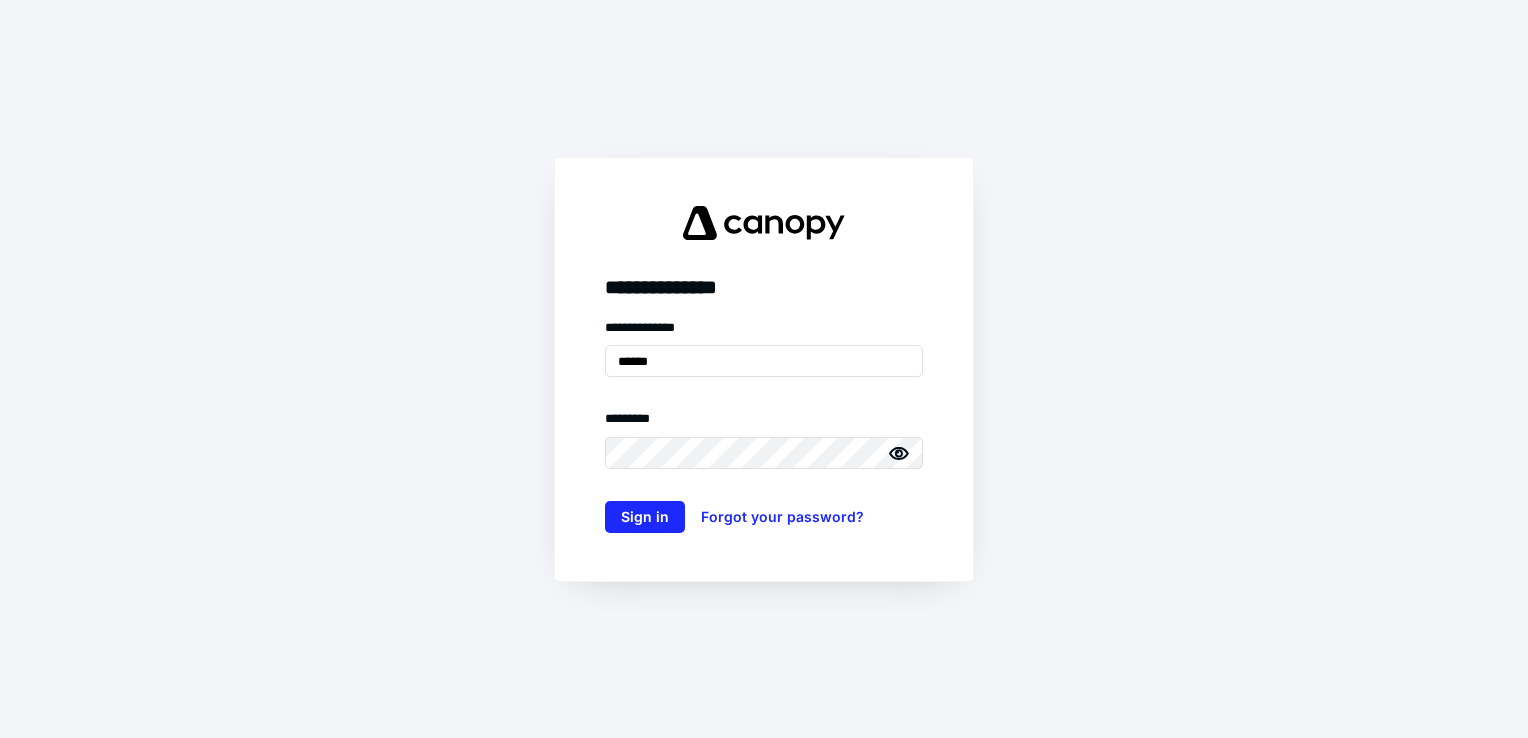 click 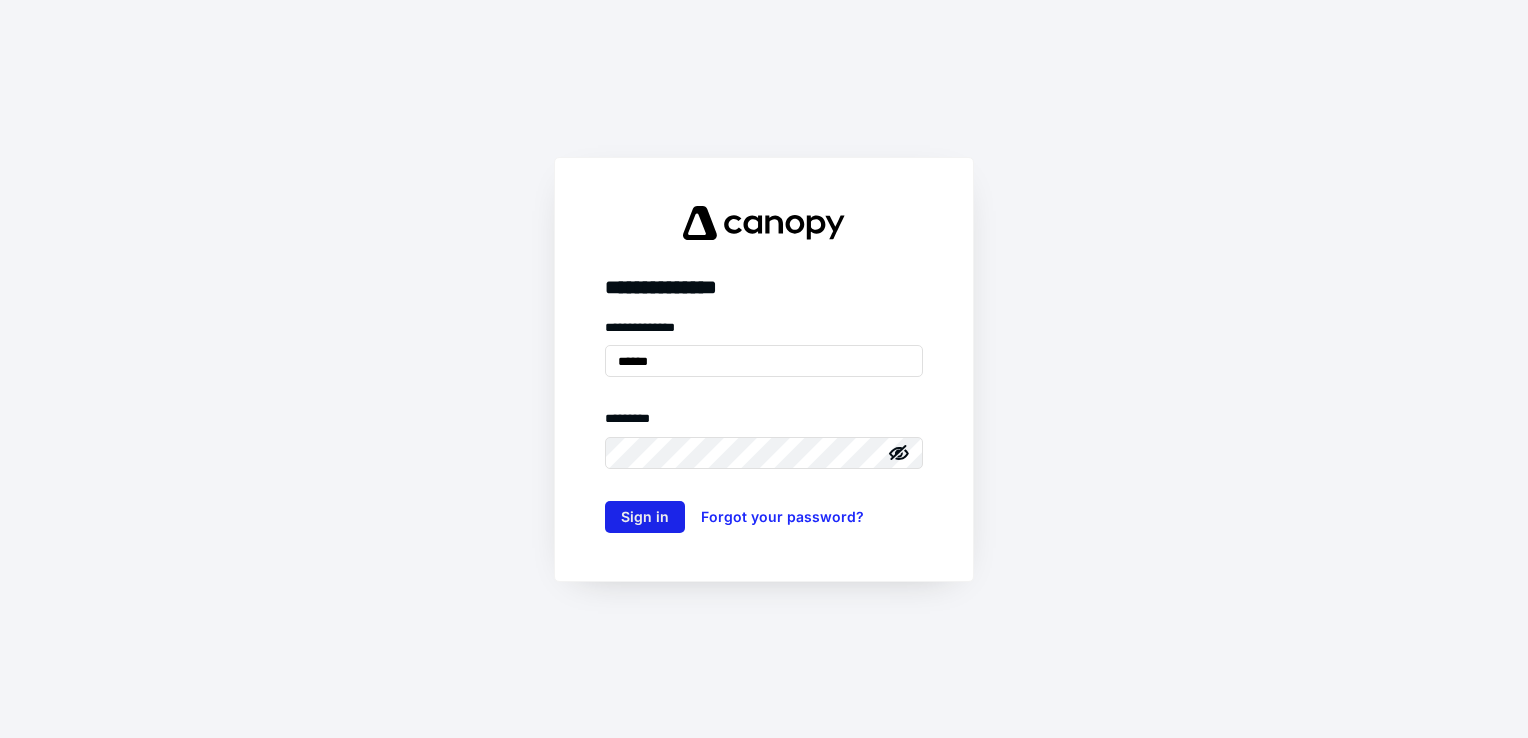 click on "Sign in" at bounding box center (645, 517) 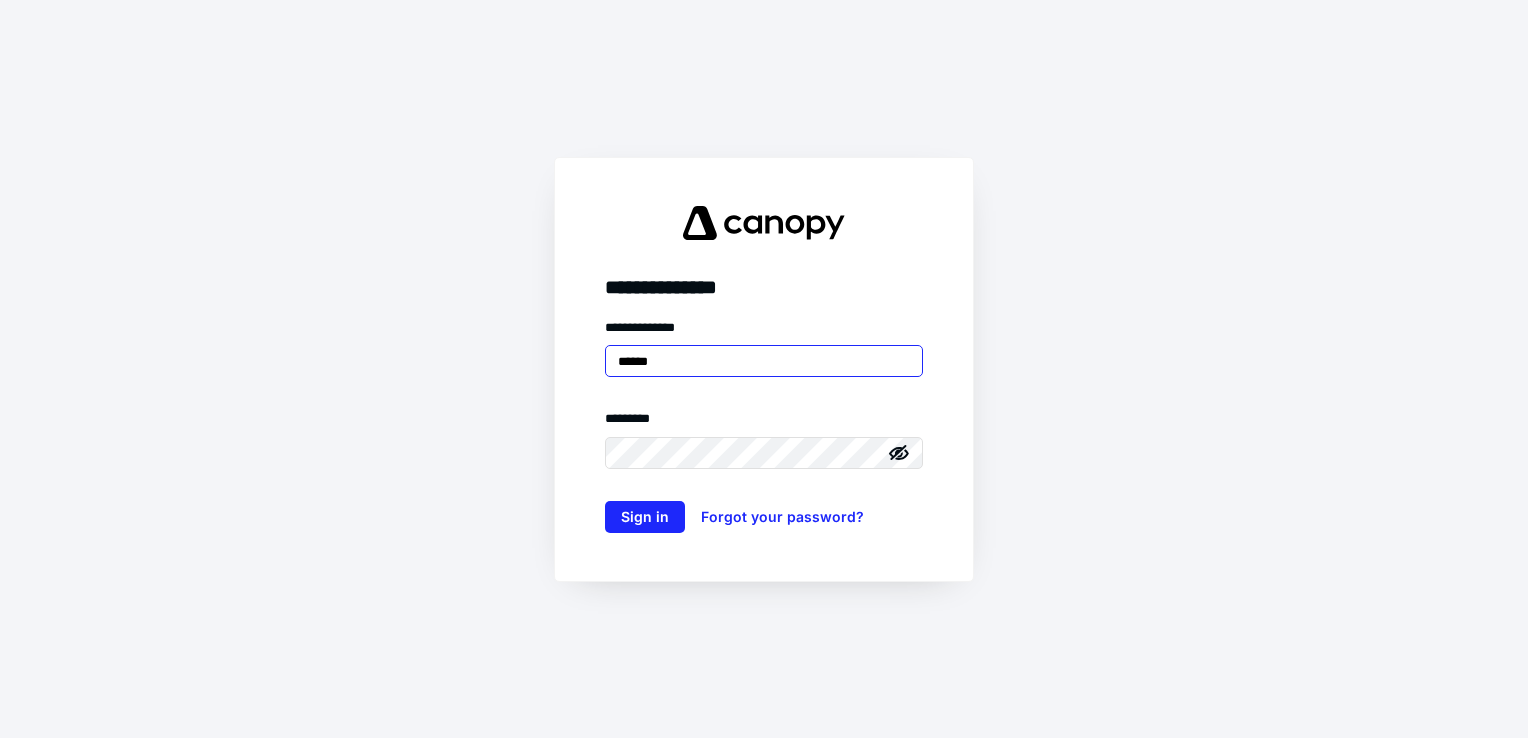click on "******" at bounding box center (764, 361) 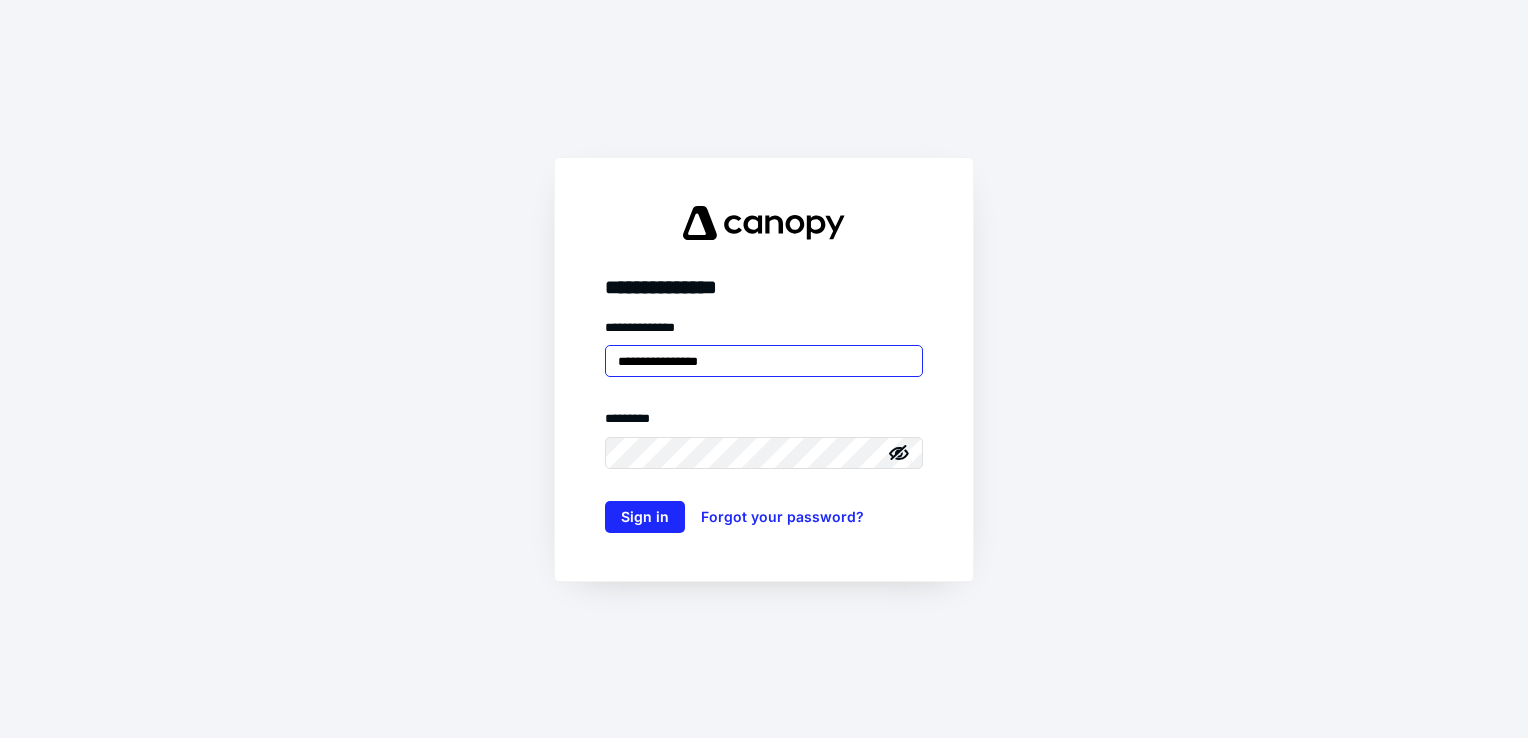 type on "**********" 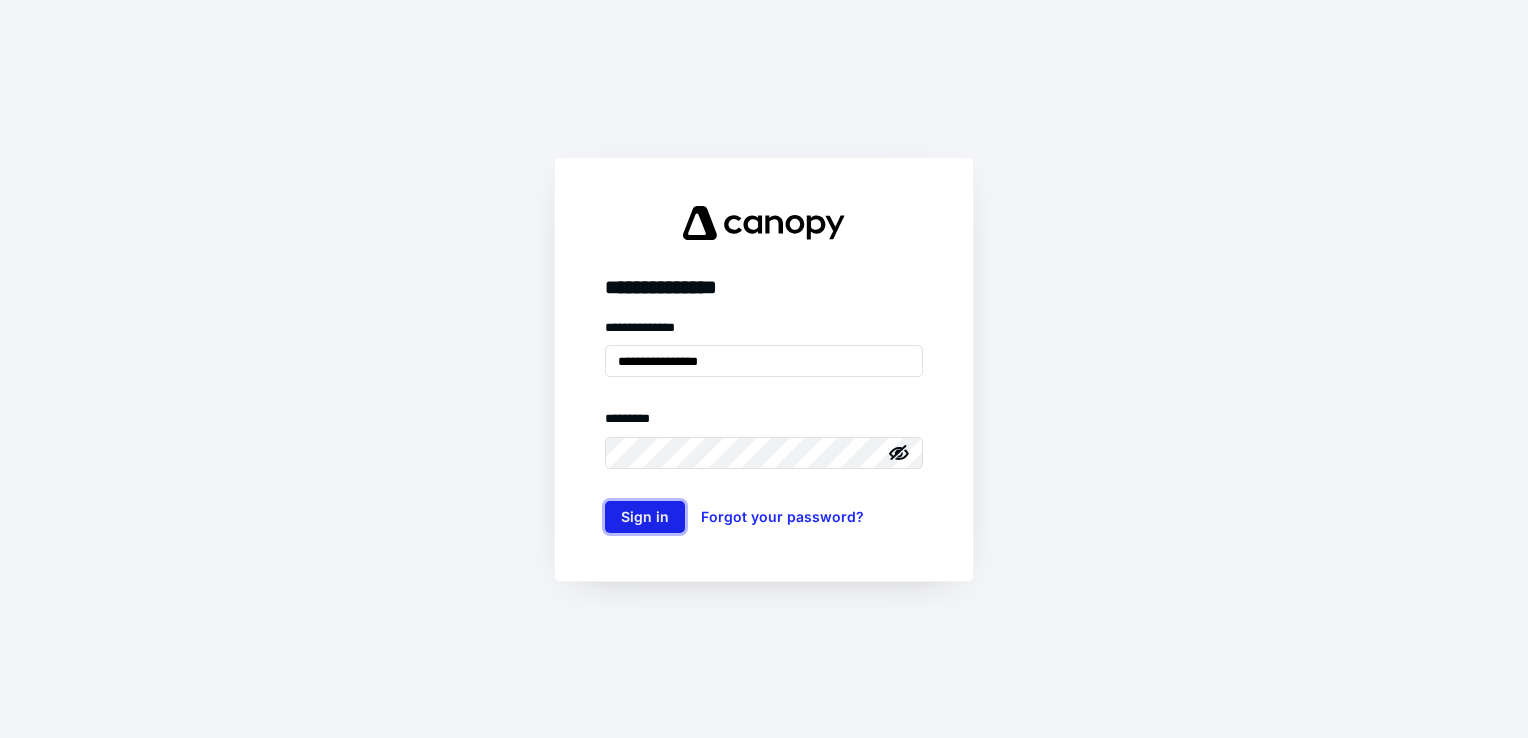 click on "Sign in" at bounding box center (645, 517) 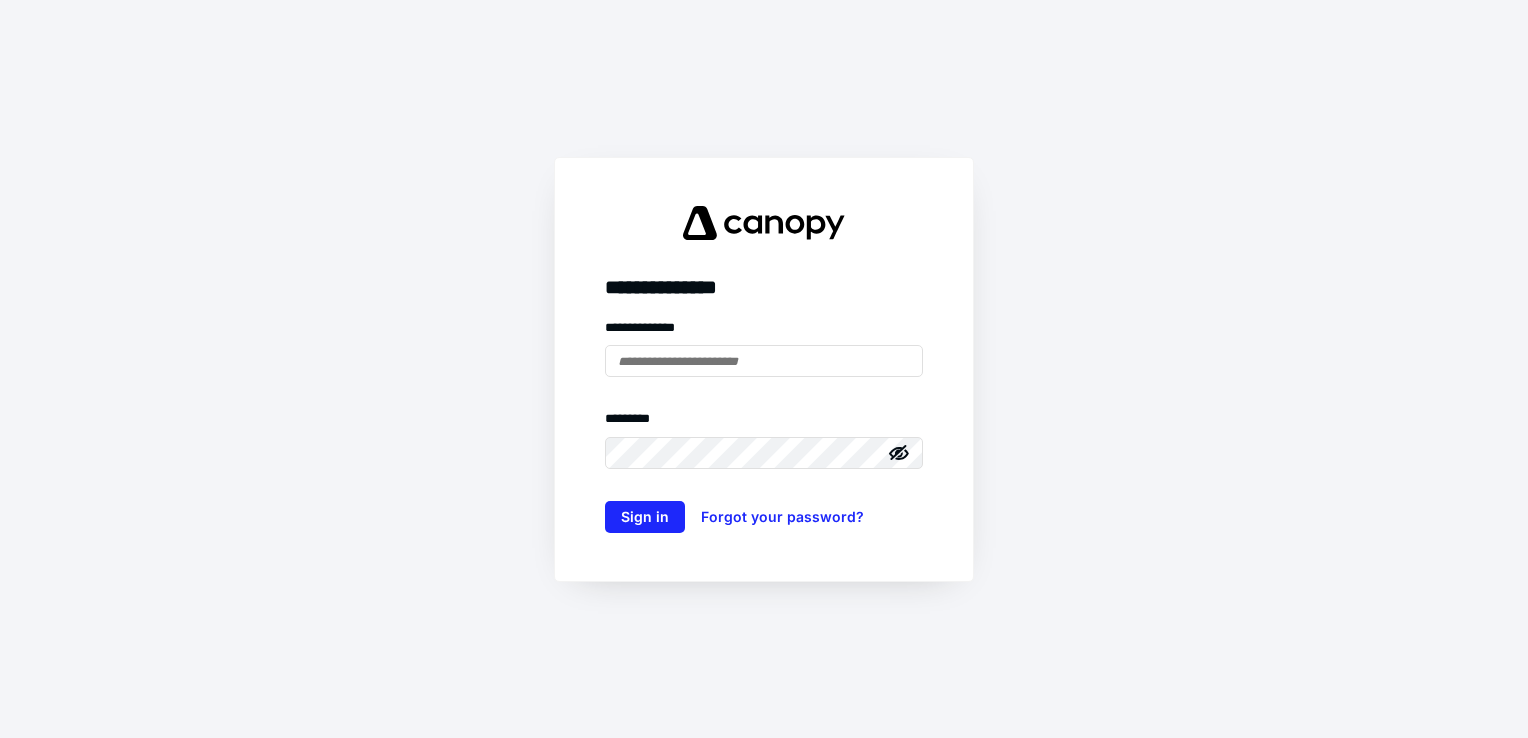 scroll, scrollTop: 0, scrollLeft: 0, axis: both 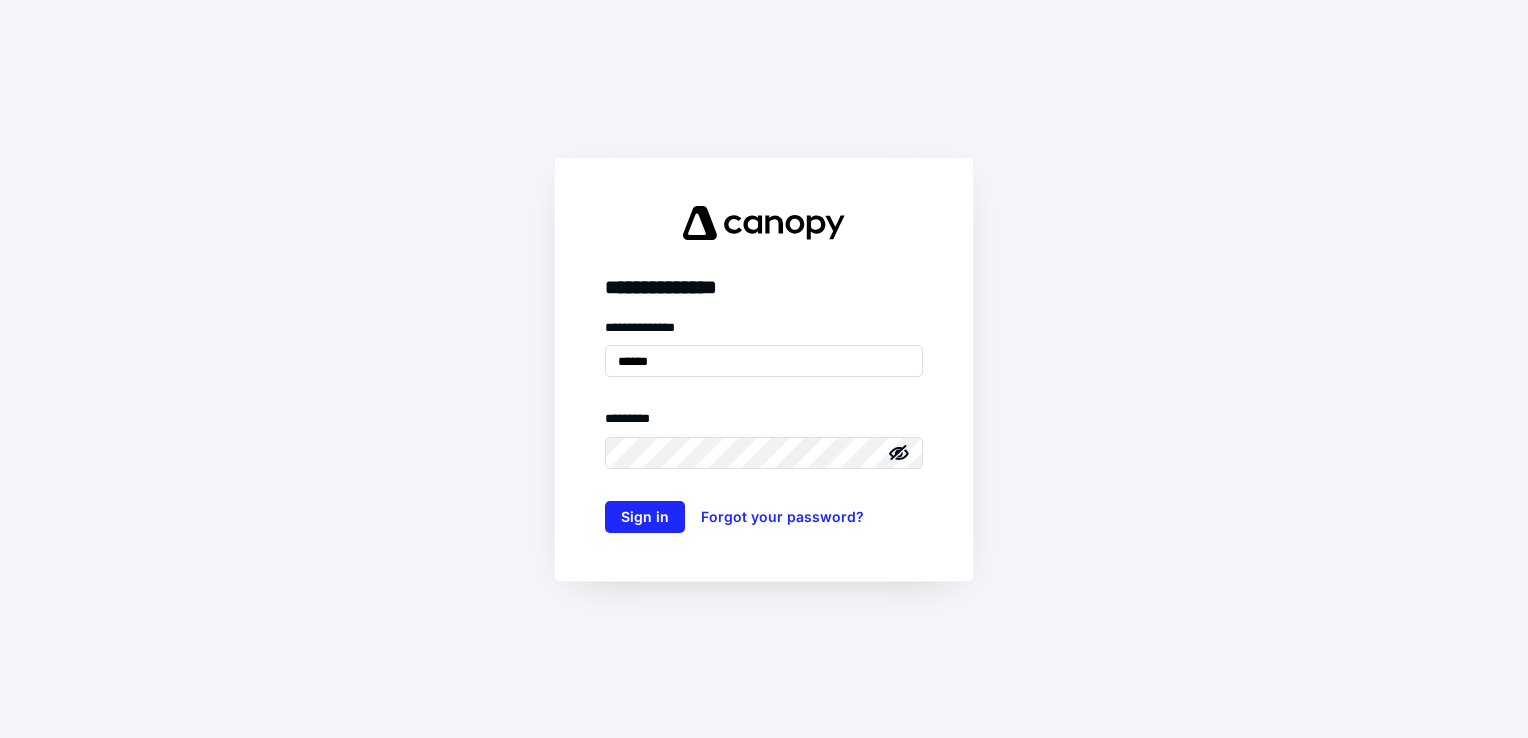 drag, startPoint x: 680, startPoint y: 361, endPoint x: 603, endPoint y: 364, distance: 77.05842 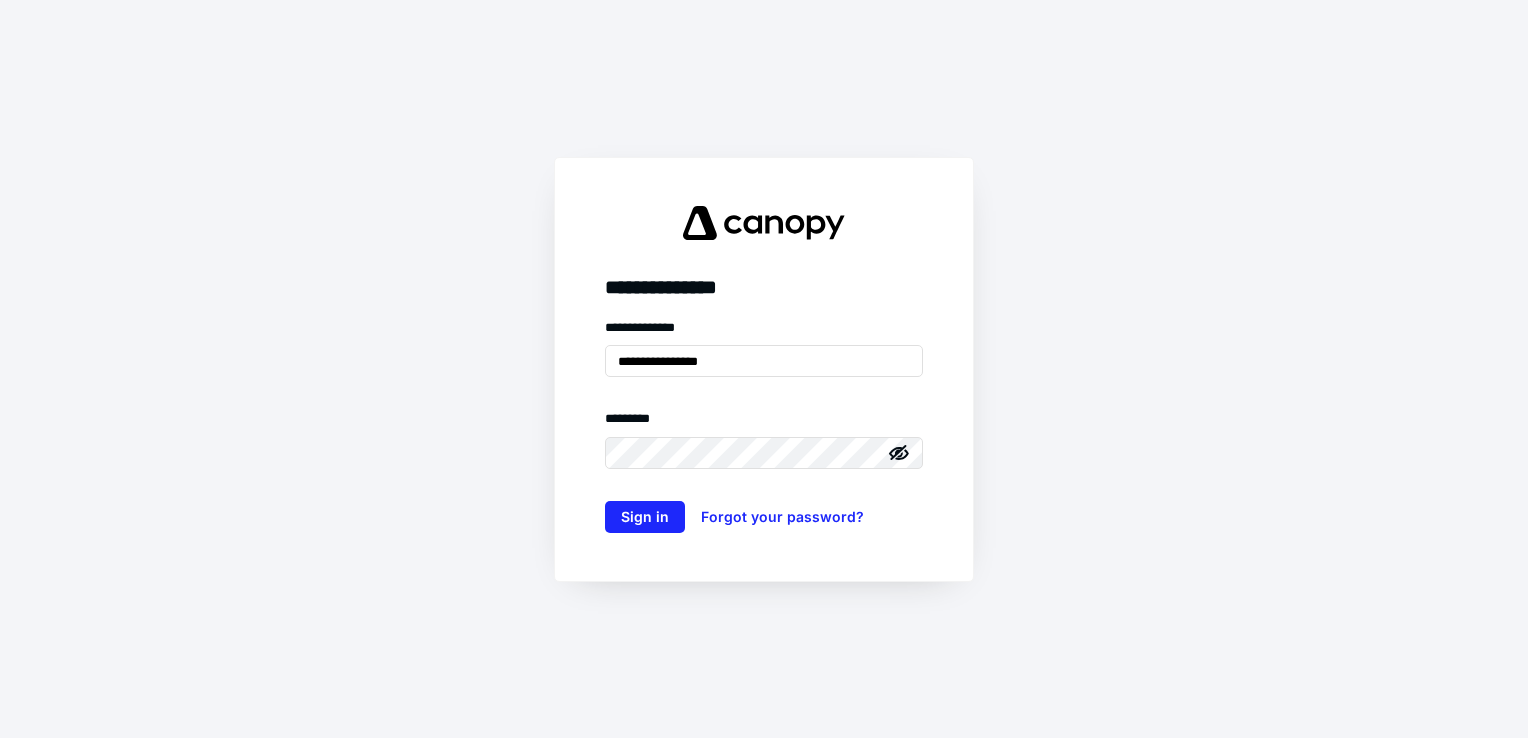 type on "**********" 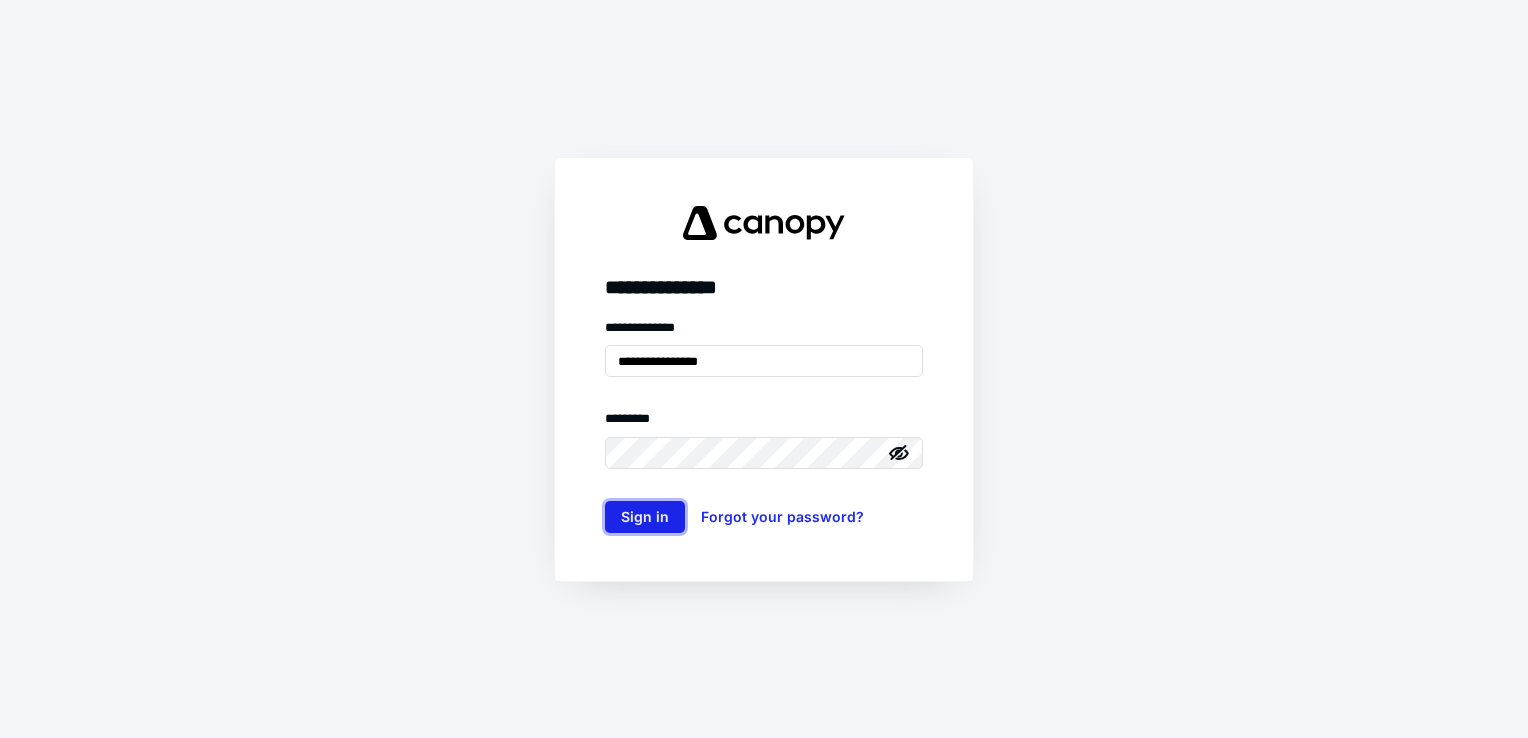 click on "Sign in" at bounding box center [645, 517] 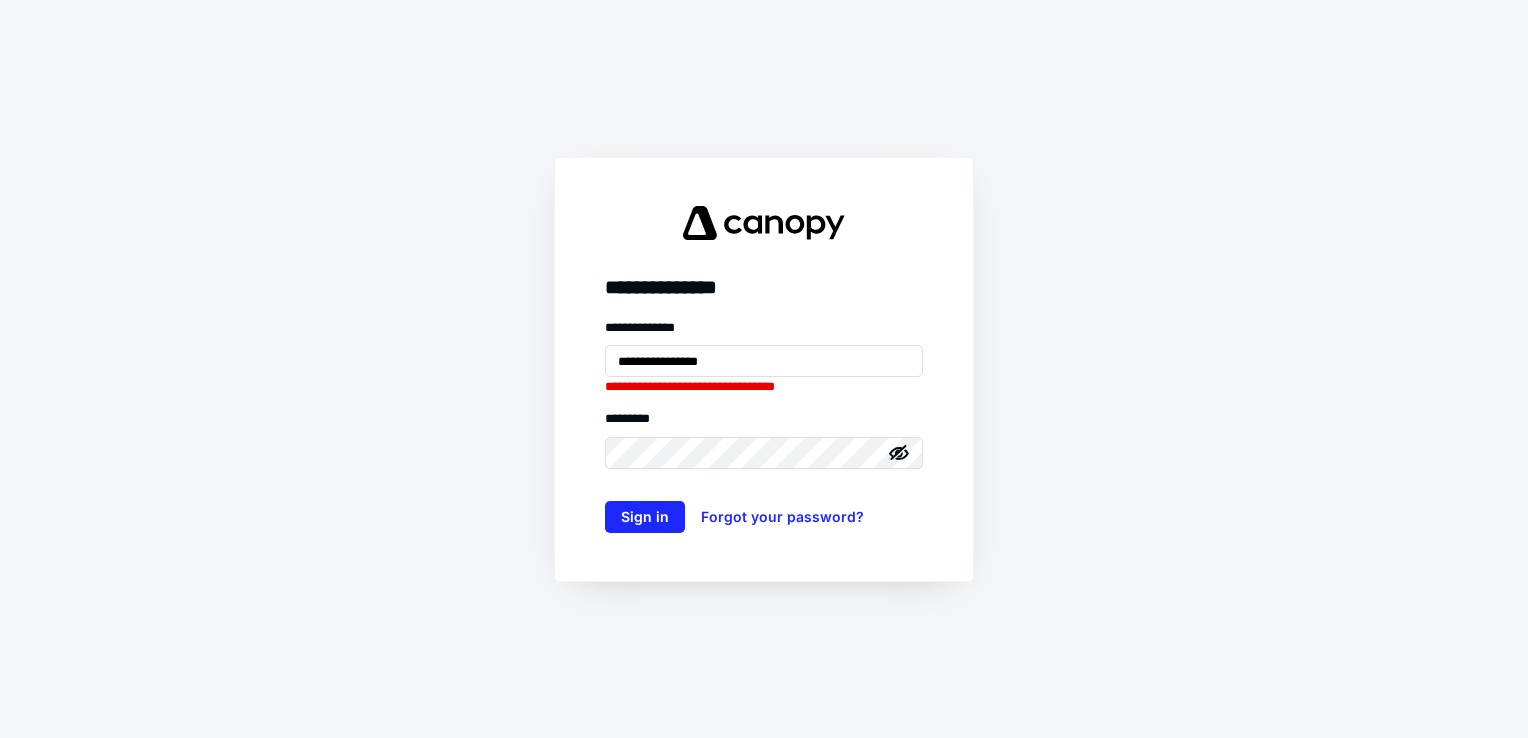 click 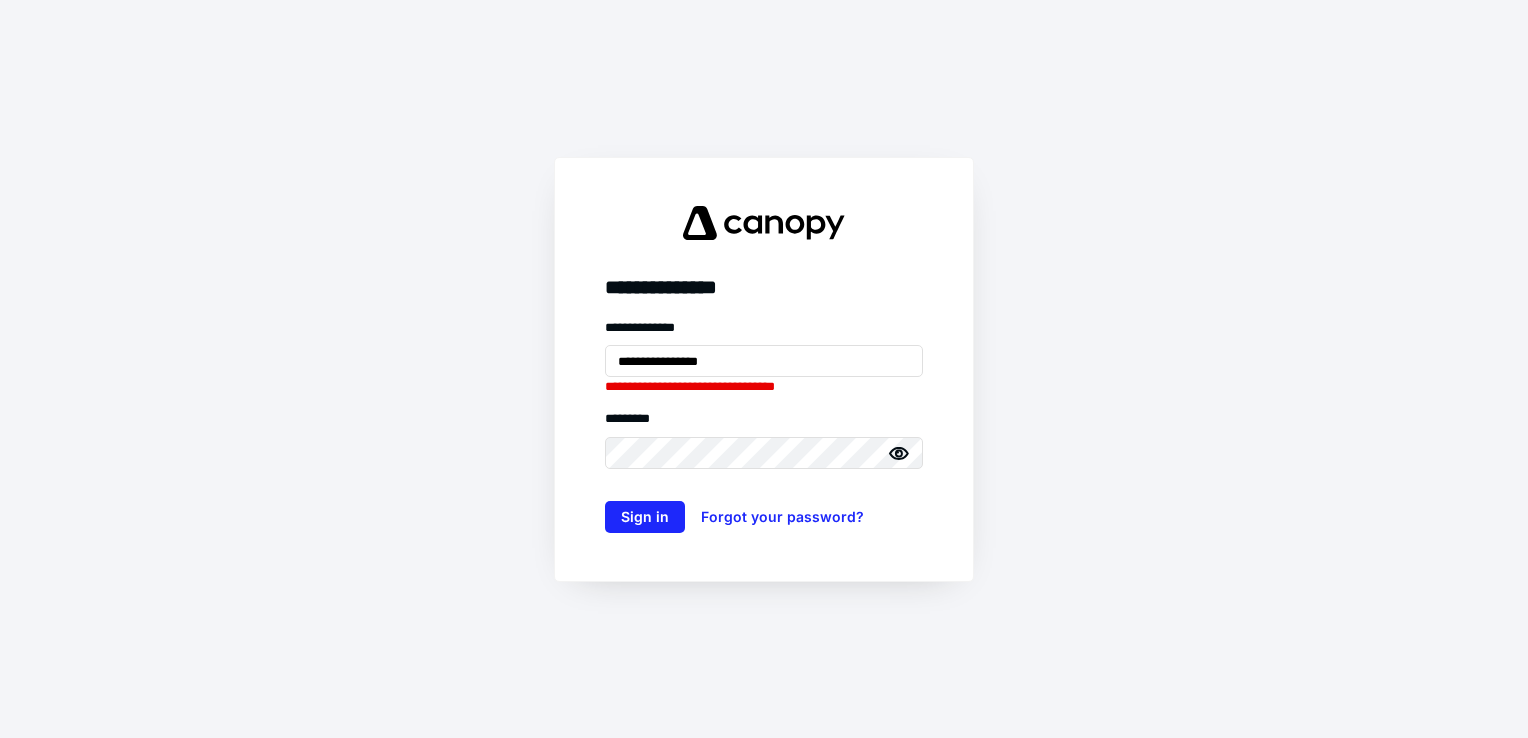 click 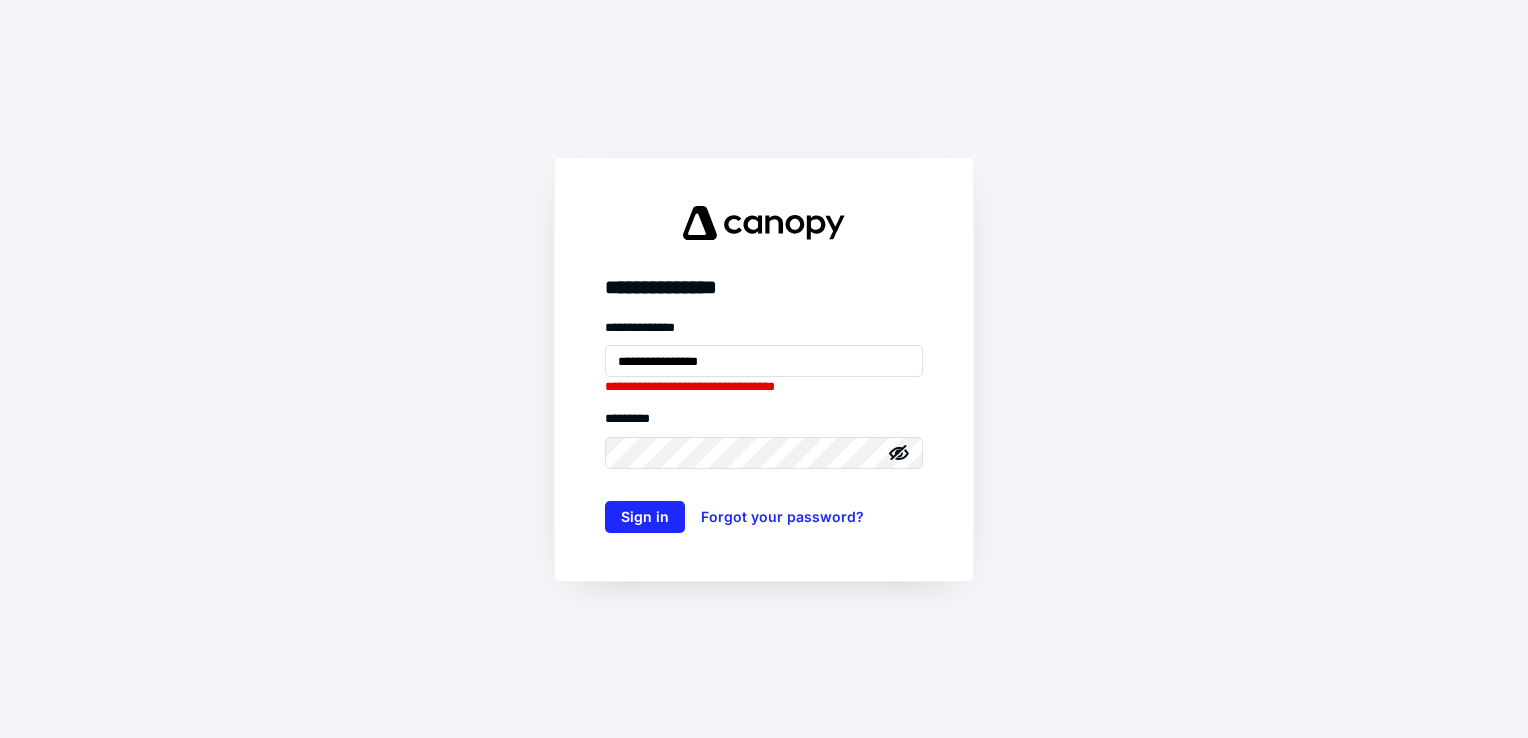 click 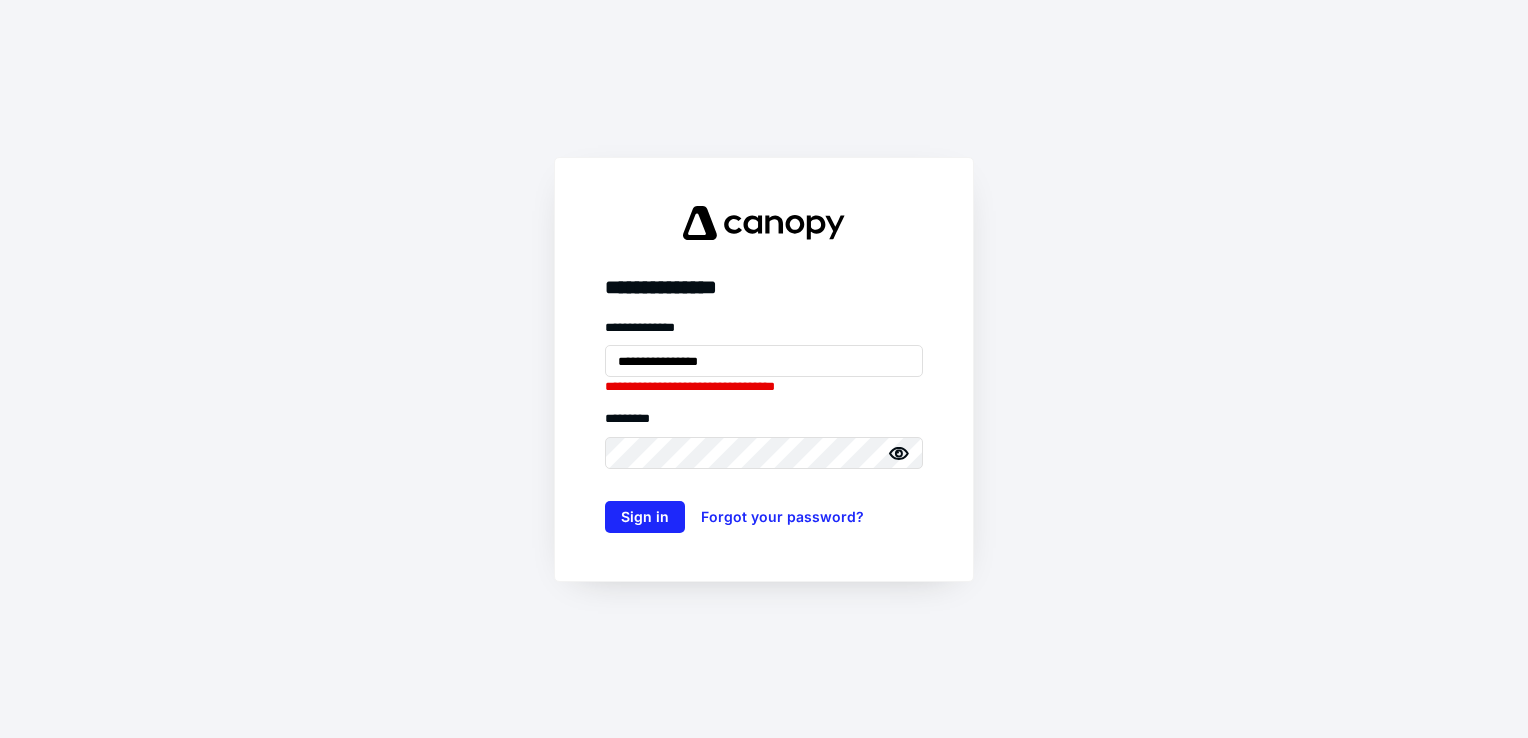 click 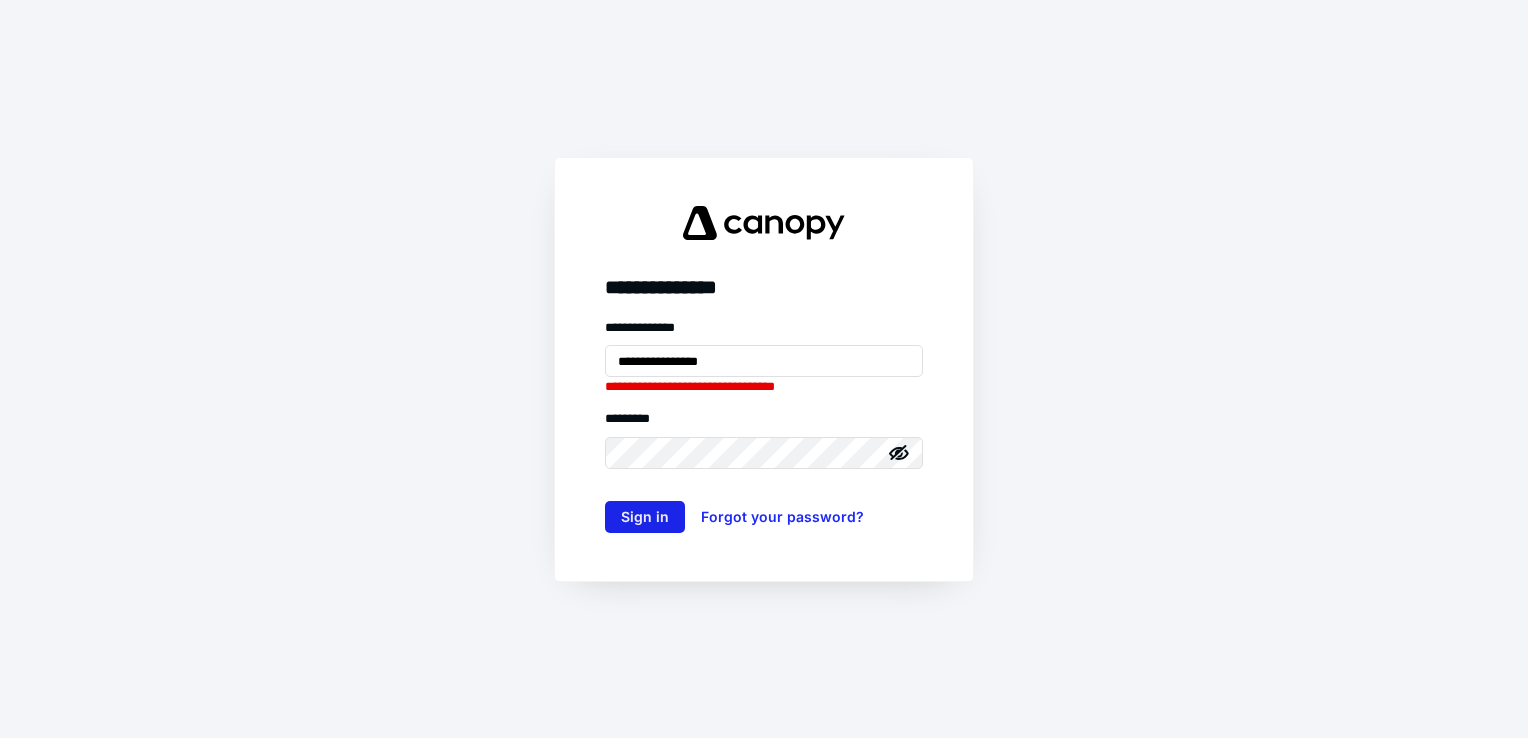 click on "Sign in" at bounding box center (645, 517) 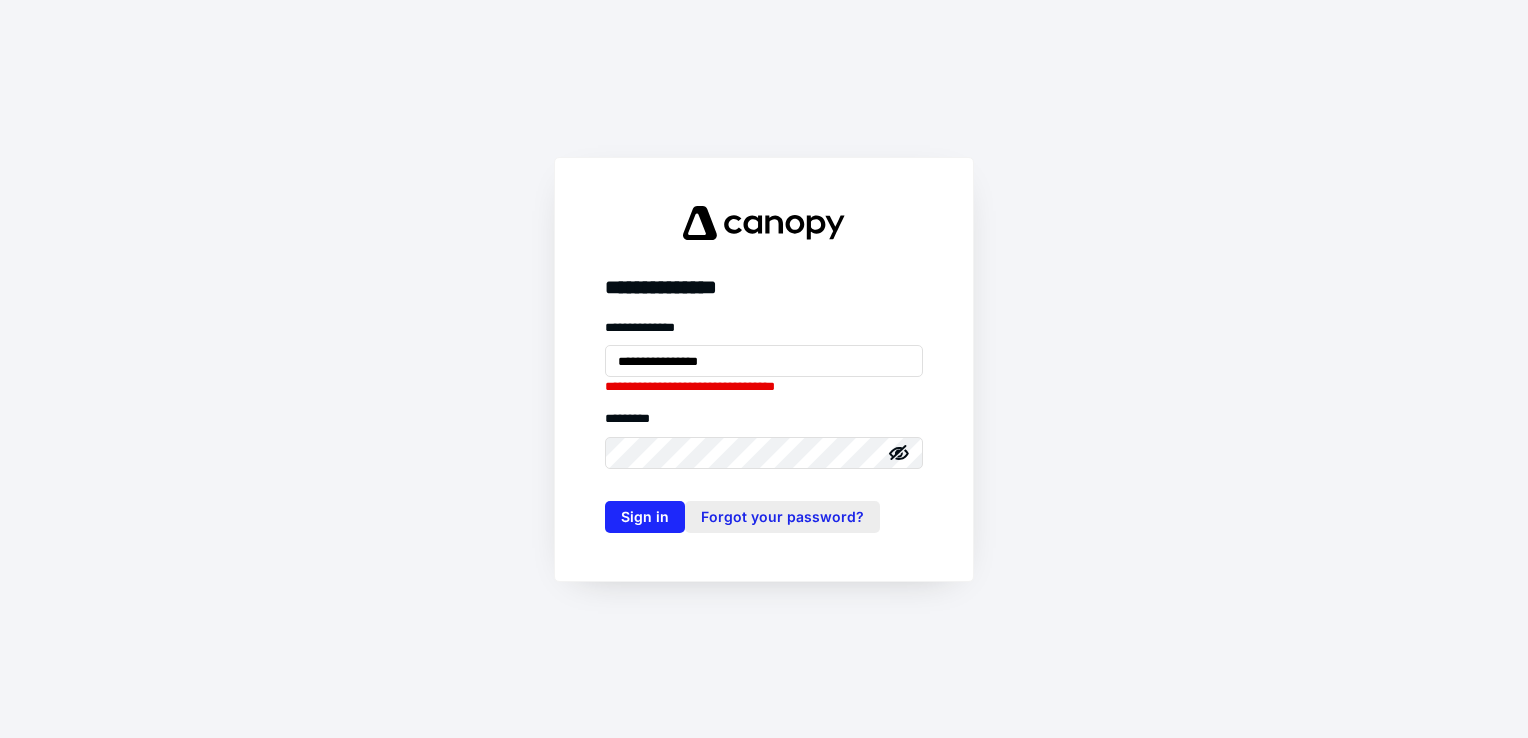 click on "Forgot your password?" at bounding box center (782, 517) 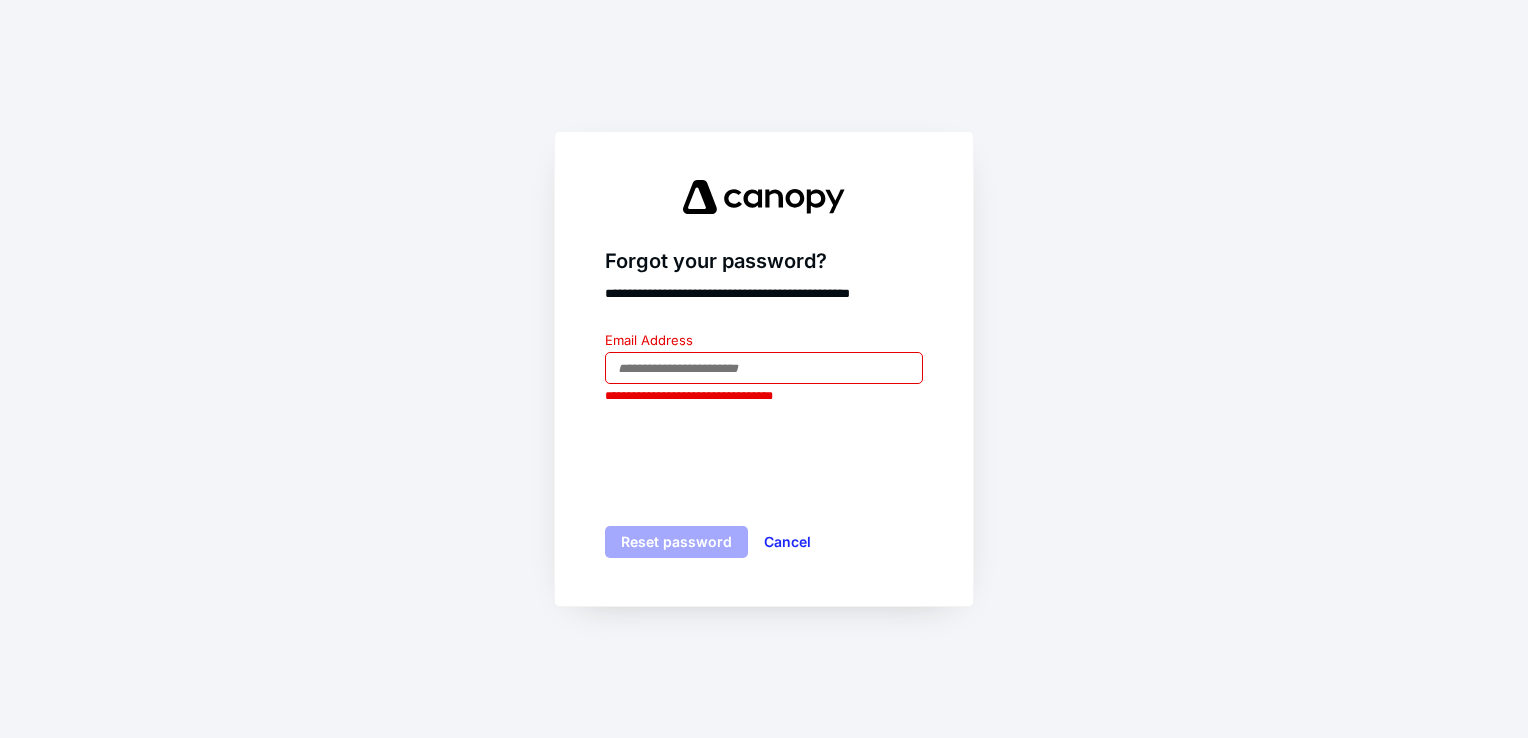 click at bounding box center [764, 368] 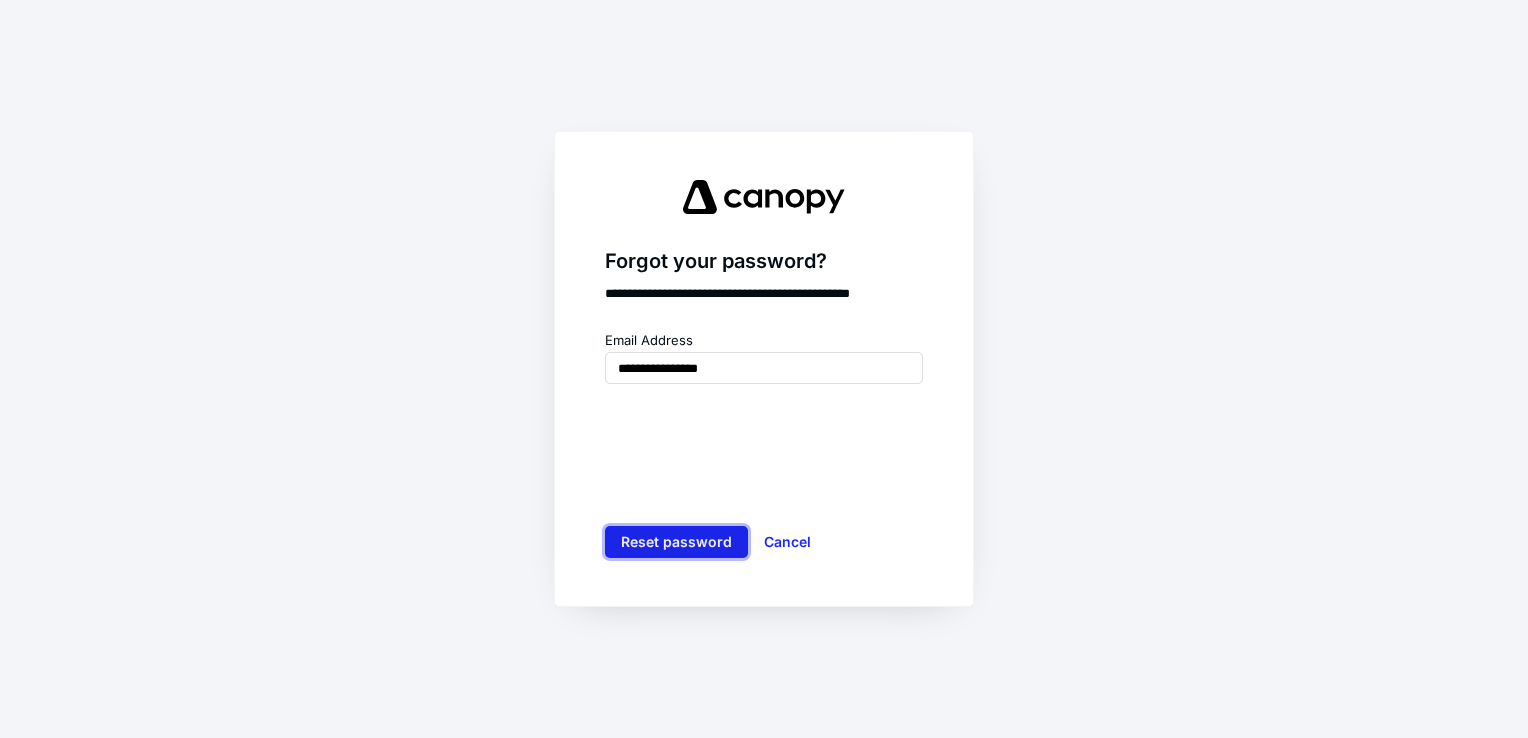 click on "Reset password" at bounding box center (676, 542) 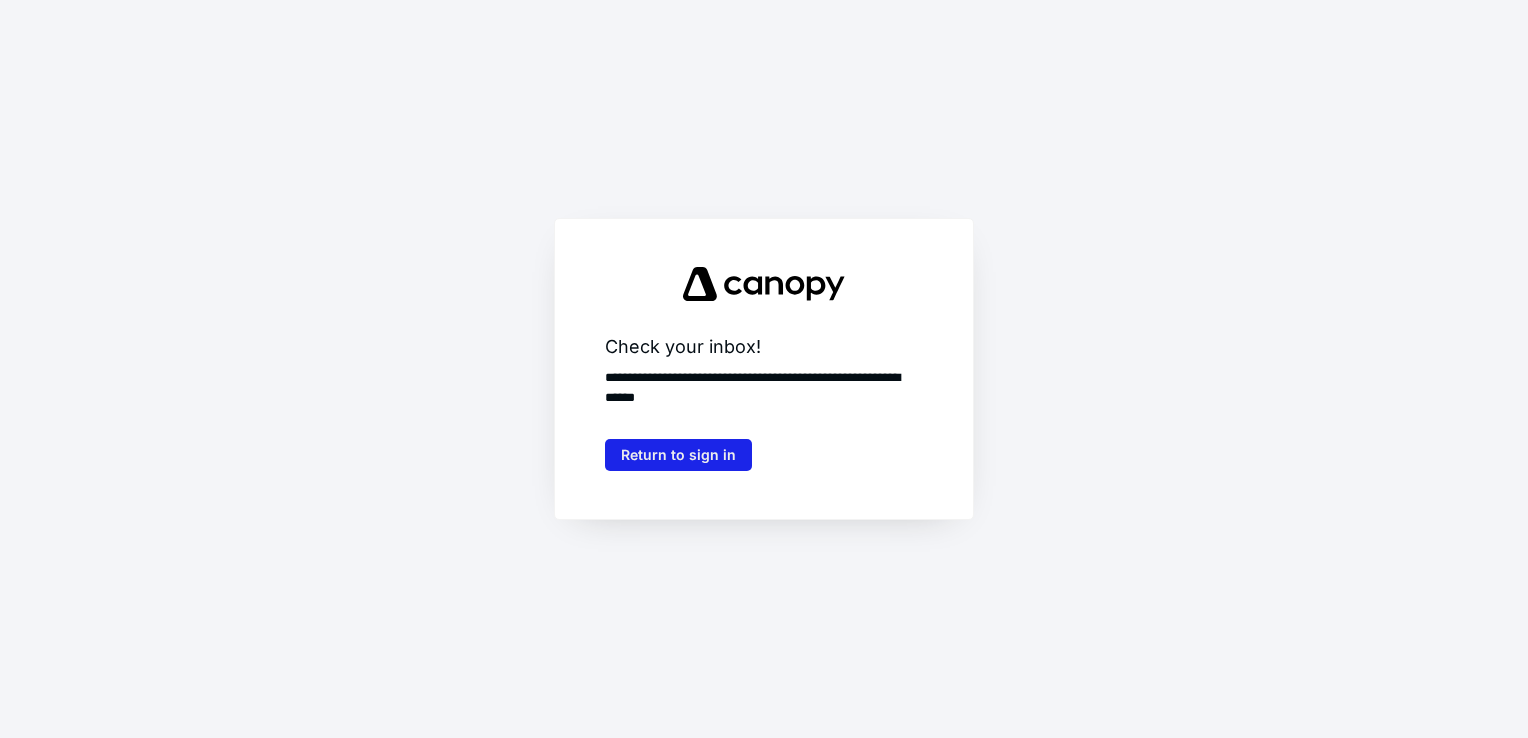 click on "Return to sign in" at bounding box center [678, 455] 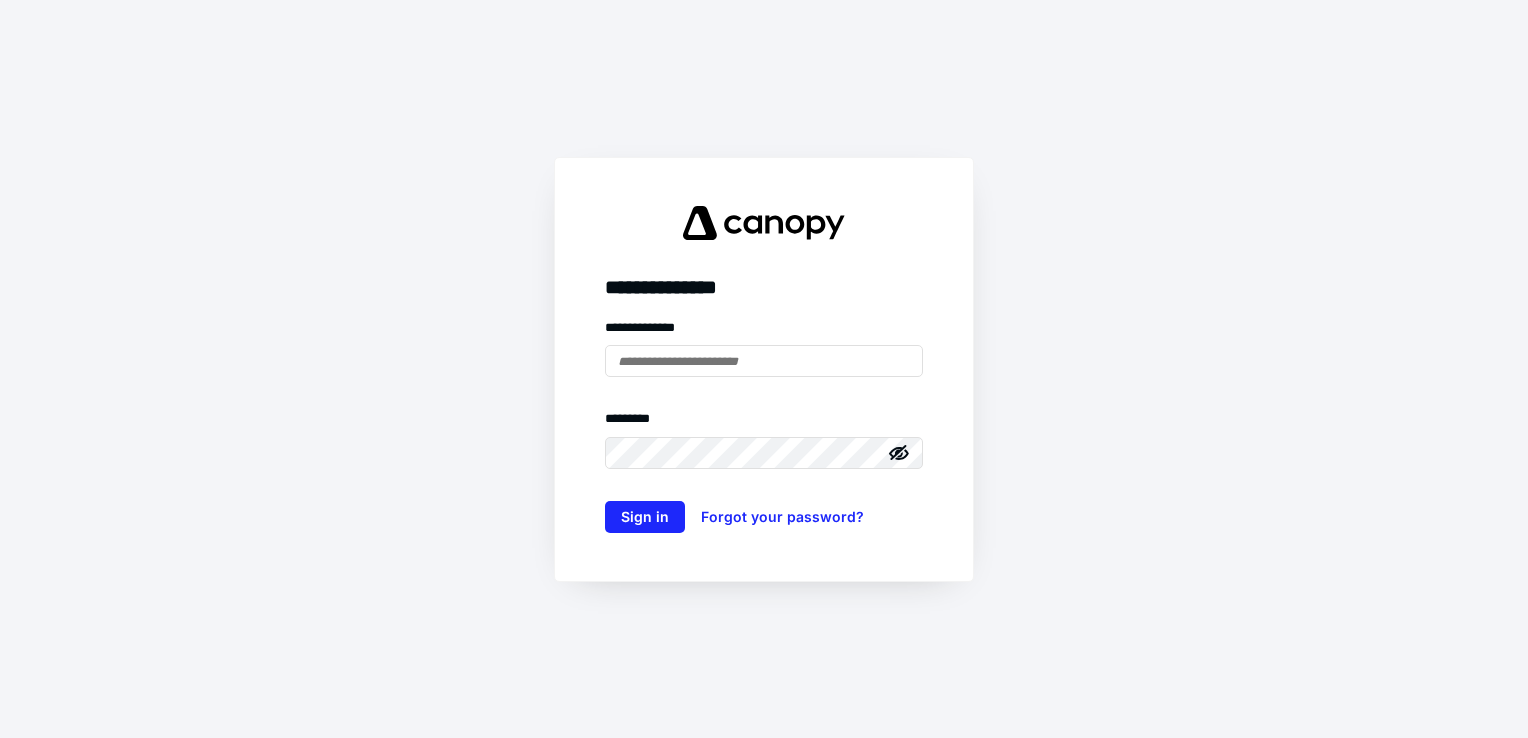 type on "**********" 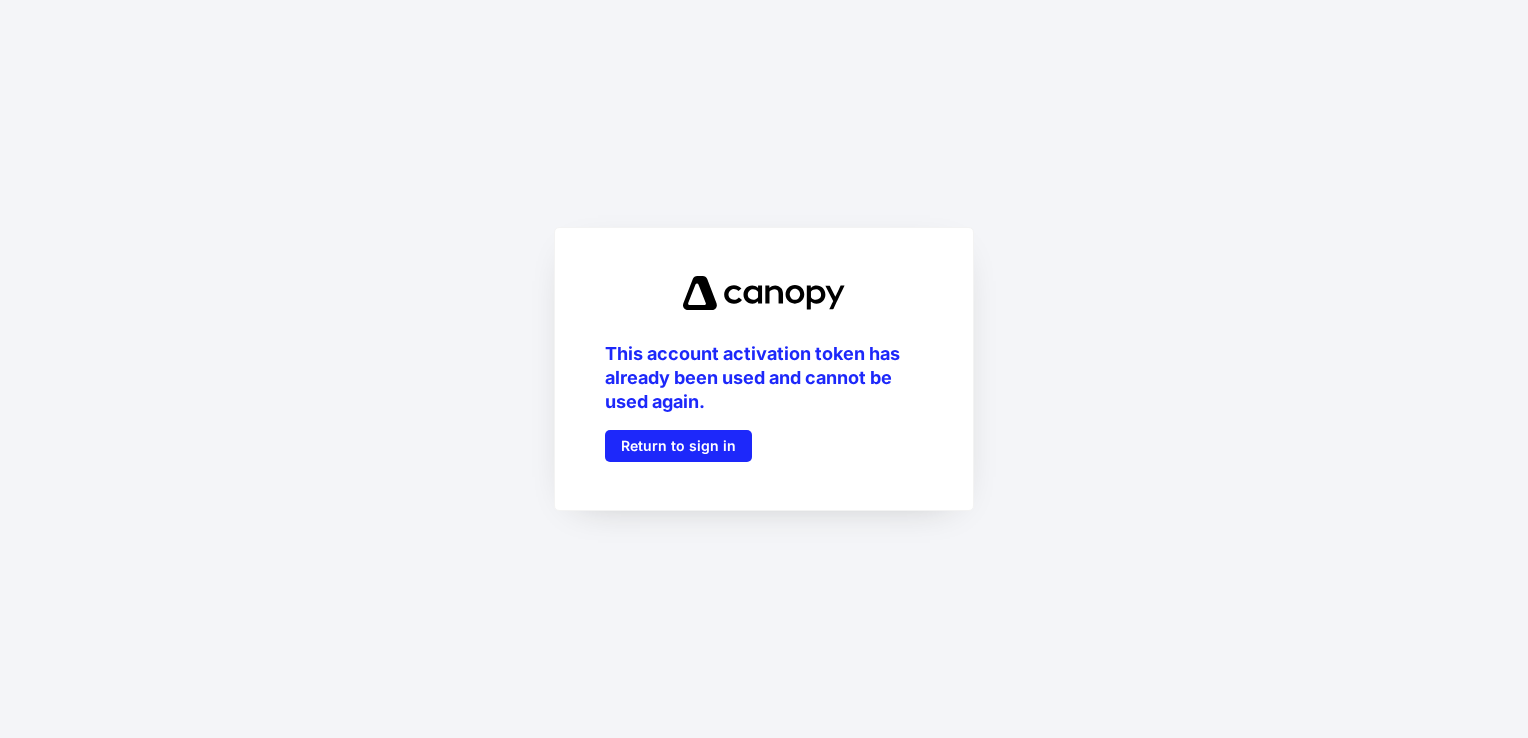 scroll, scrollTop: 0, scrollLeft: 0, axis: both 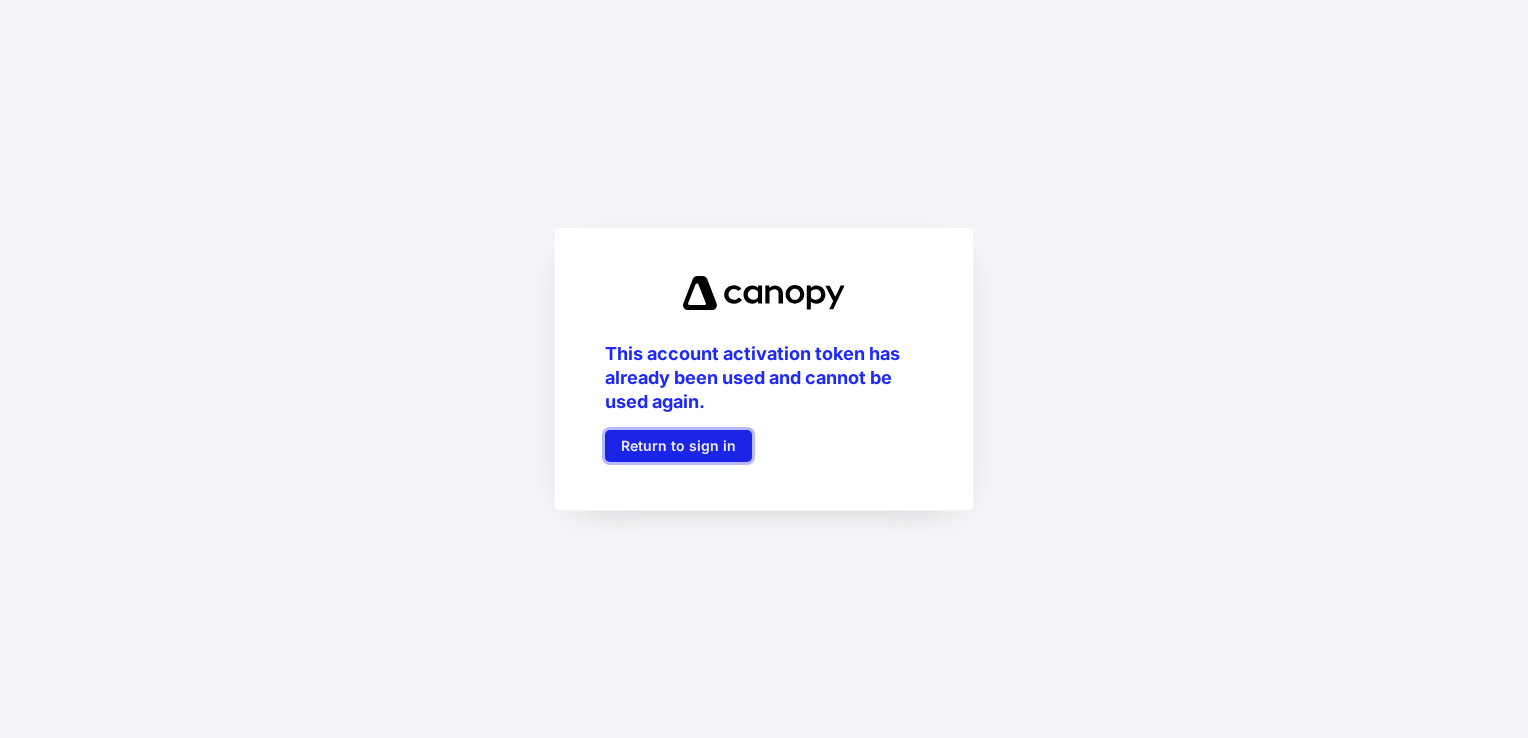 click on "Return to sign in" at bounding box center (678, 446) 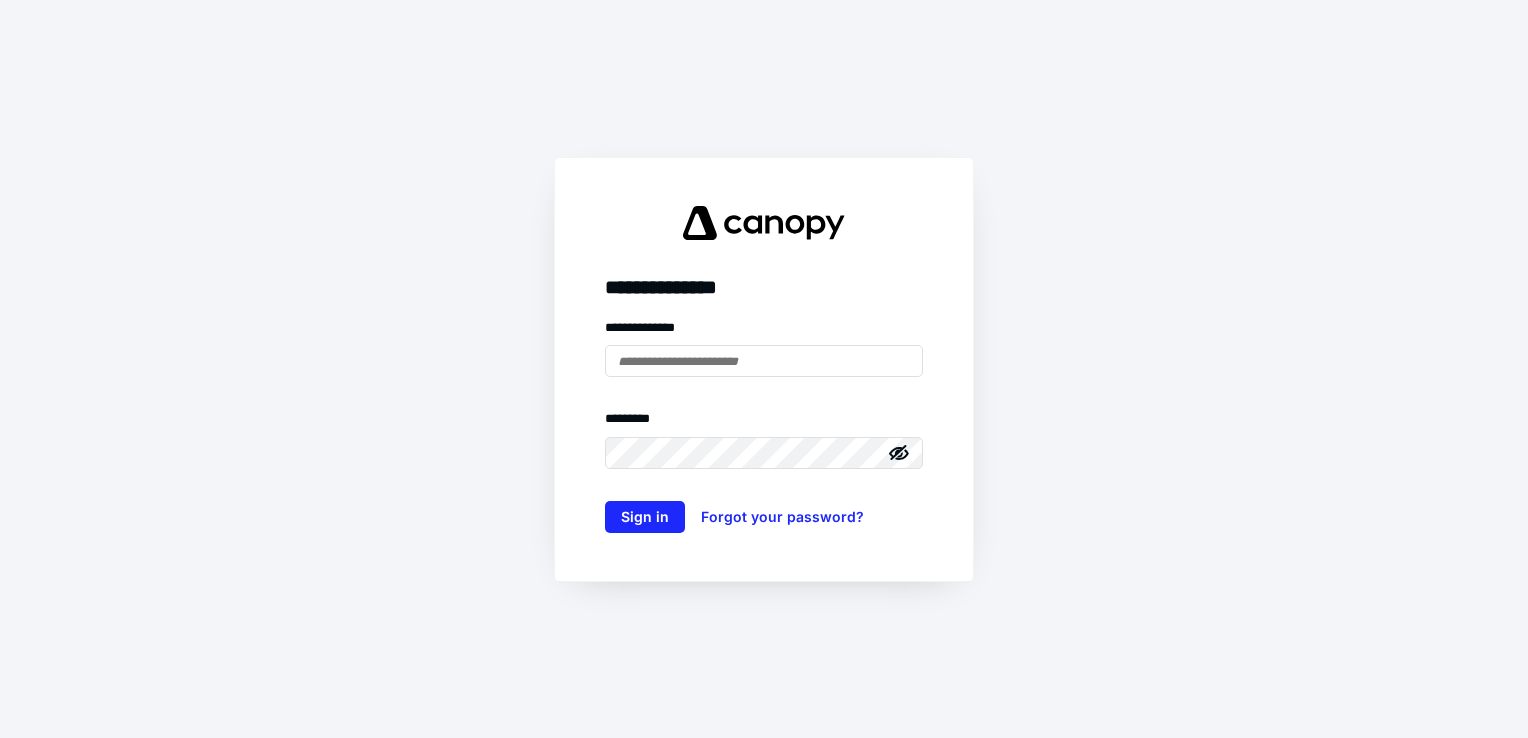 type on "**********" 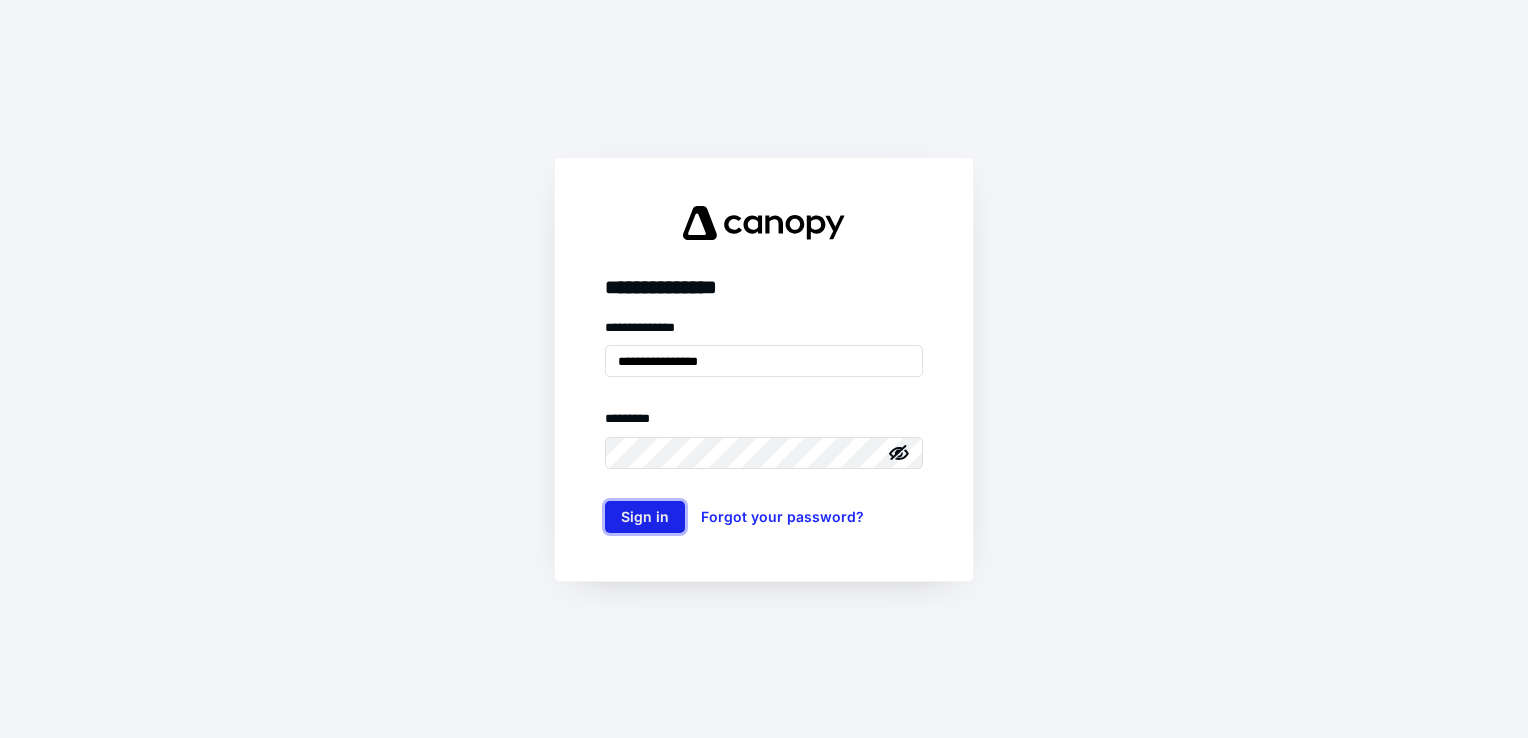 click on "Sign in" at bounding box center (645, 517) 